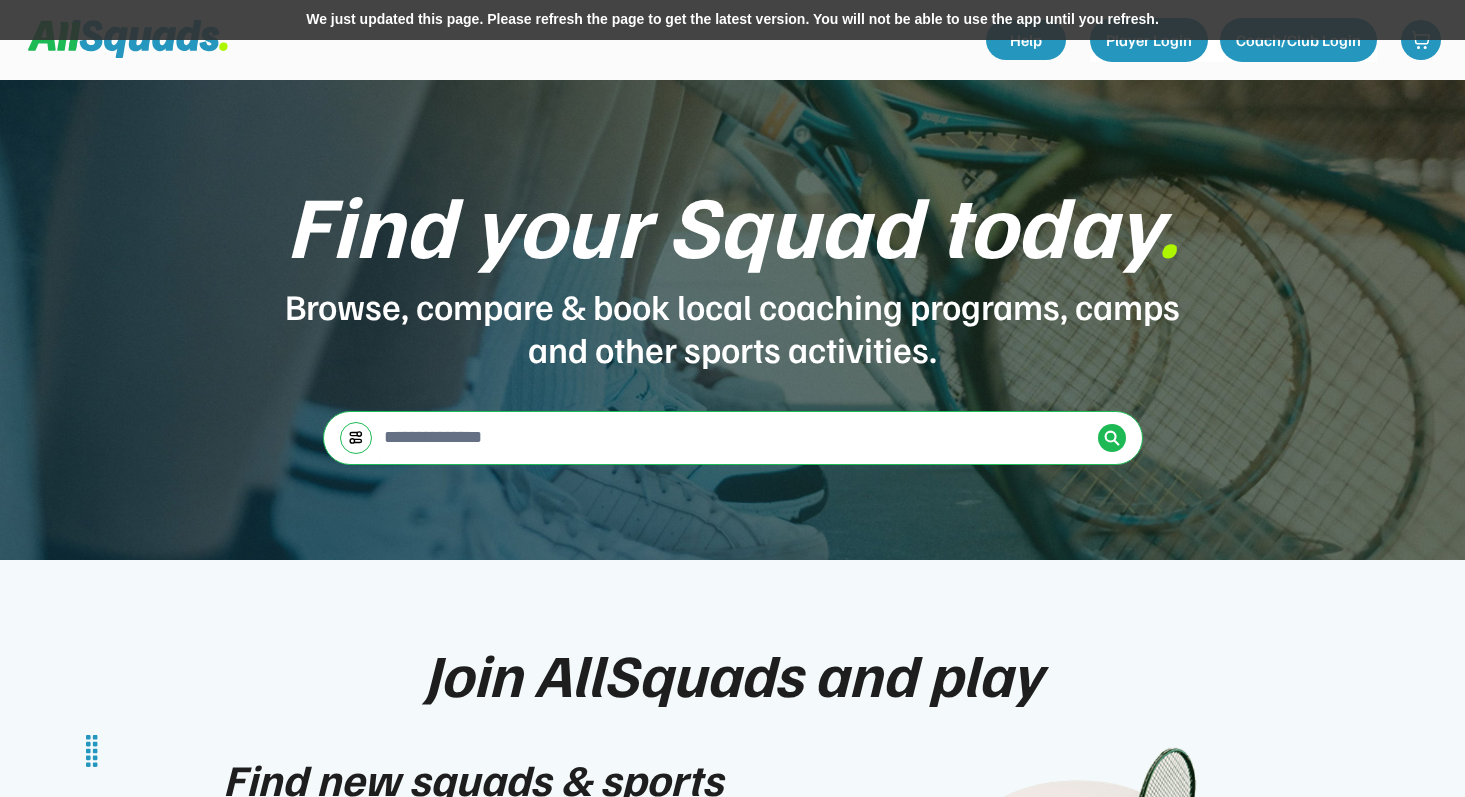 scroll, scrollTop: 0, scrollLeft: 0, axis: both 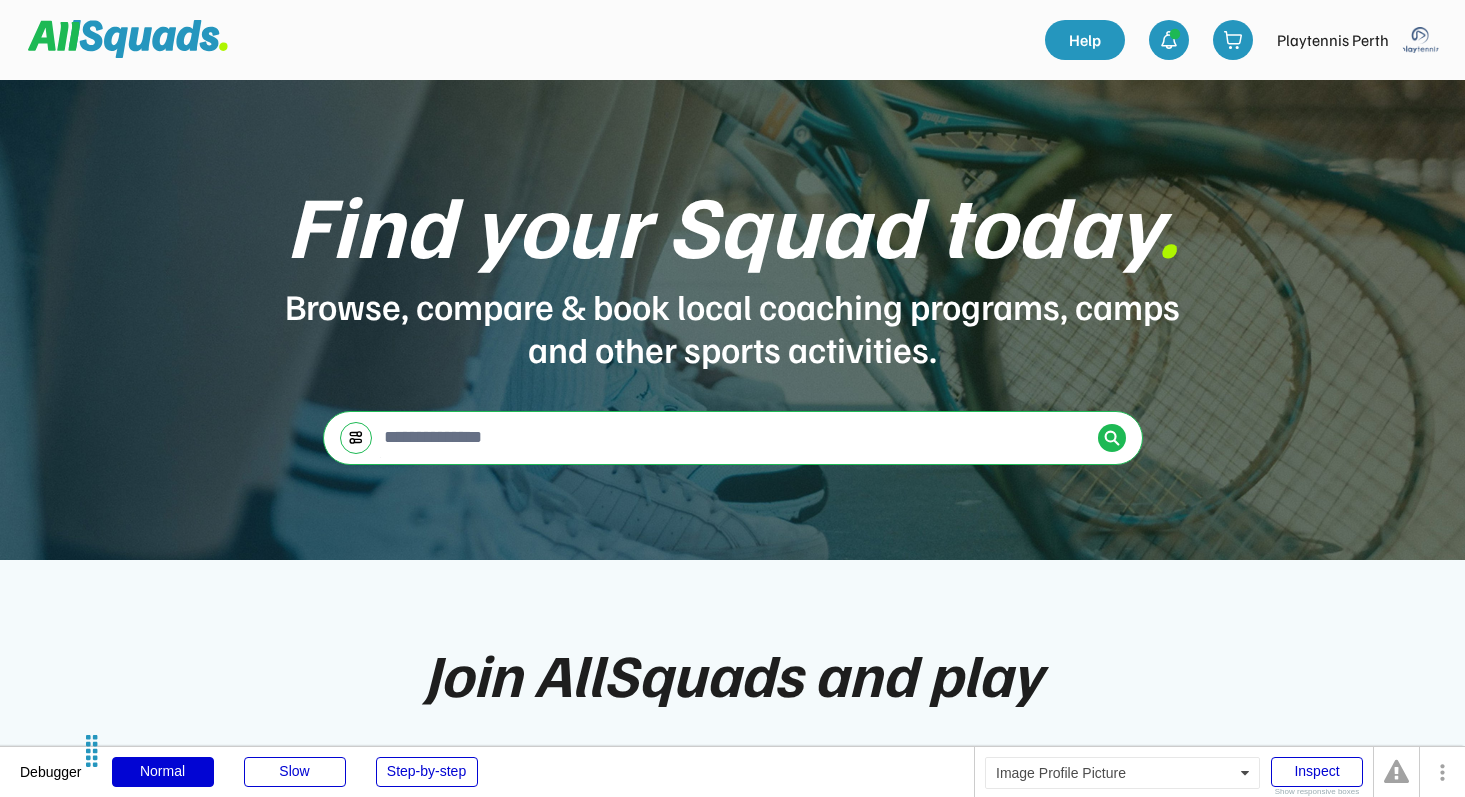 click at bounding box center (1421, 40) 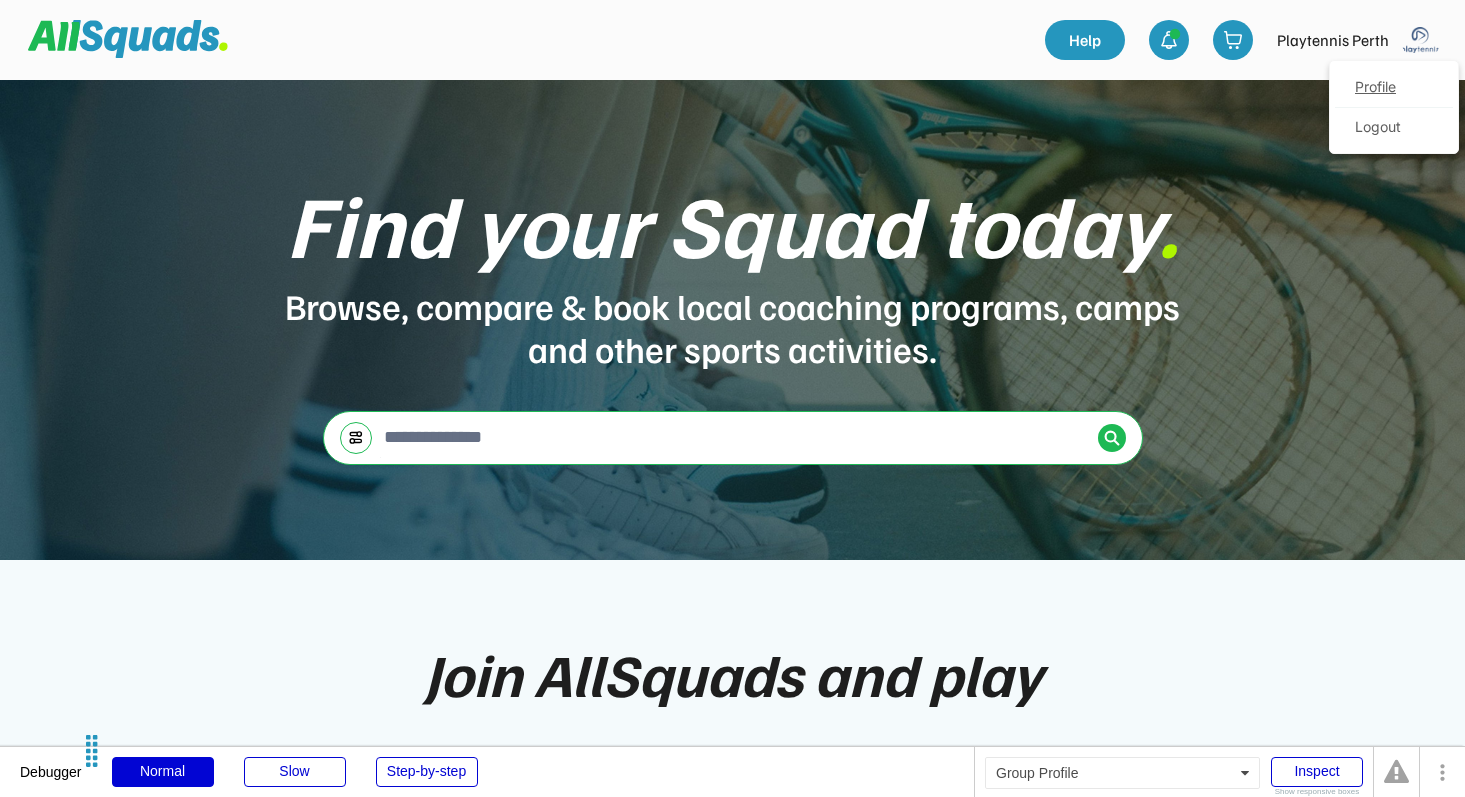 click on "Profile" at bounding box center [1394, 88] 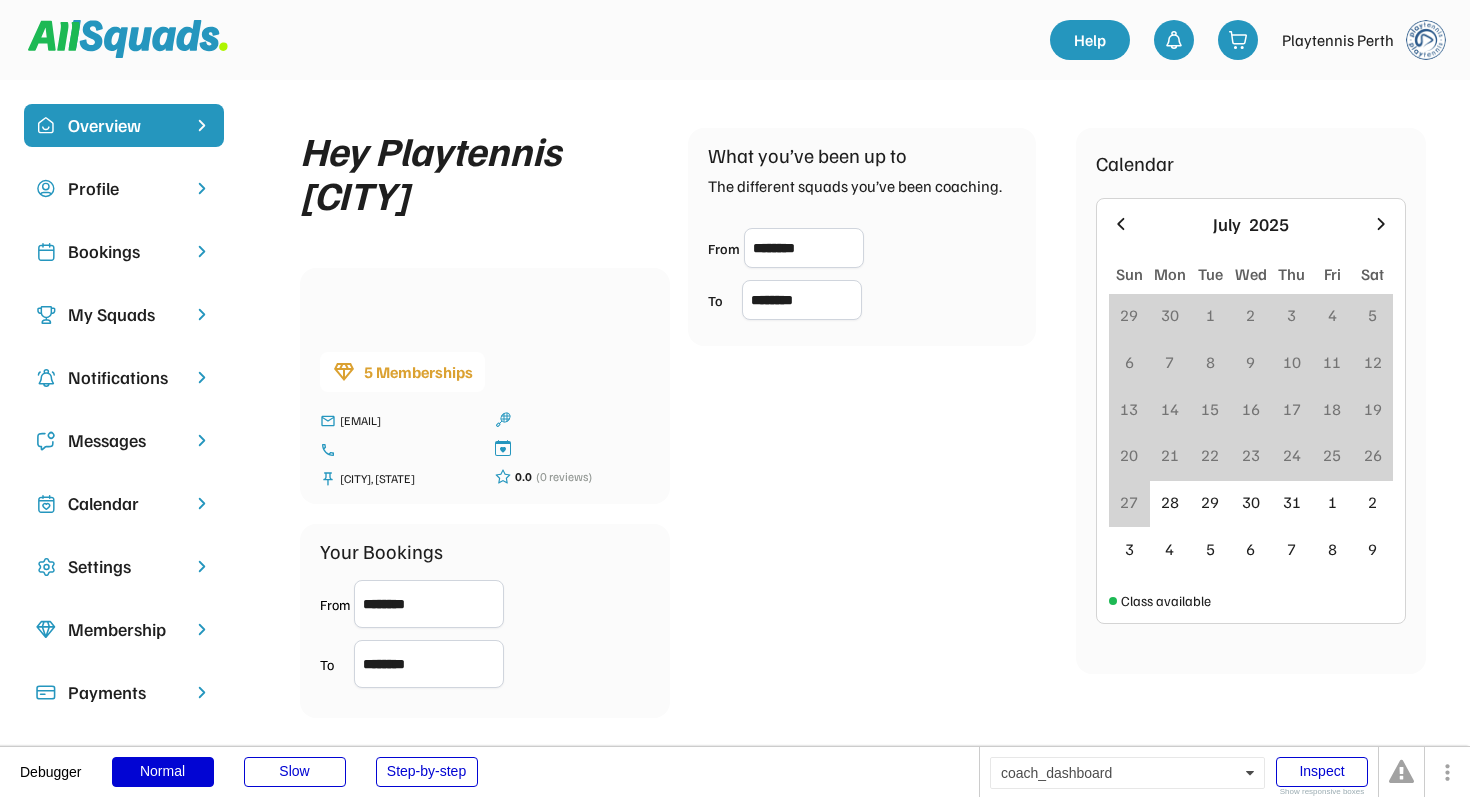 scroll, scrollTop: 0, scrollLeft: 0, axis: both 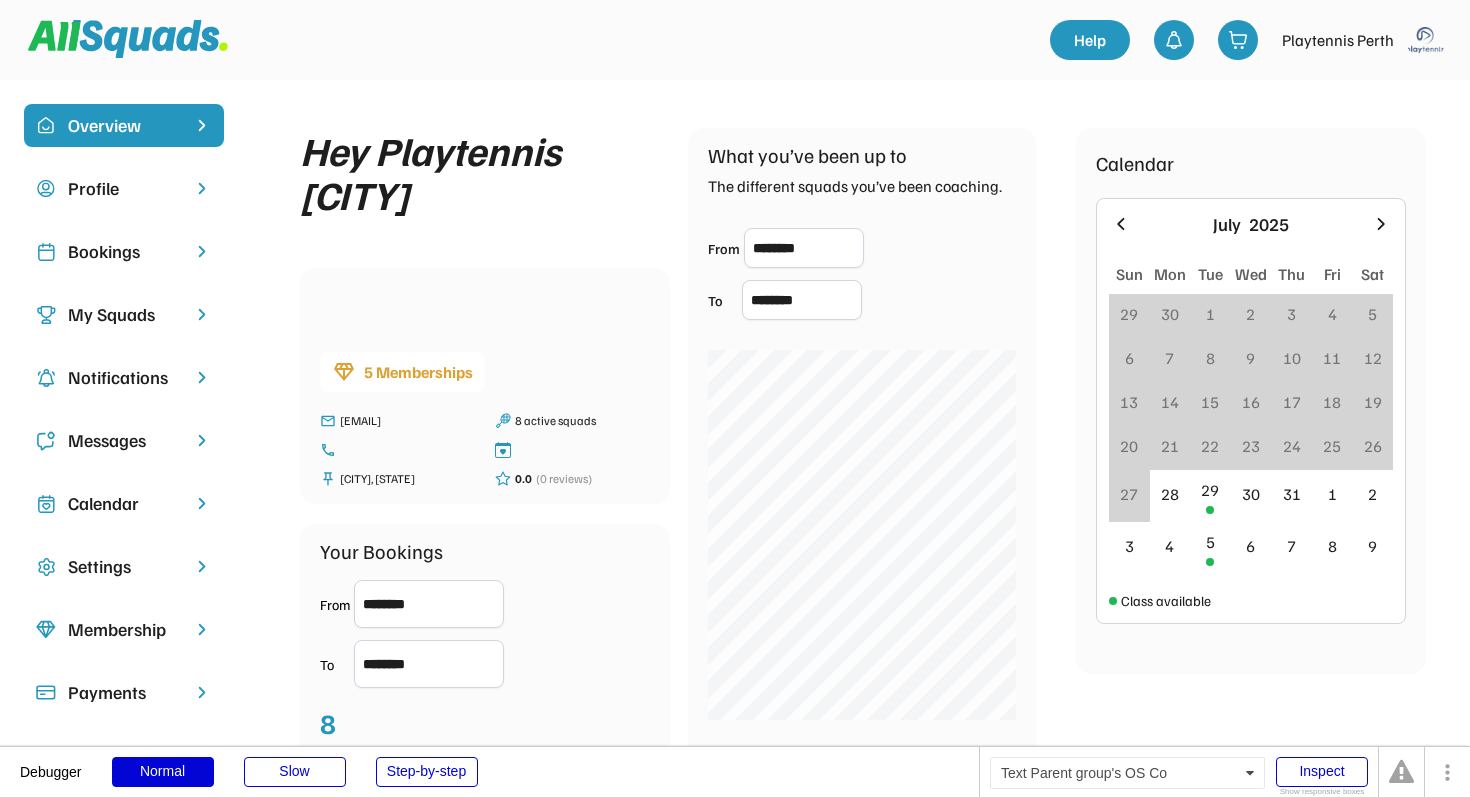 click on "Messages" at bounding box center (124, 440) 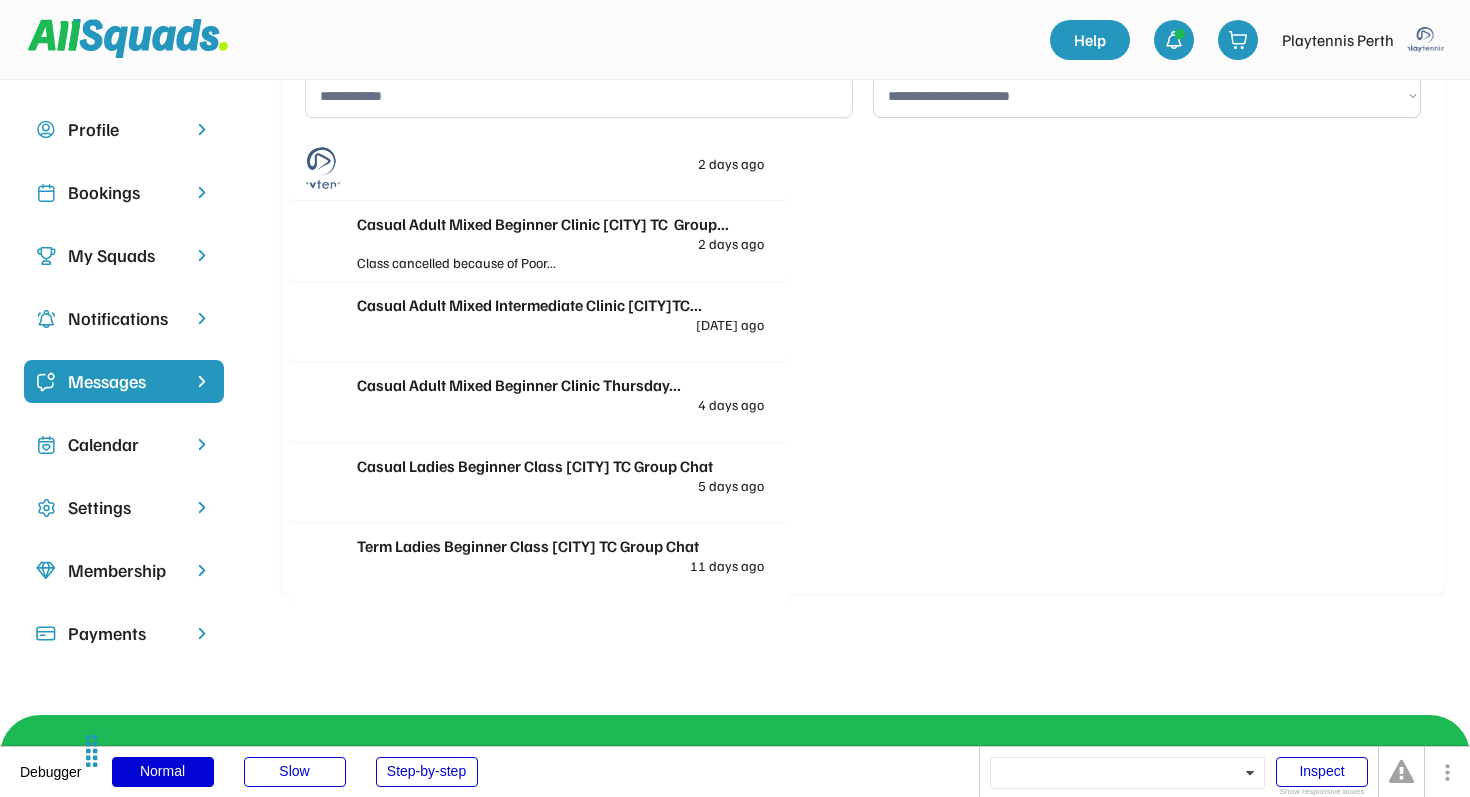 scroll, scrollTop: 98, scrollLeft: 0, axis: vertical 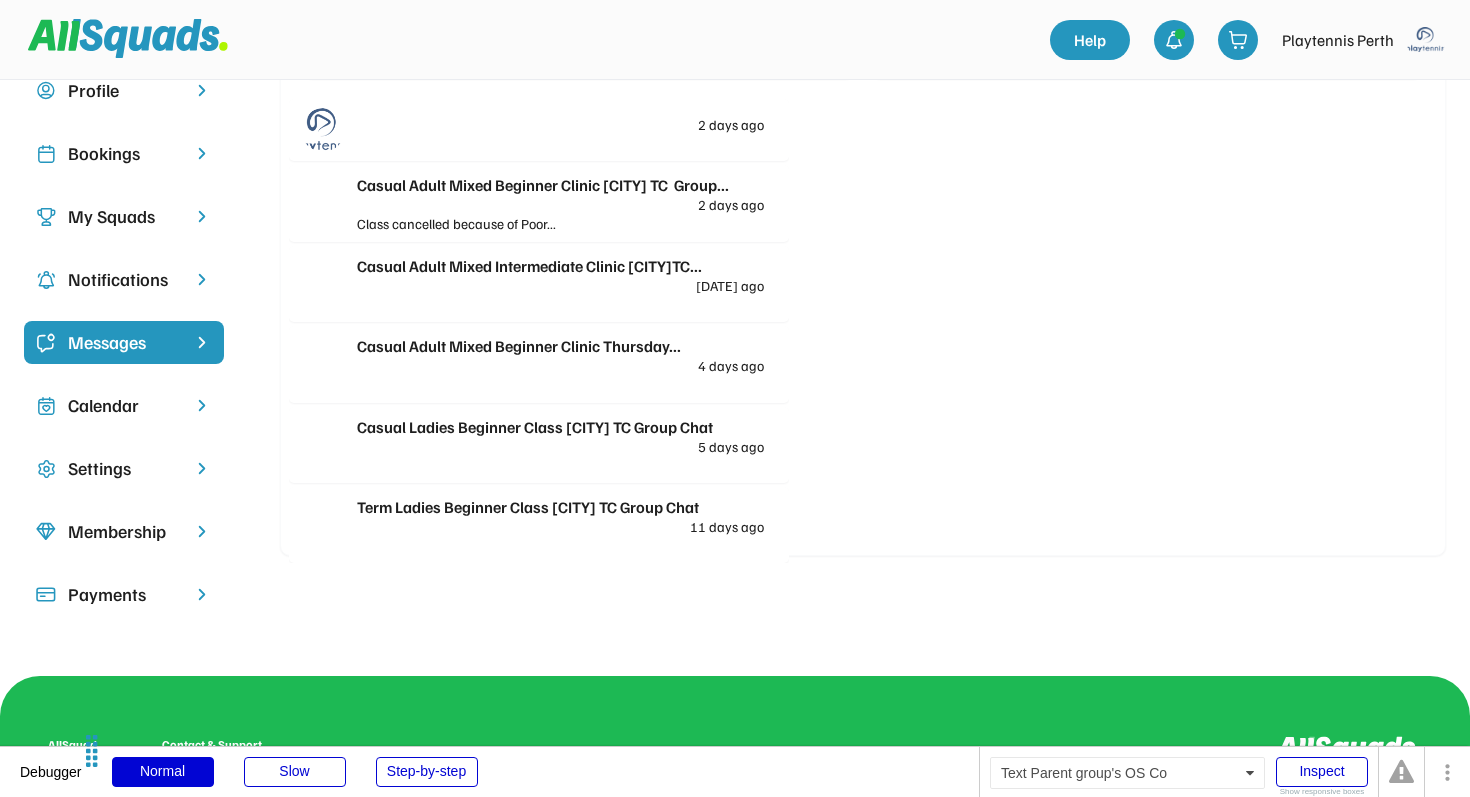 click on "Membership" at bounding box center [124, 531] 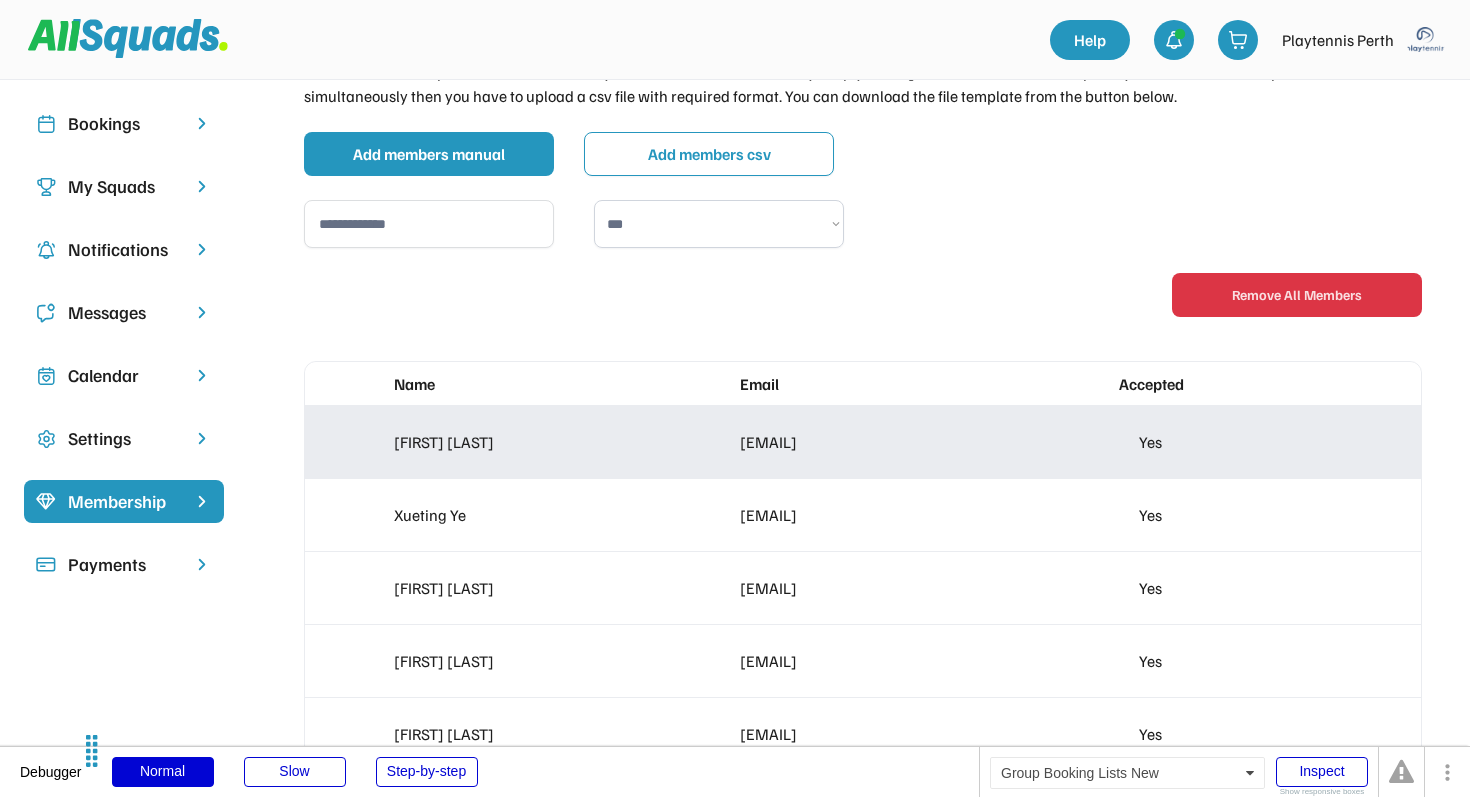 scroll, scrollTop: 113, scrollLeft: 0, axis: vertical 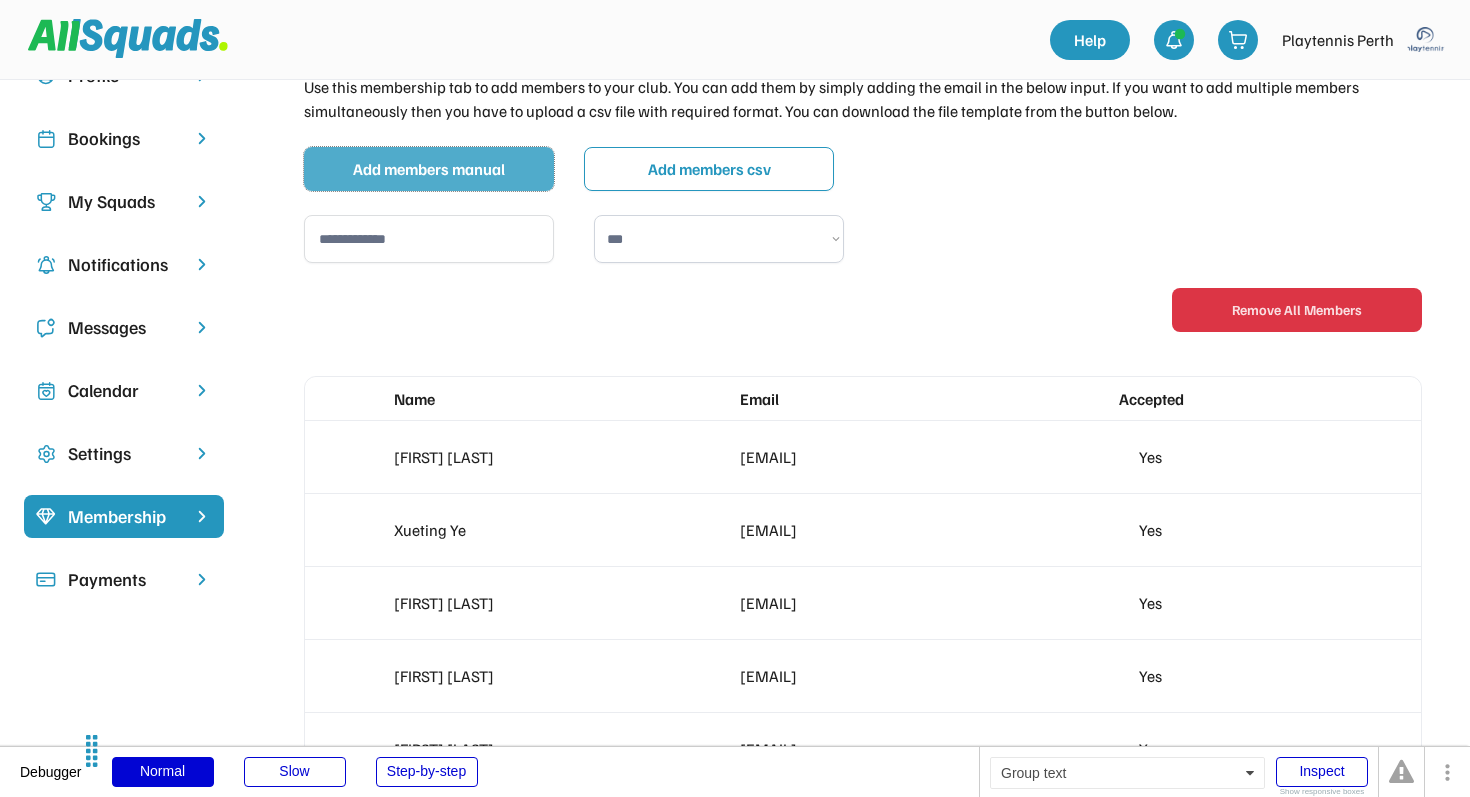 click on "Add members manual" at bounding box center [429, 169] 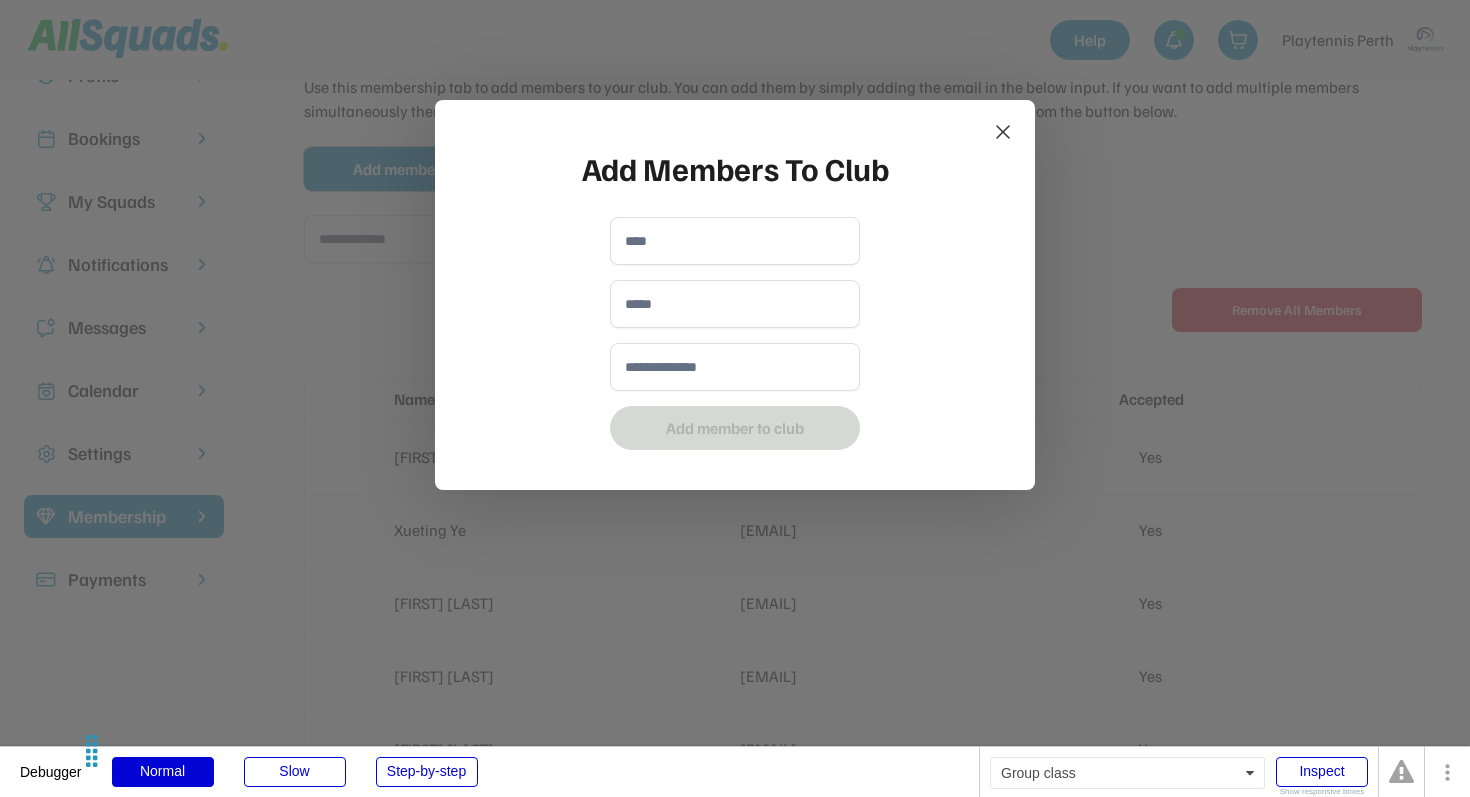 click at bounding box center [735, 241] 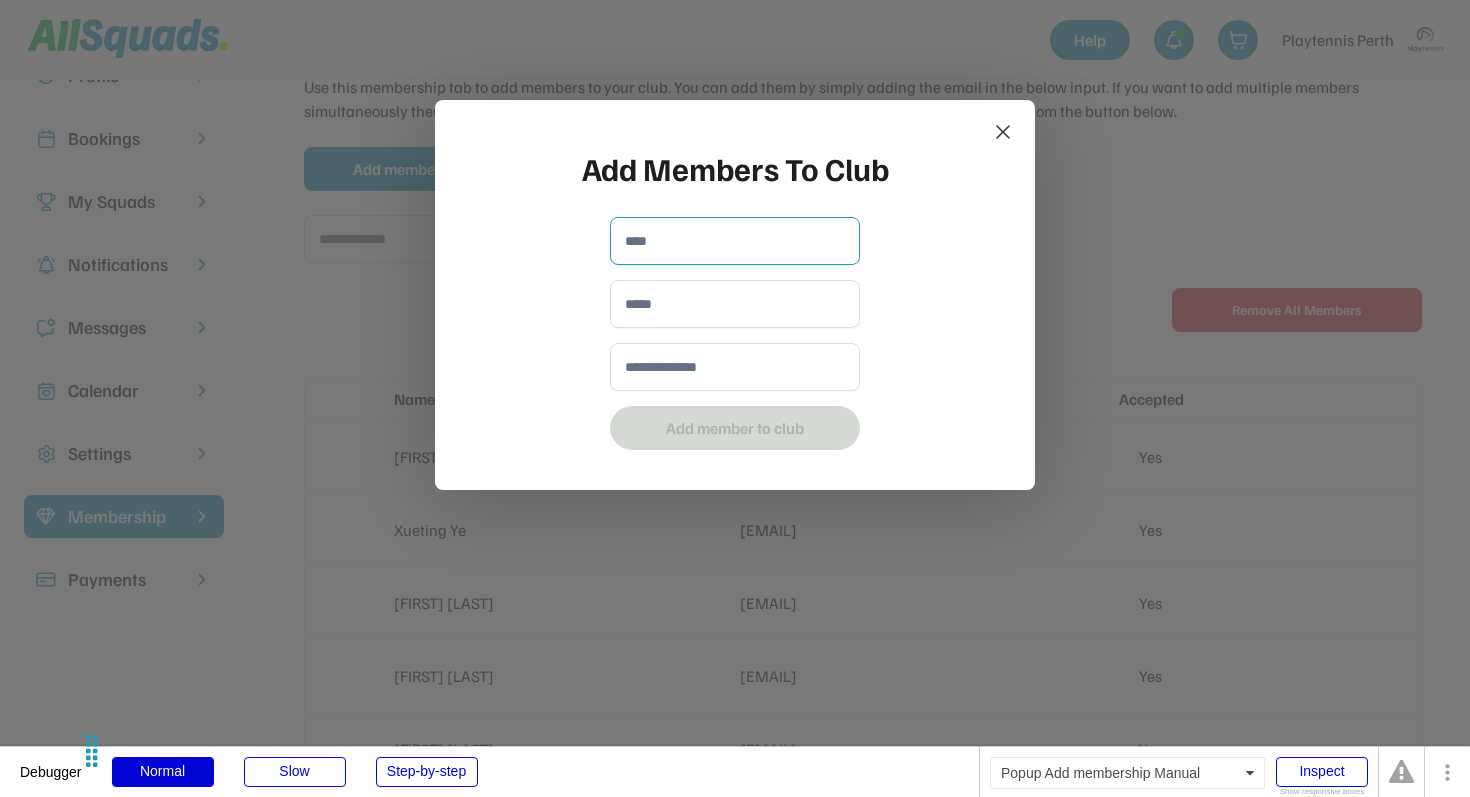 paste on "**********" 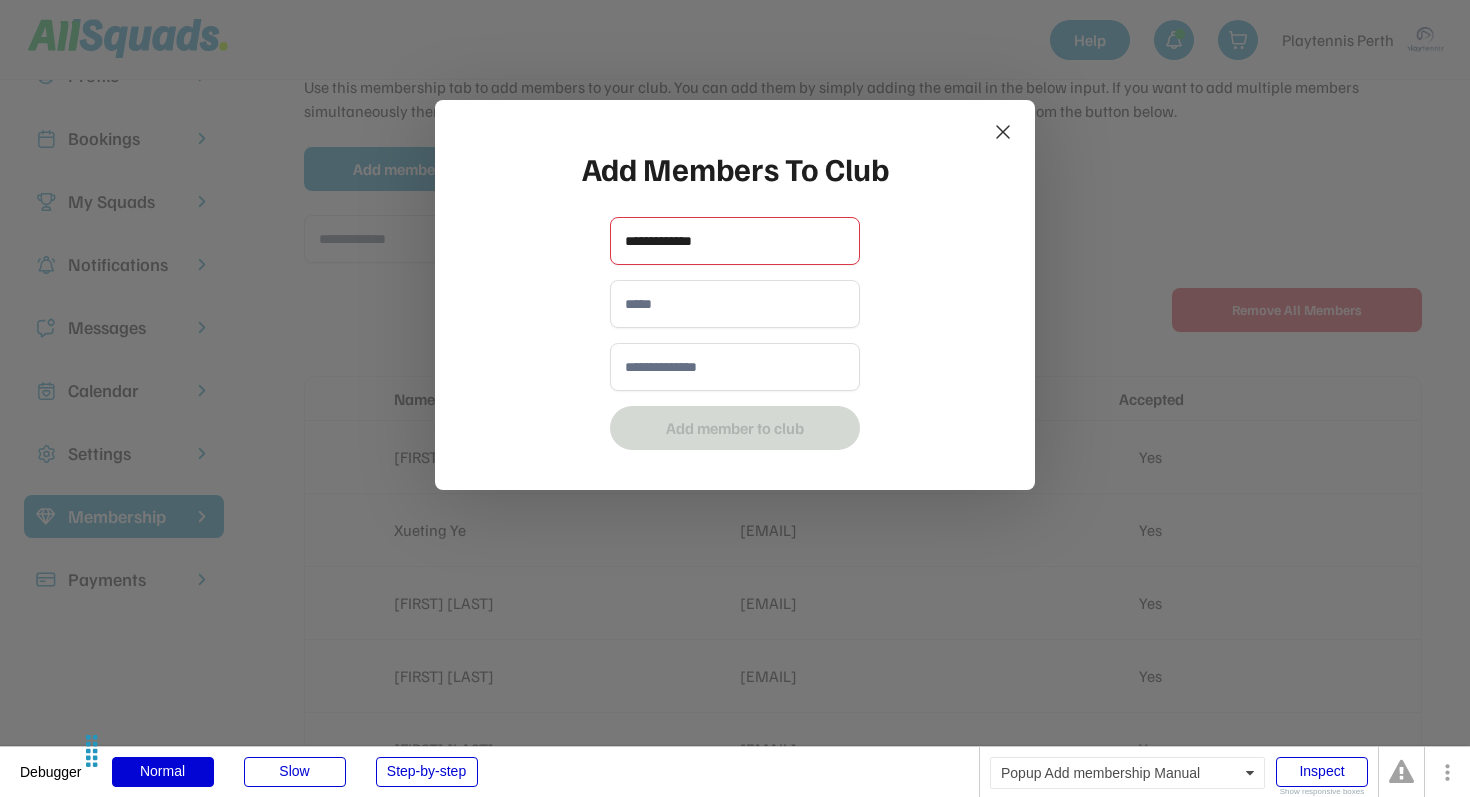 type on "**********" 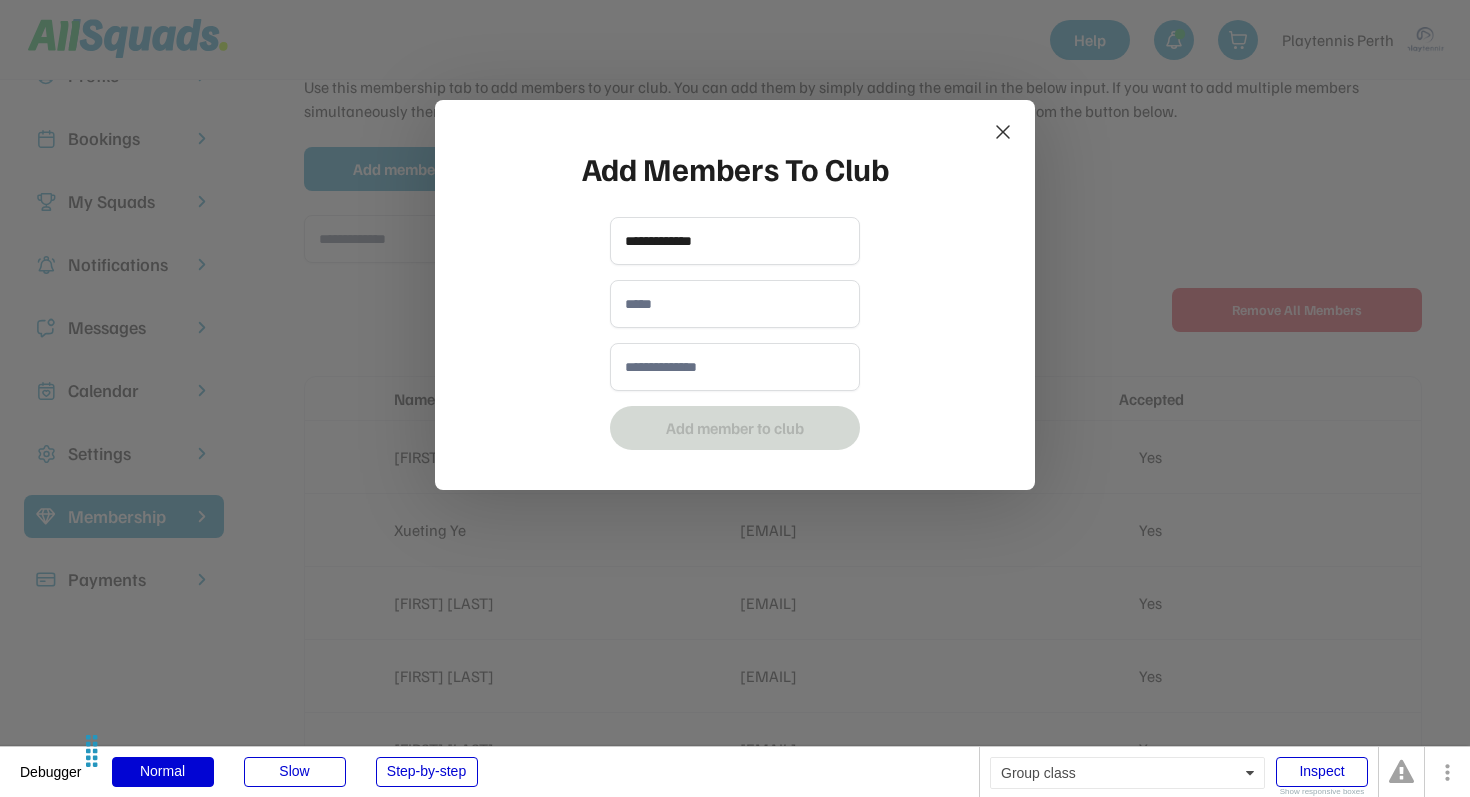 click at bounding box center [735, 304] 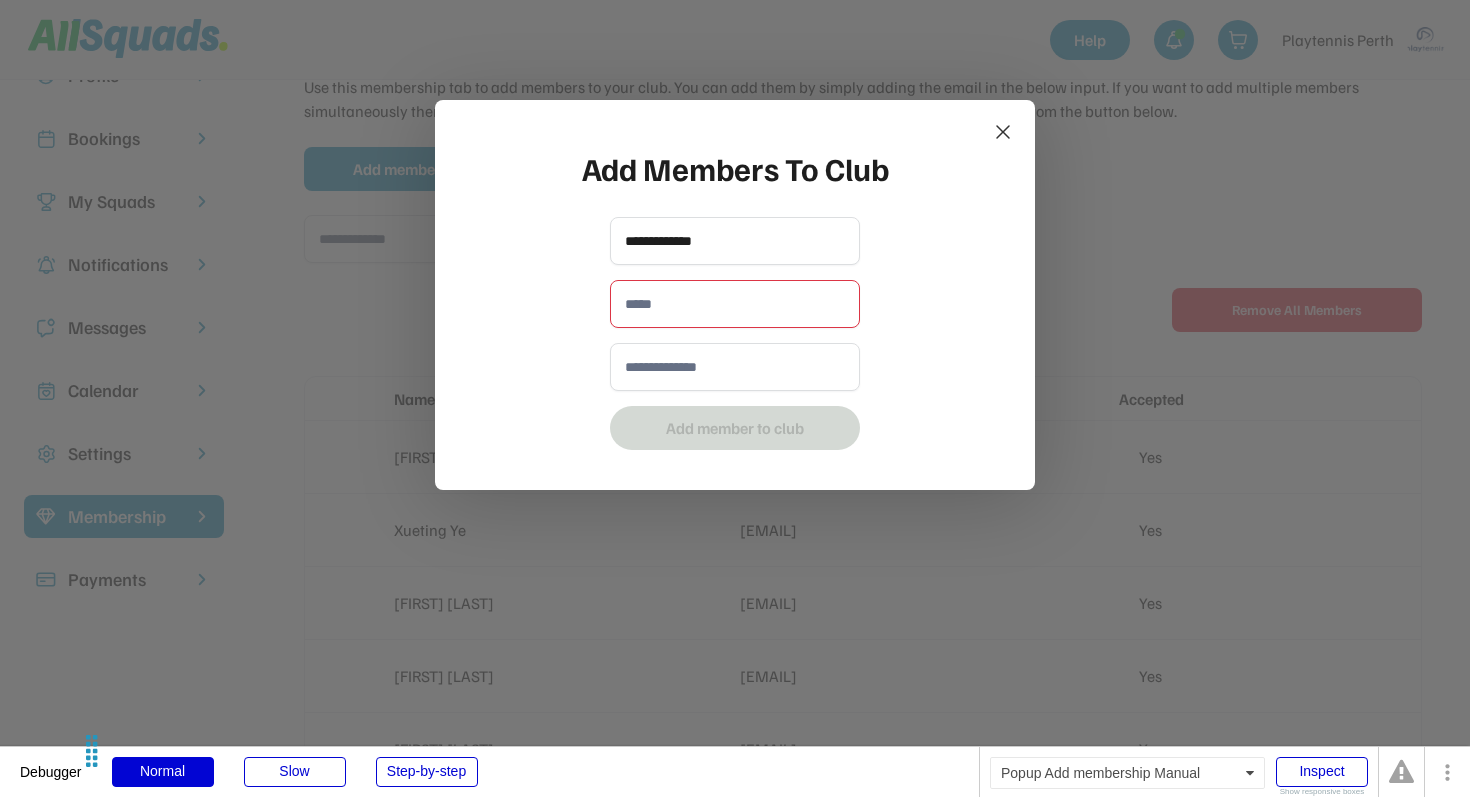 paste on "**********" 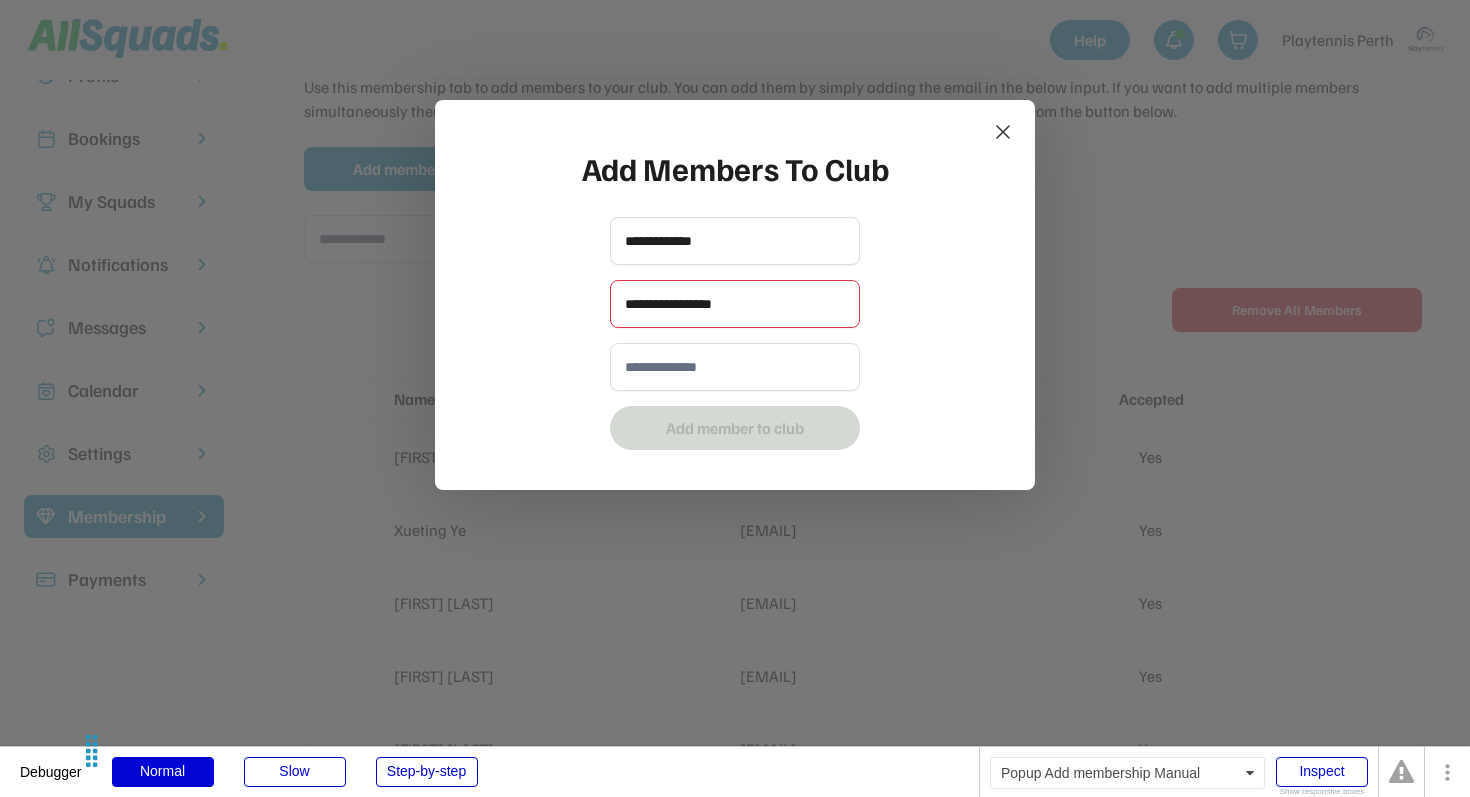 type on "**********" 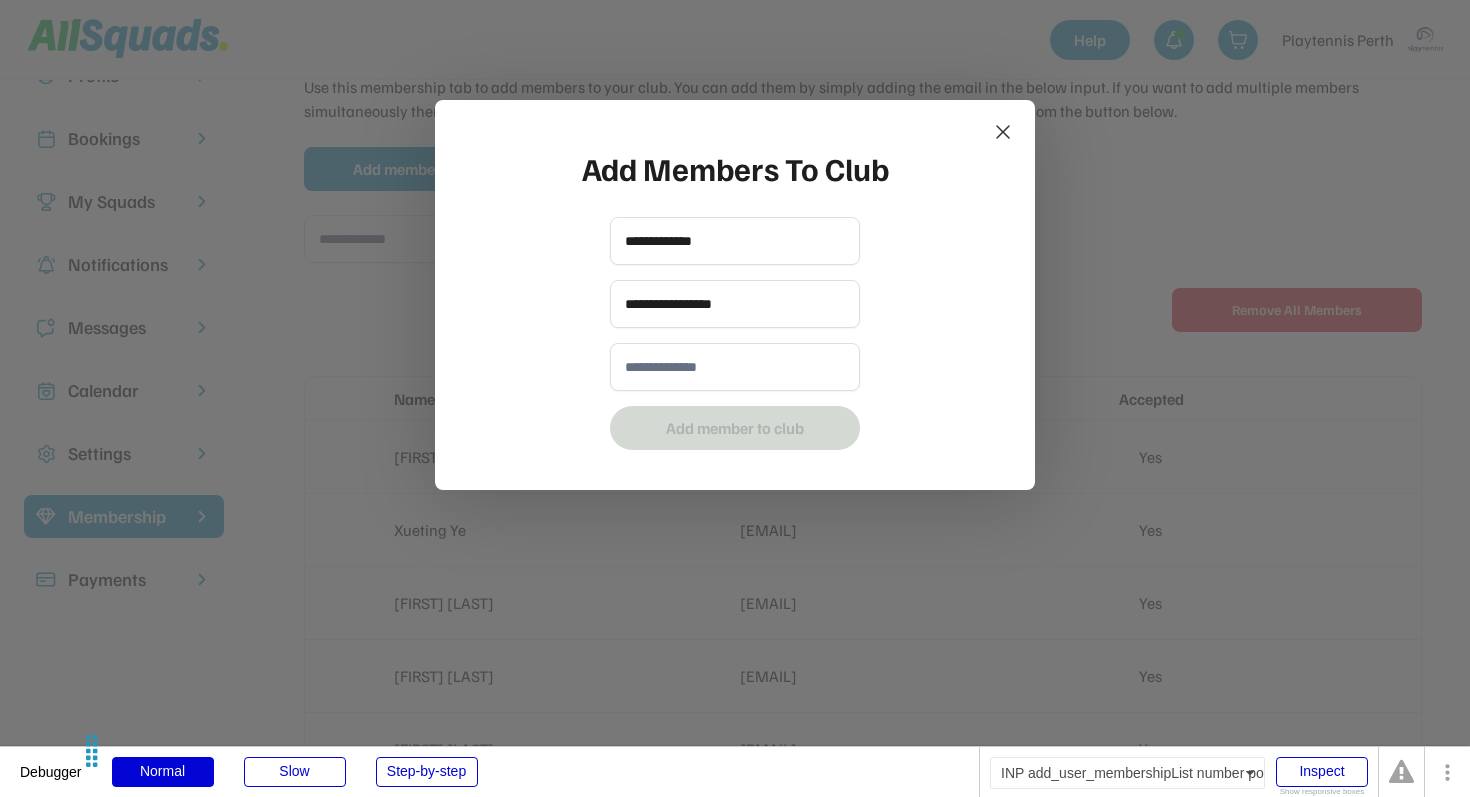 click at bounding box center [735, 367] 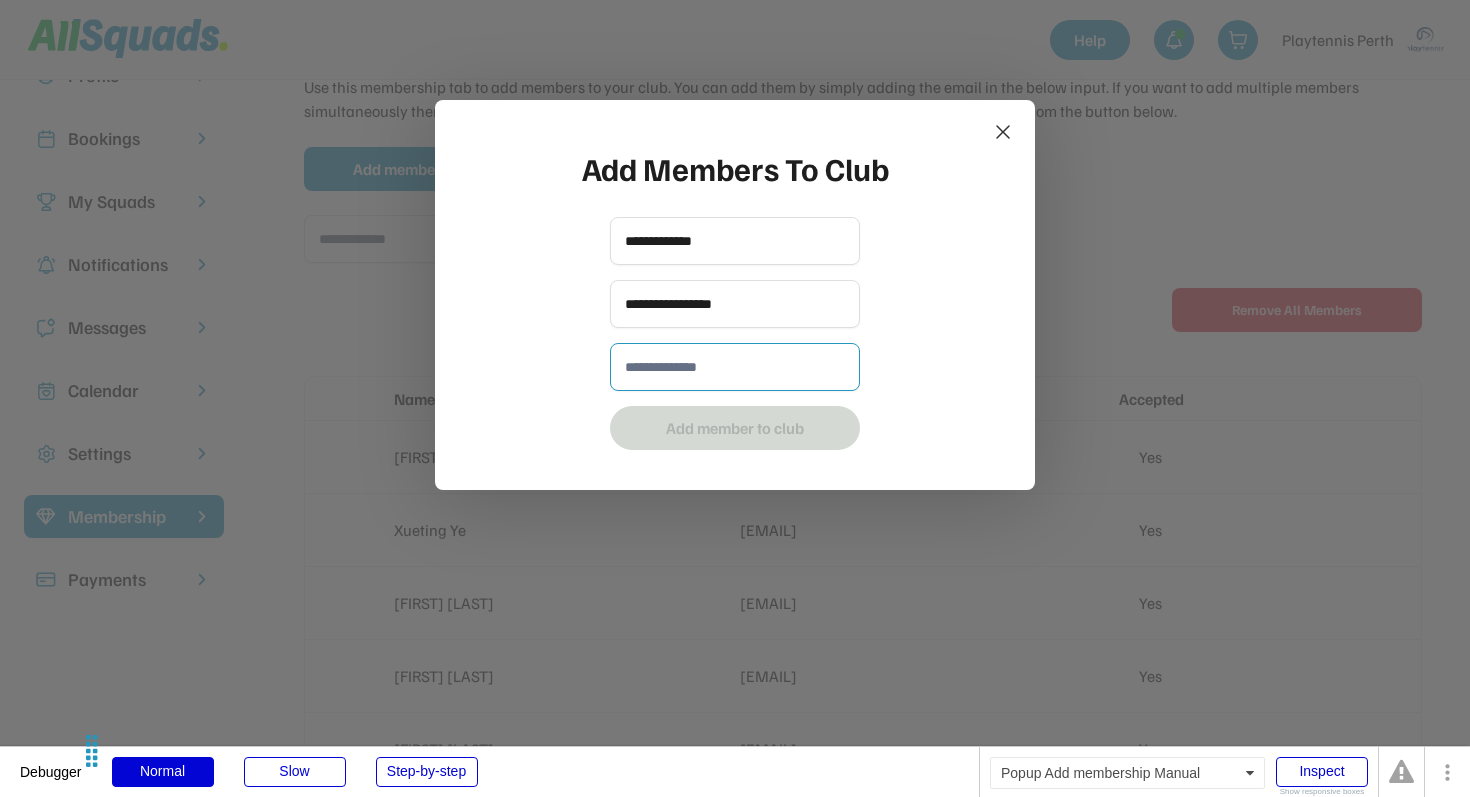 paste on "**********" 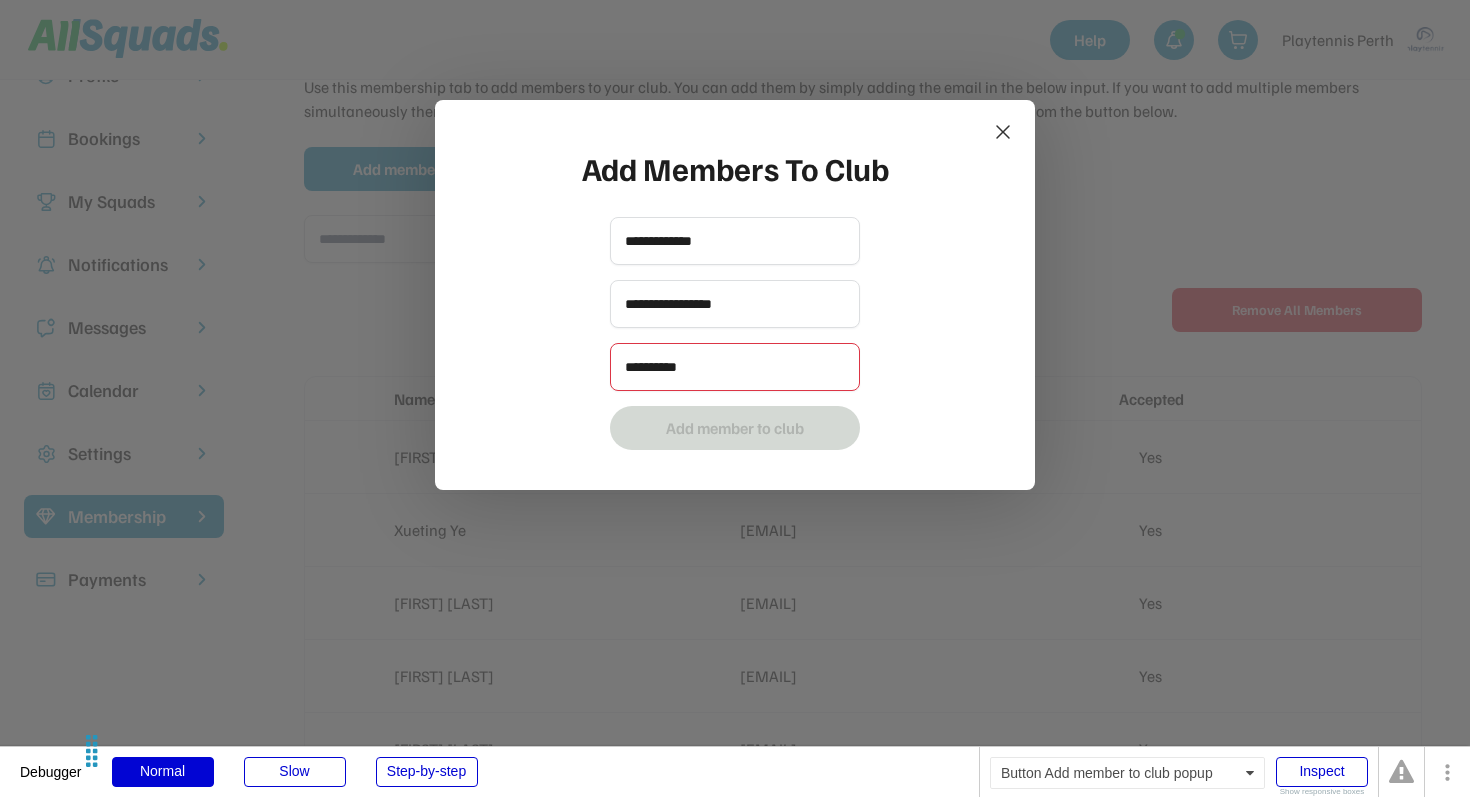 click on "Add member to club" at bounding box center (735, 428) 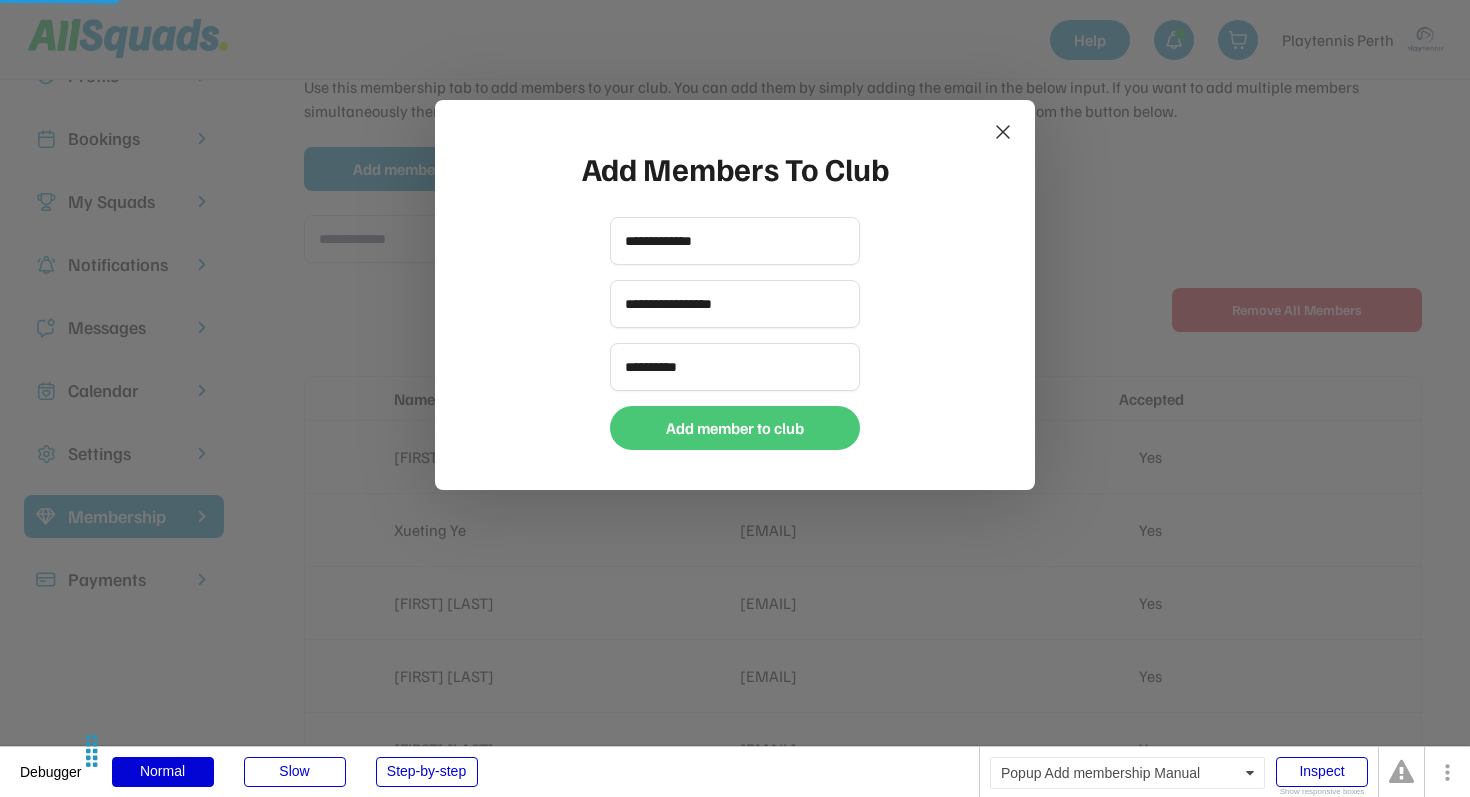 click on "Add member to club" at bounding box center [735, 428] 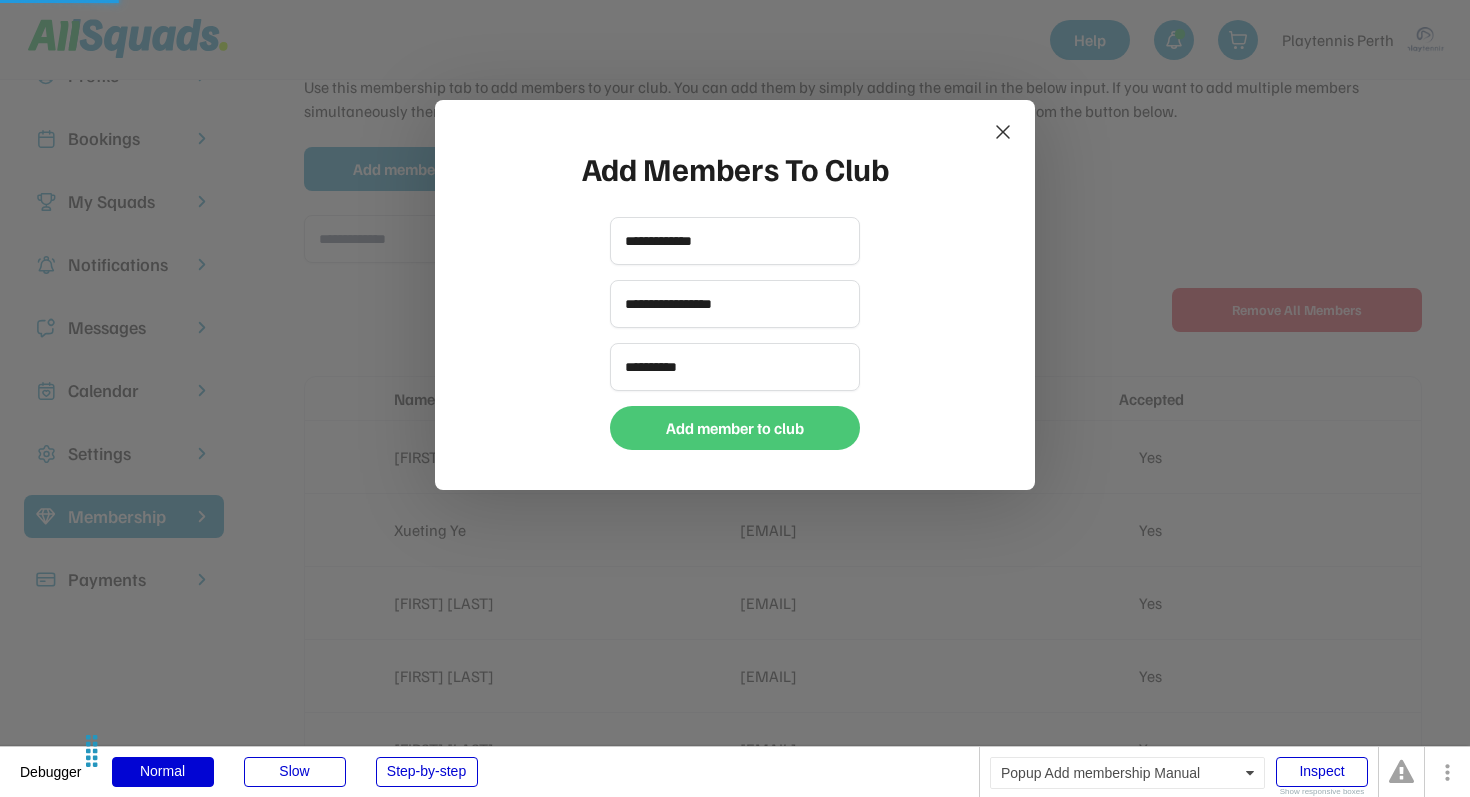type 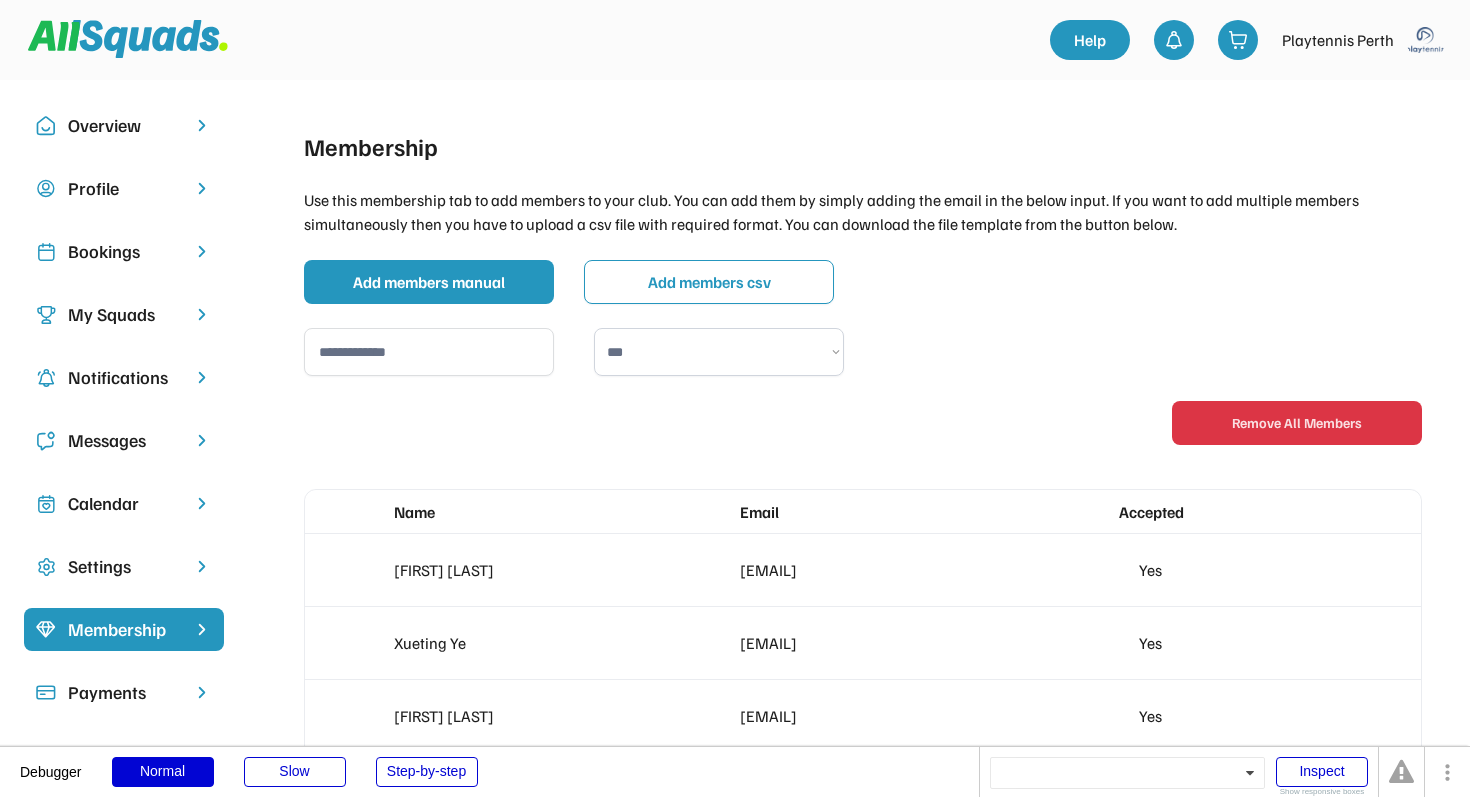 scroll, scrollTop: 0, scrollLeft: 0, axis: both 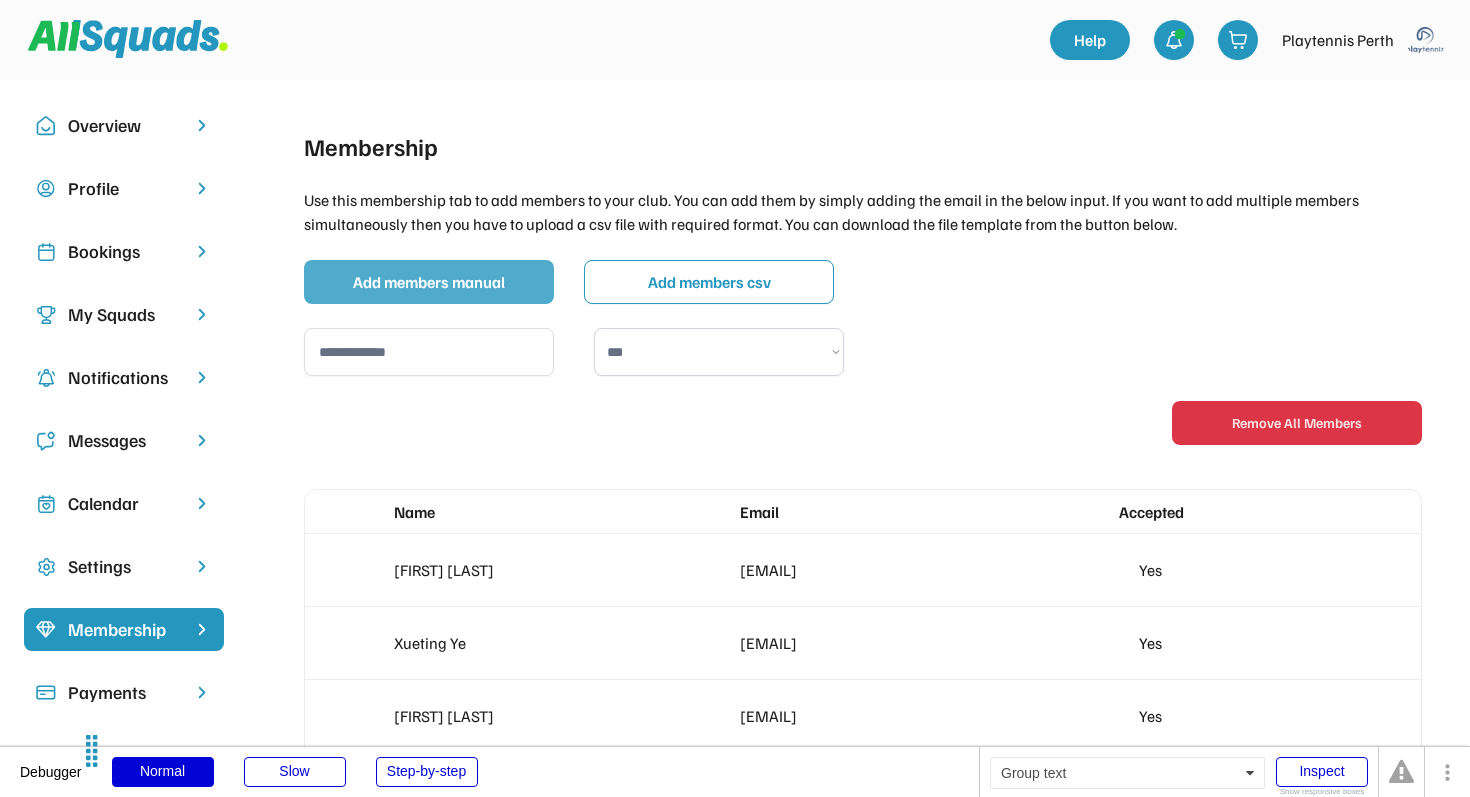 click on "Add members manual" at bounding box center (429, 282) 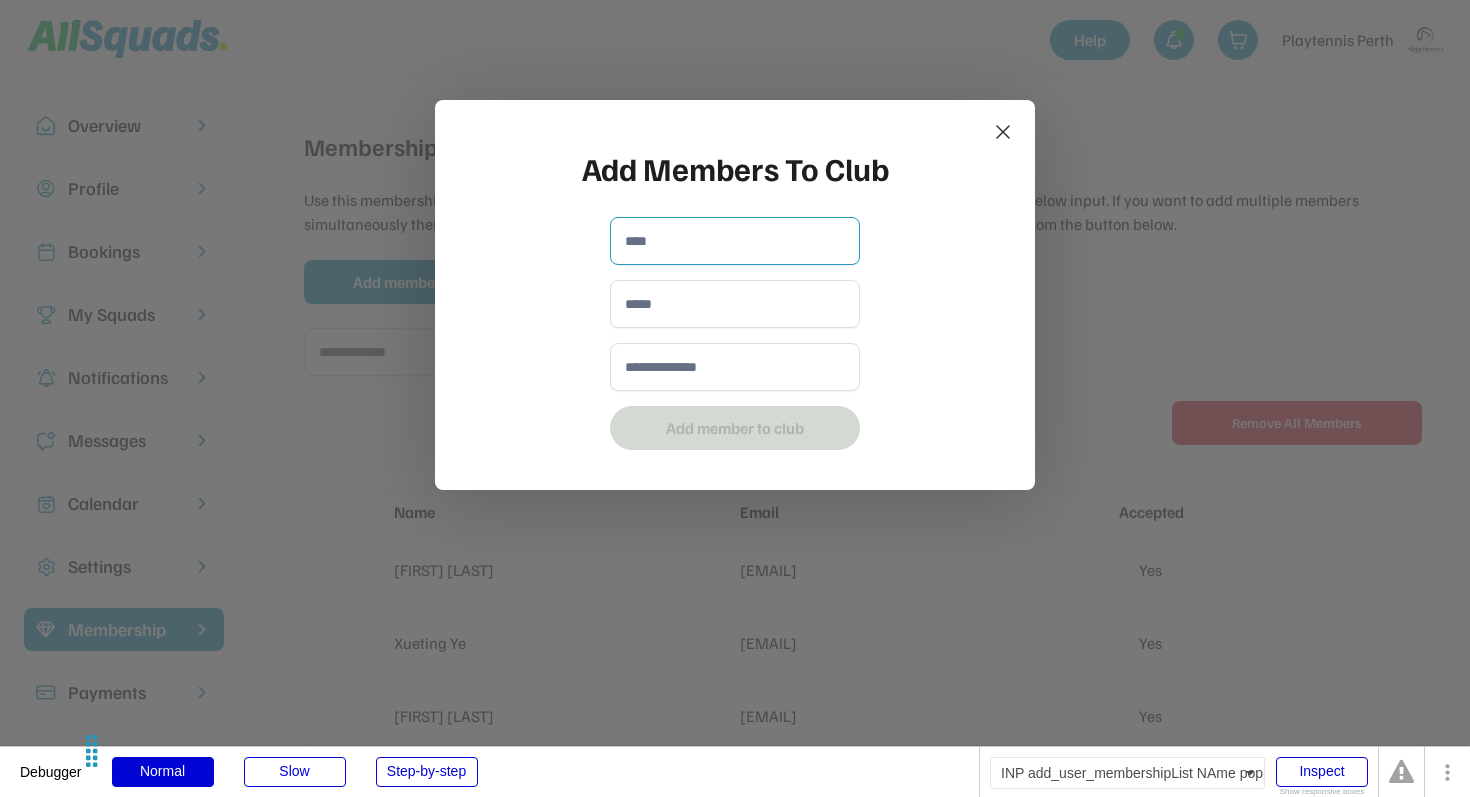 click at bounding box center [735, 241] 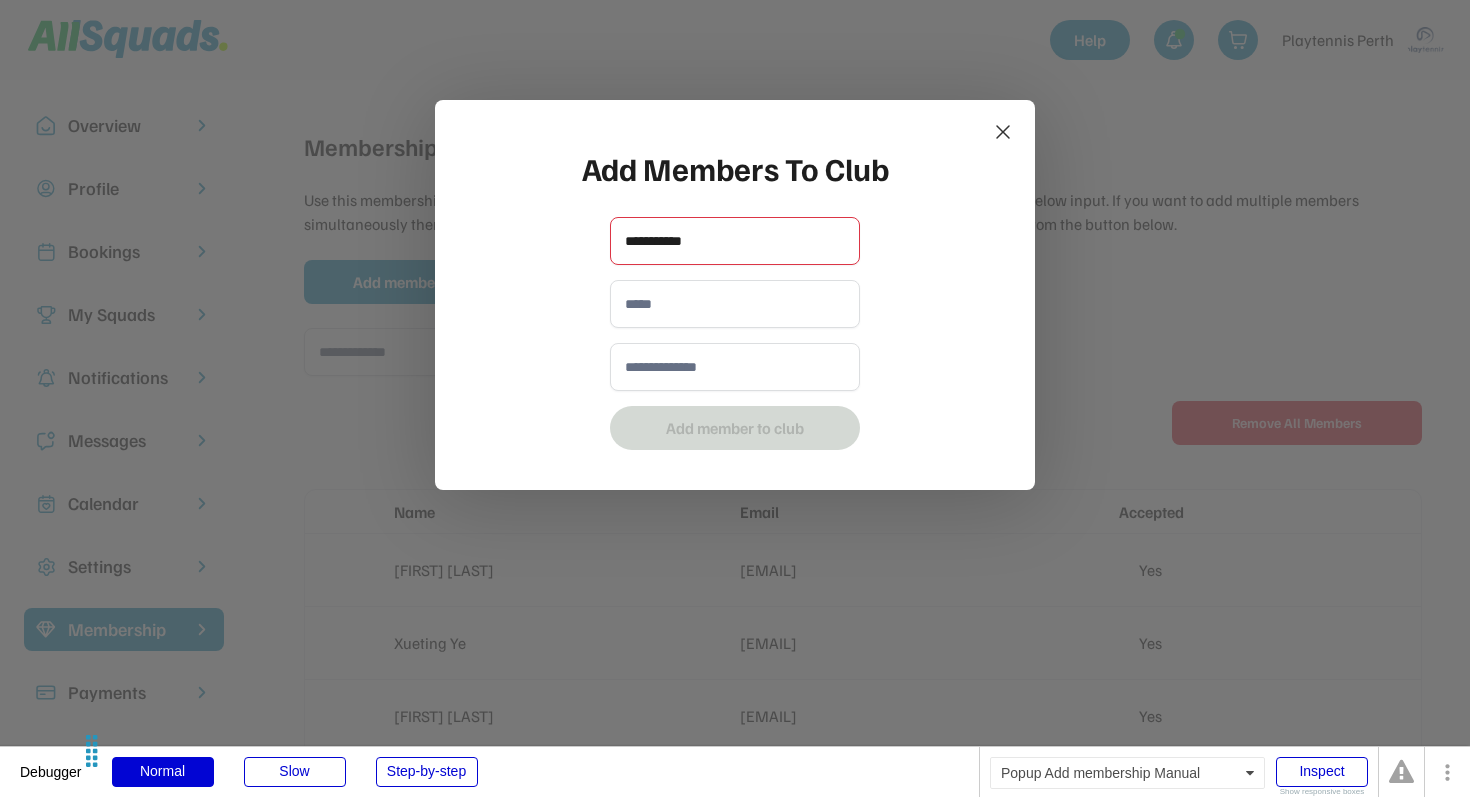type on "**********" 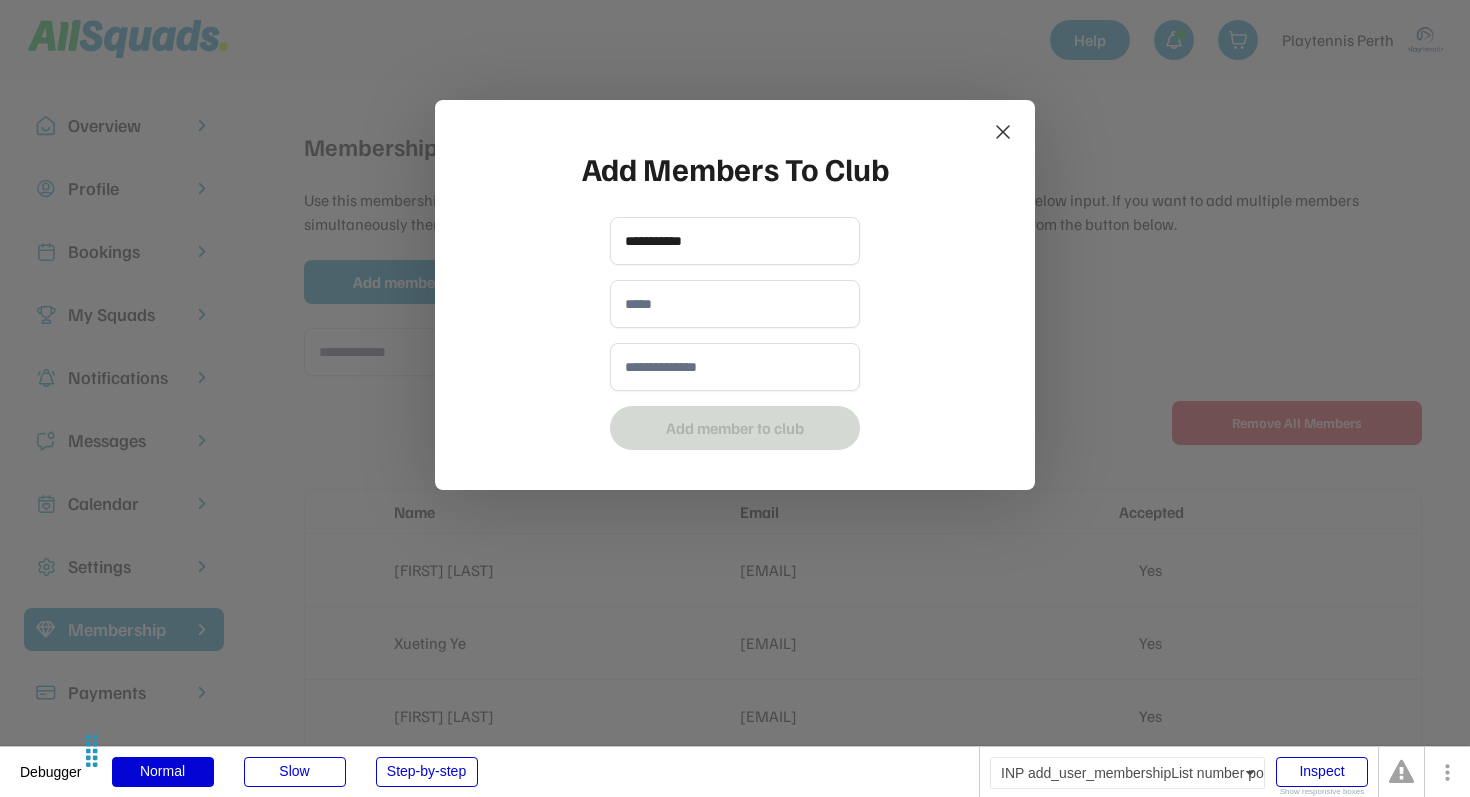 click at bounding box center [735, 367] 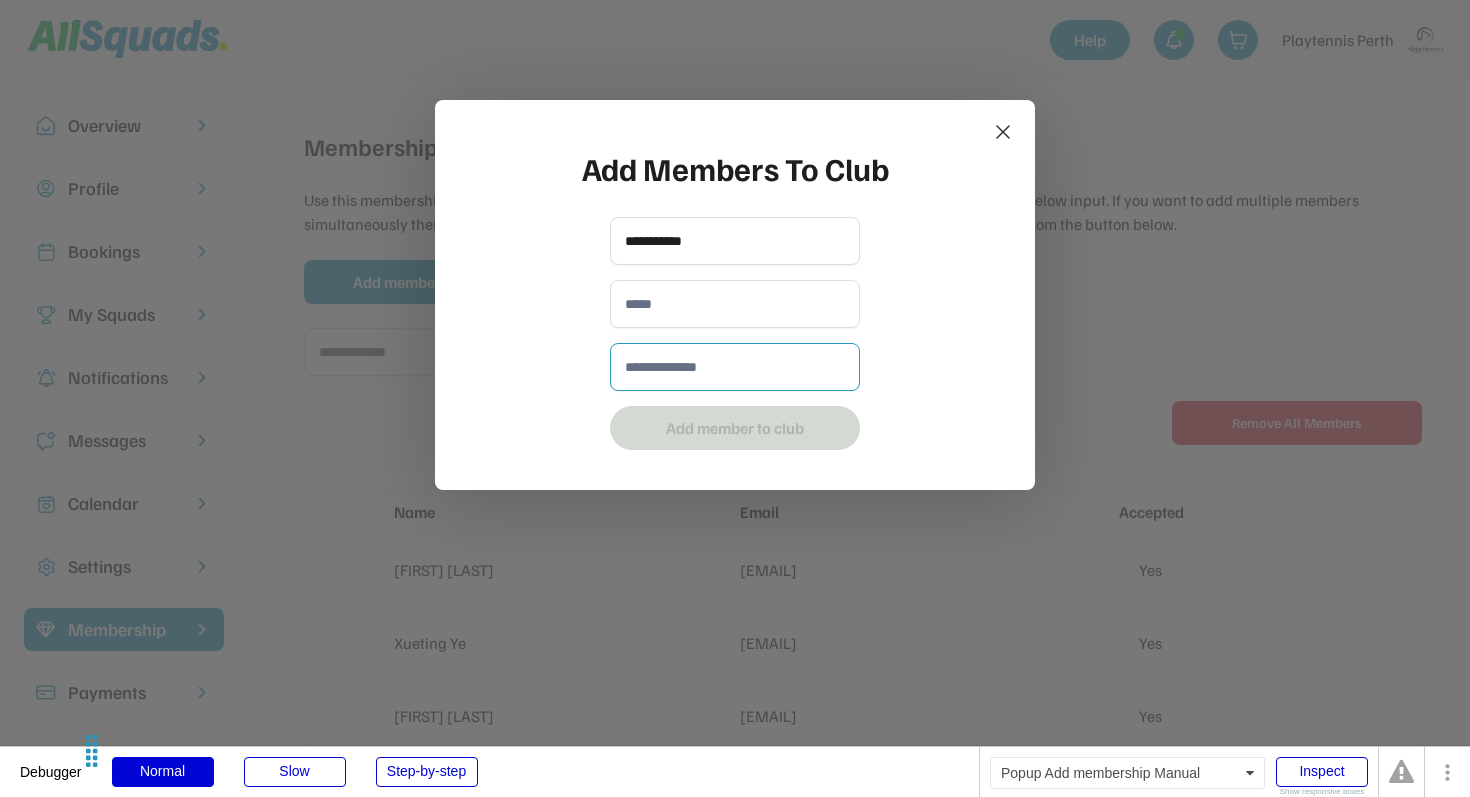 paste on "**********" 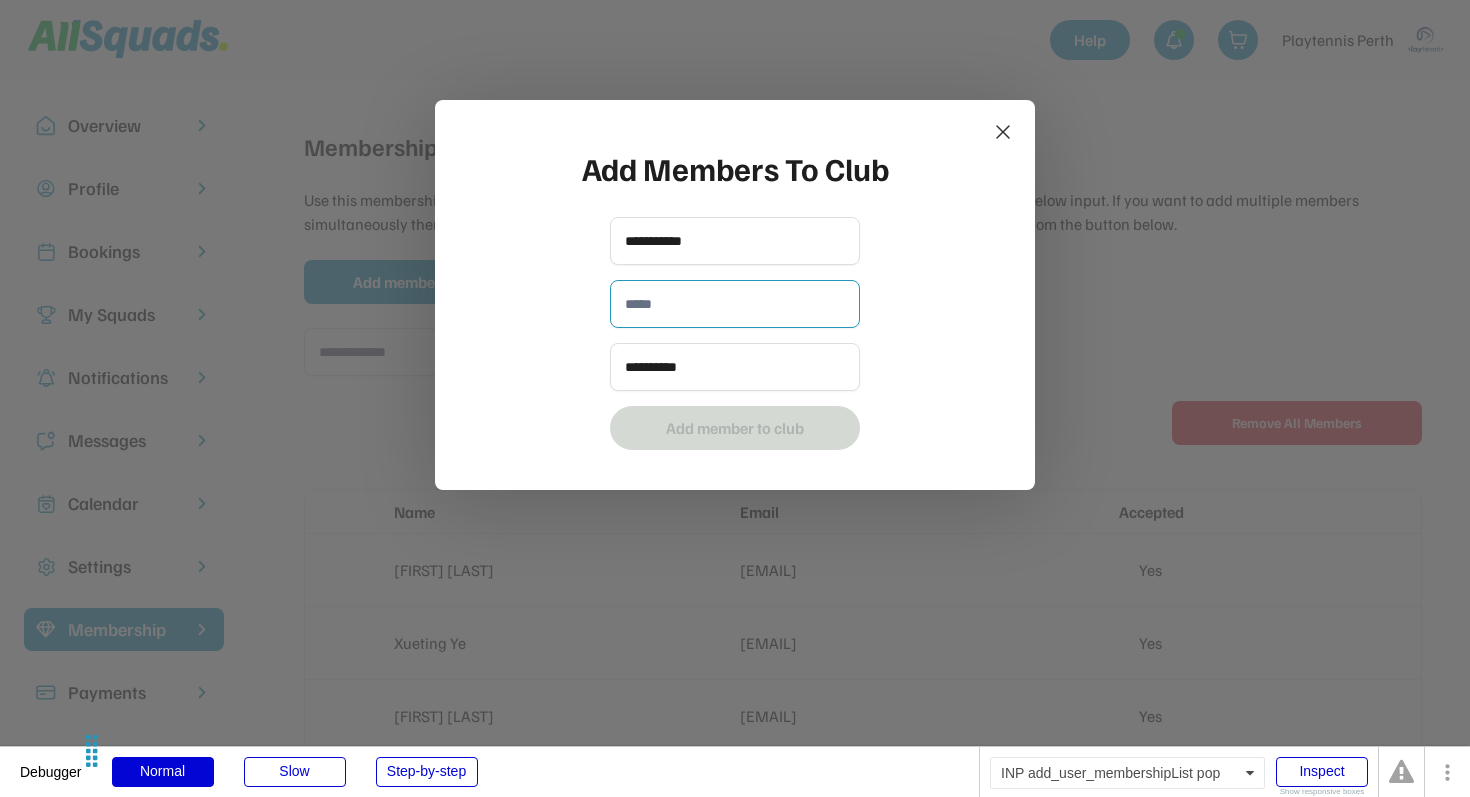 click at bounding box center (735, 304) 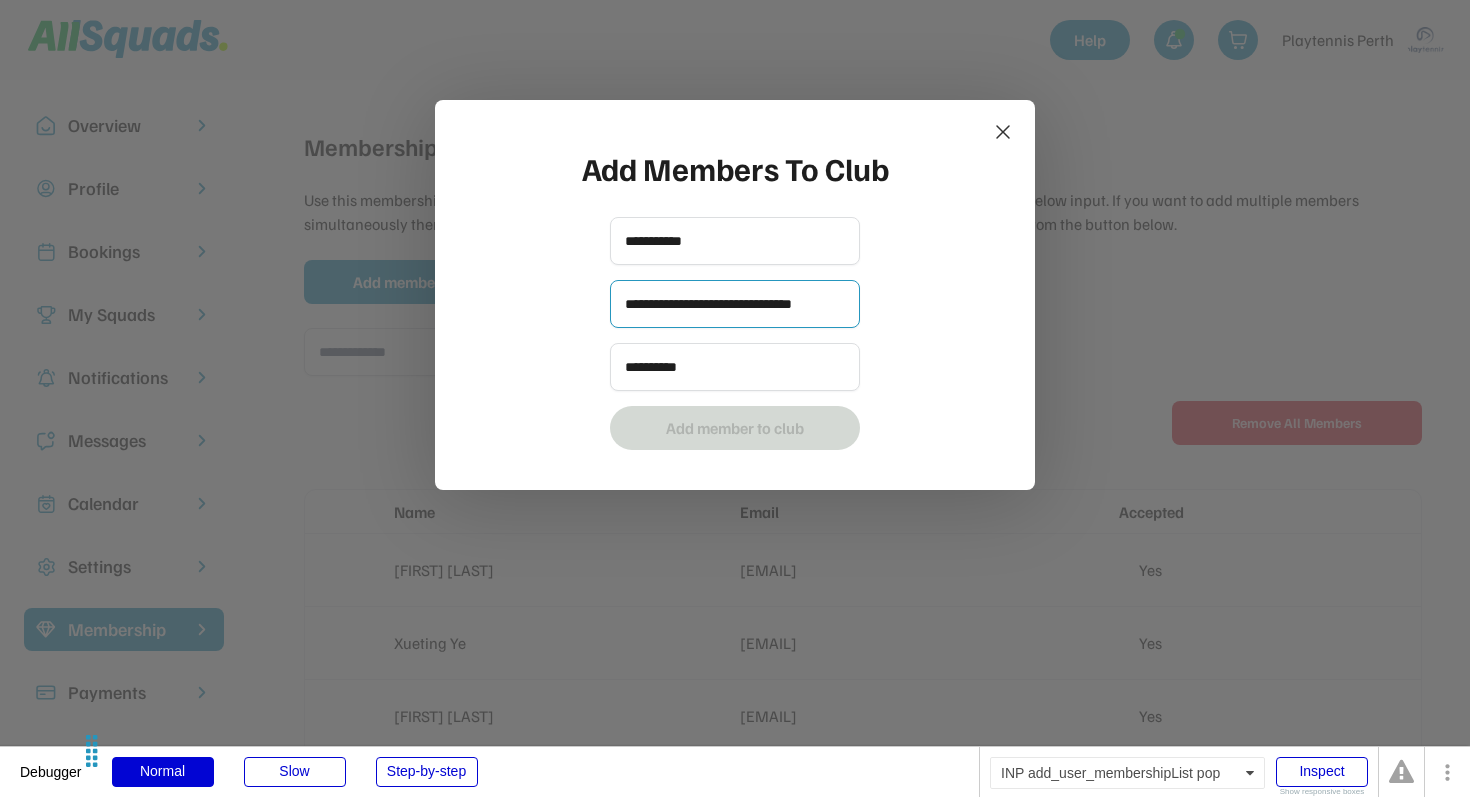 scroll, scrollTop: 0, scrollLeft: 11, axis: horizontal 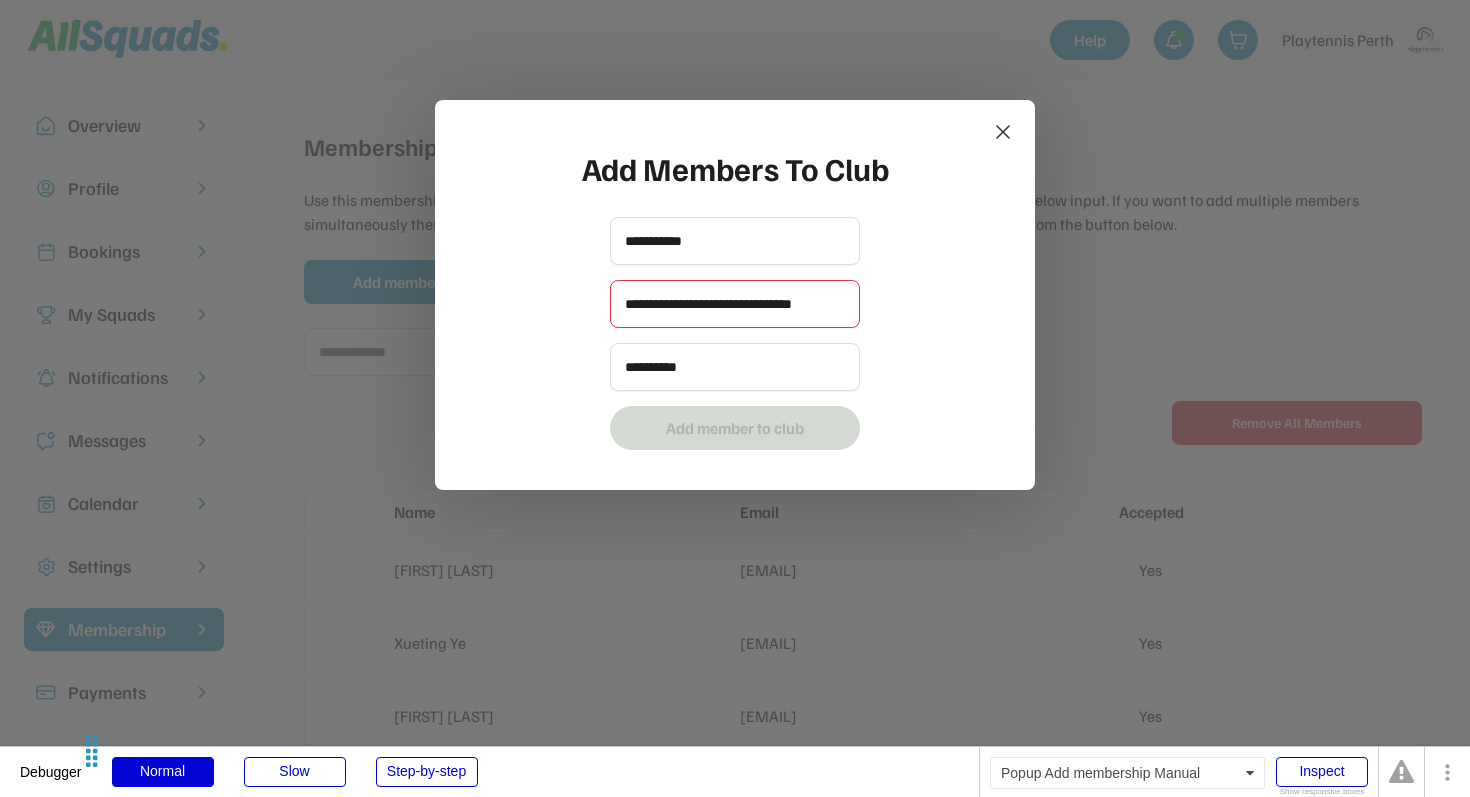 type on "**********" 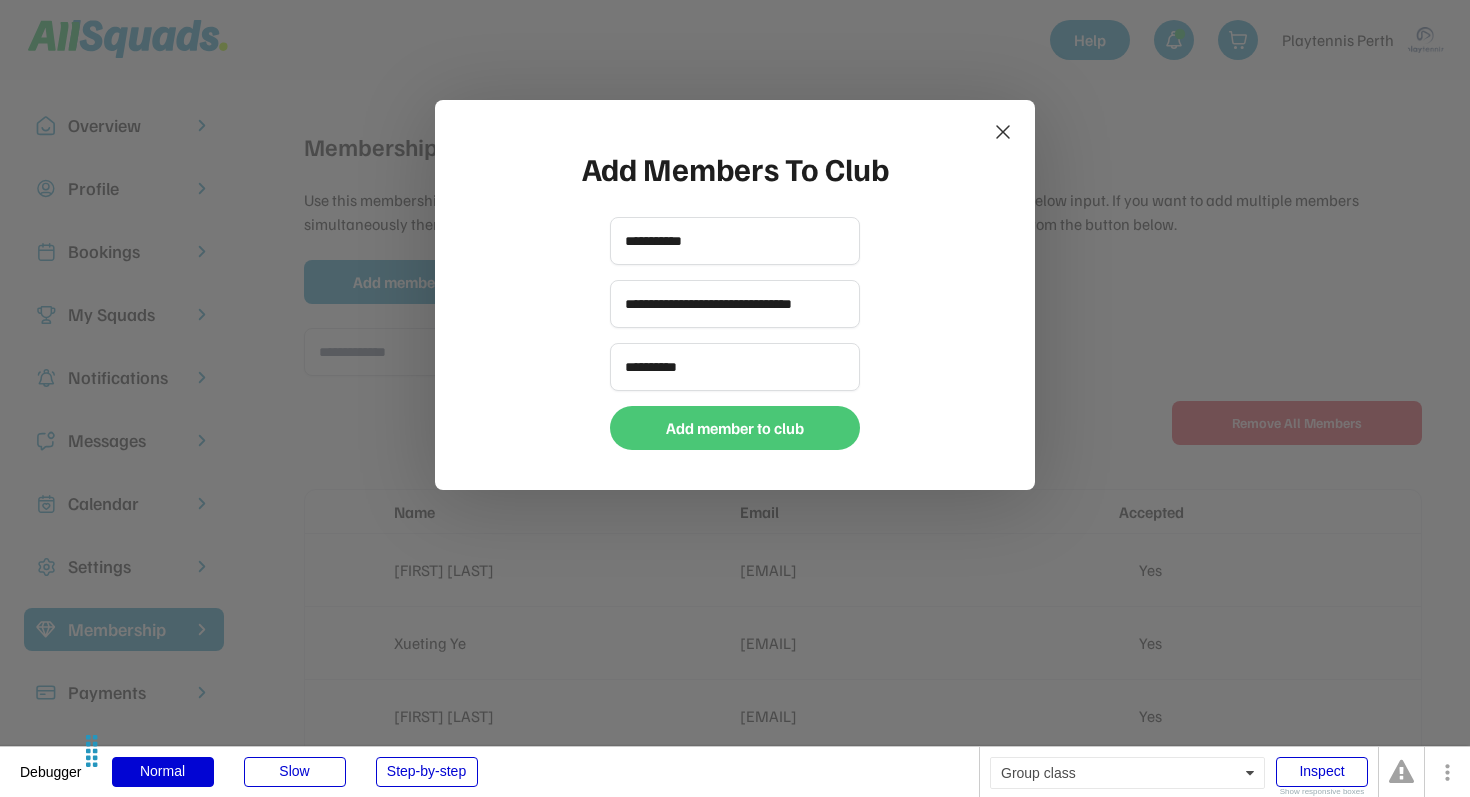 click on "Add member to club" at bounding box center [735, 428] 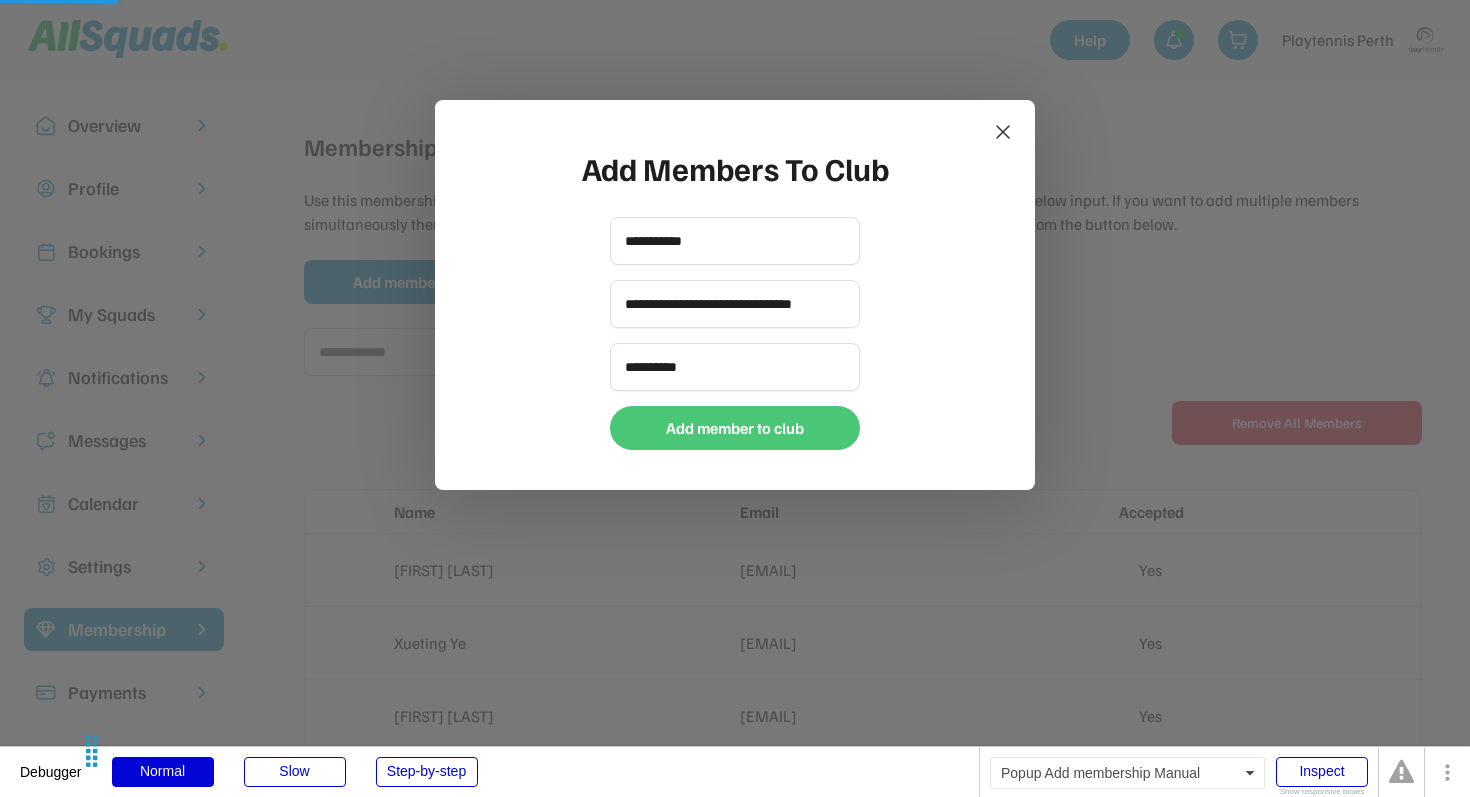 type 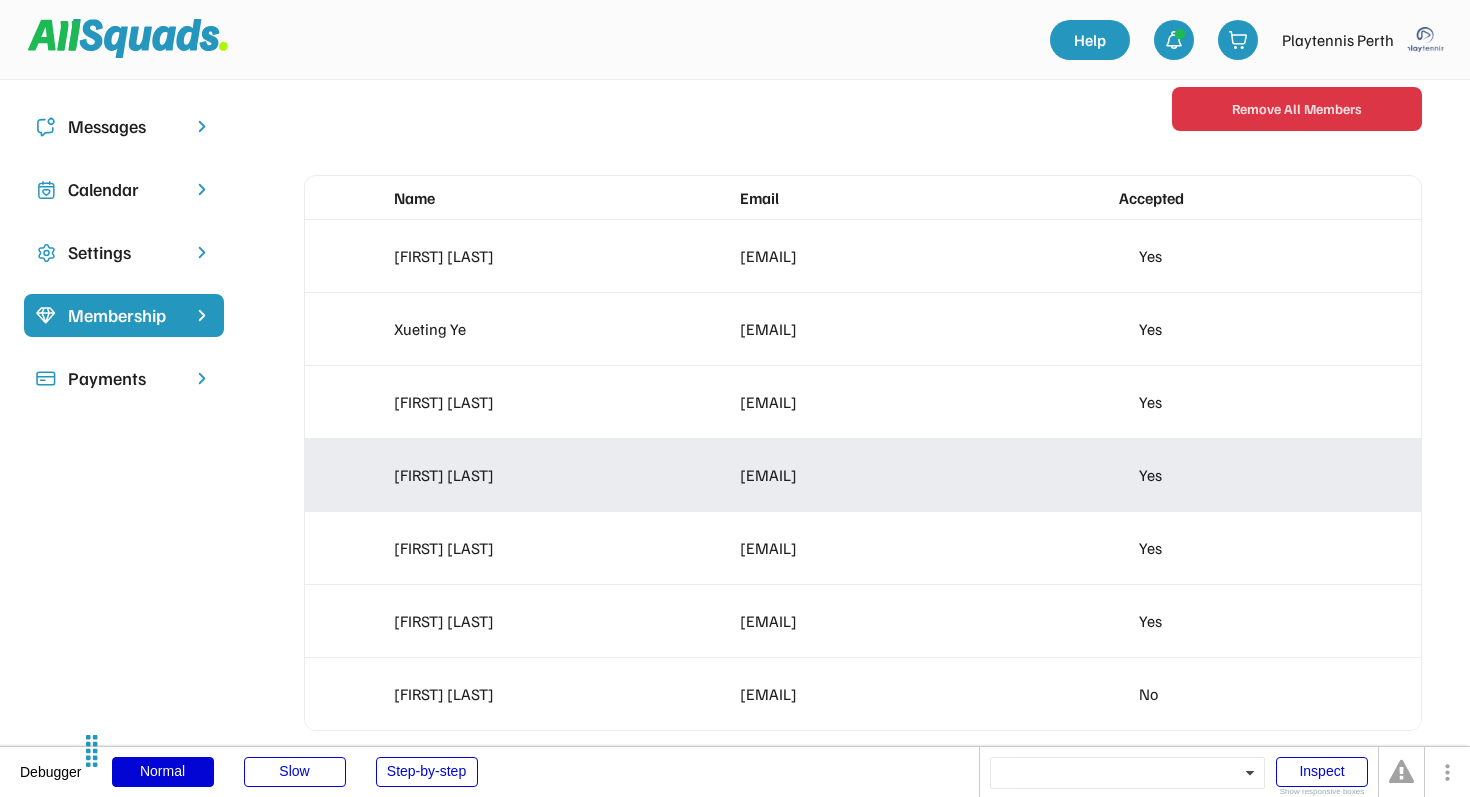 scroll, scrollTop: 306, scrollLeft: 0, axis: vertical 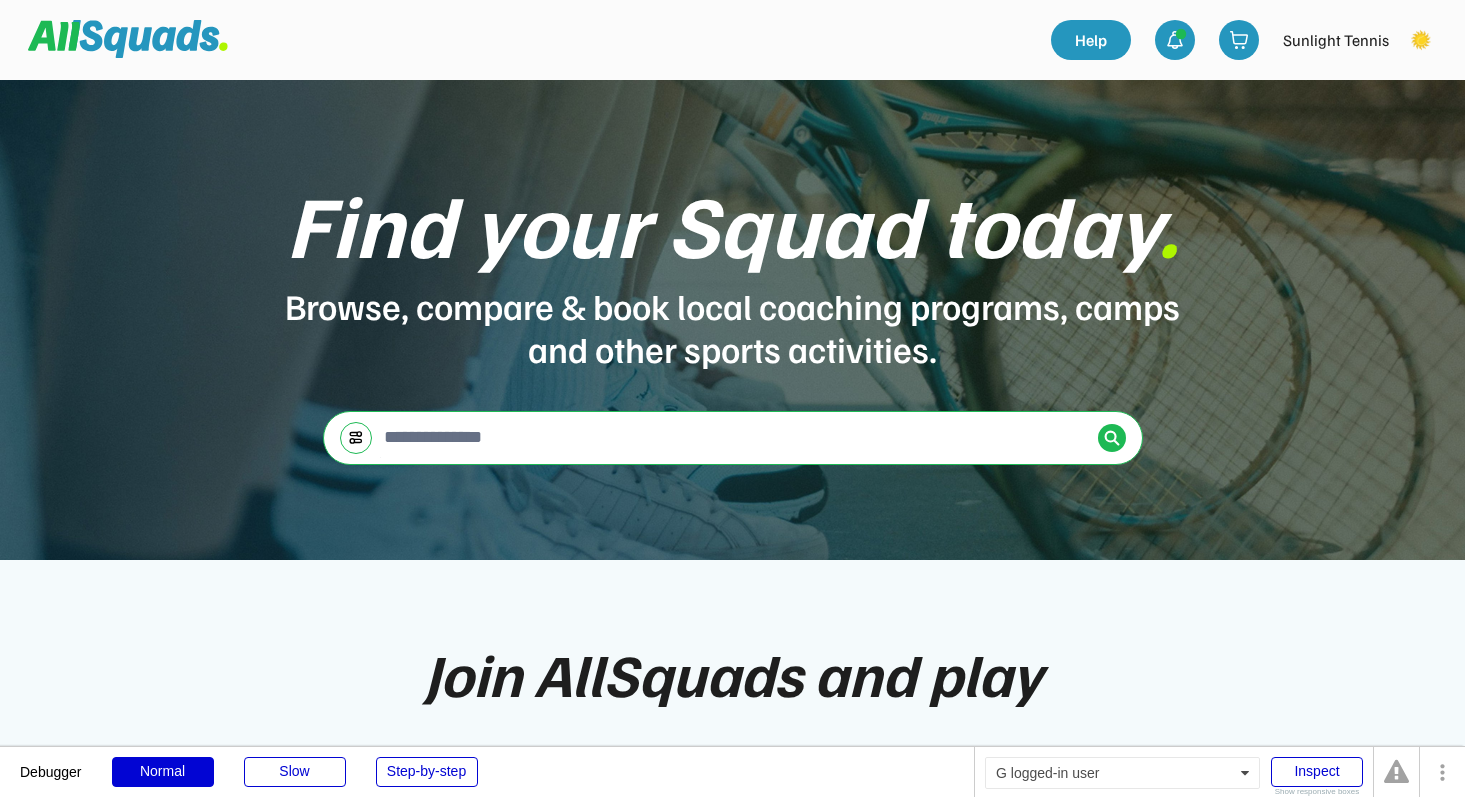 click at bounding box center (1421, 40) 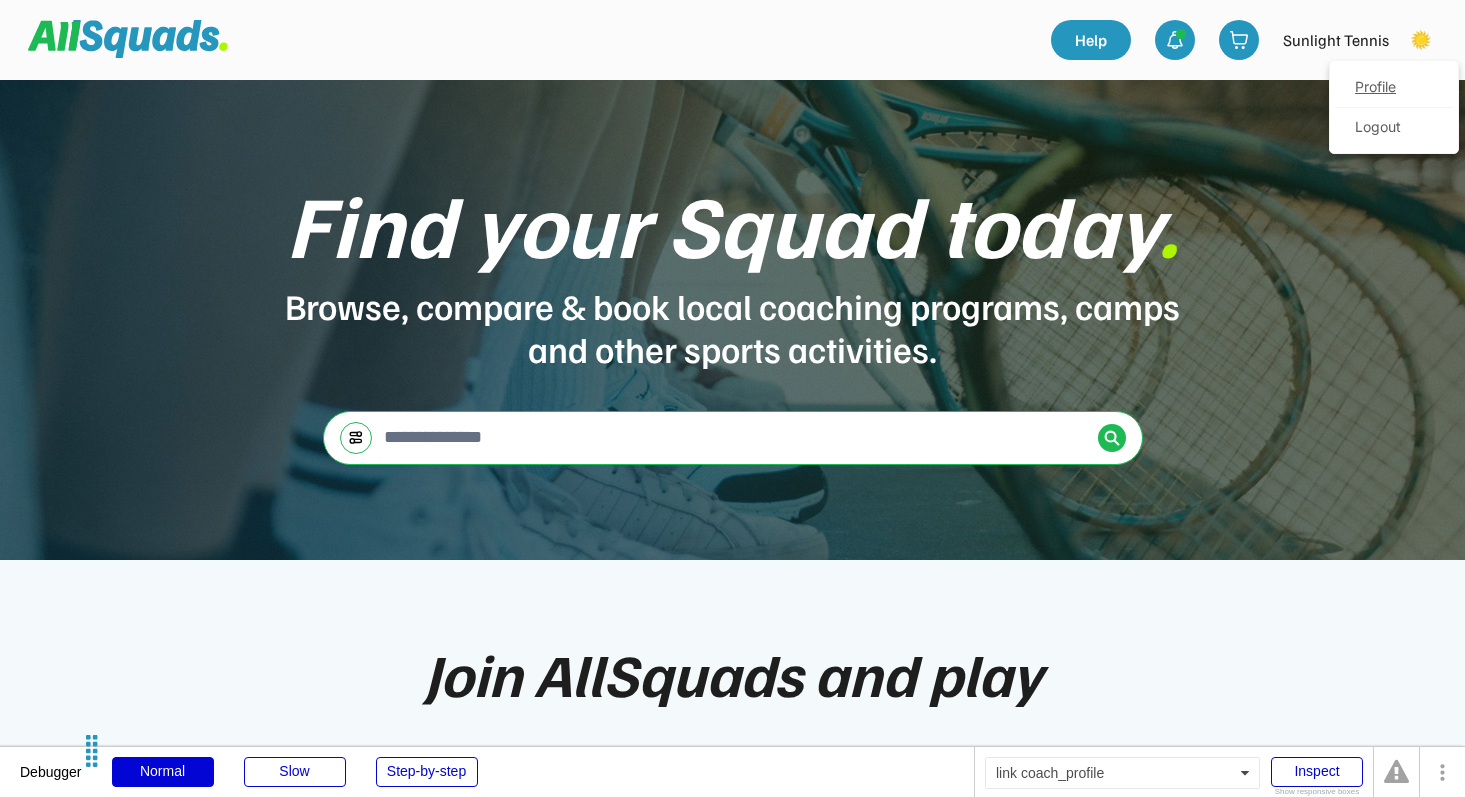 click on "Profile" at bounding box center (1394, 88) 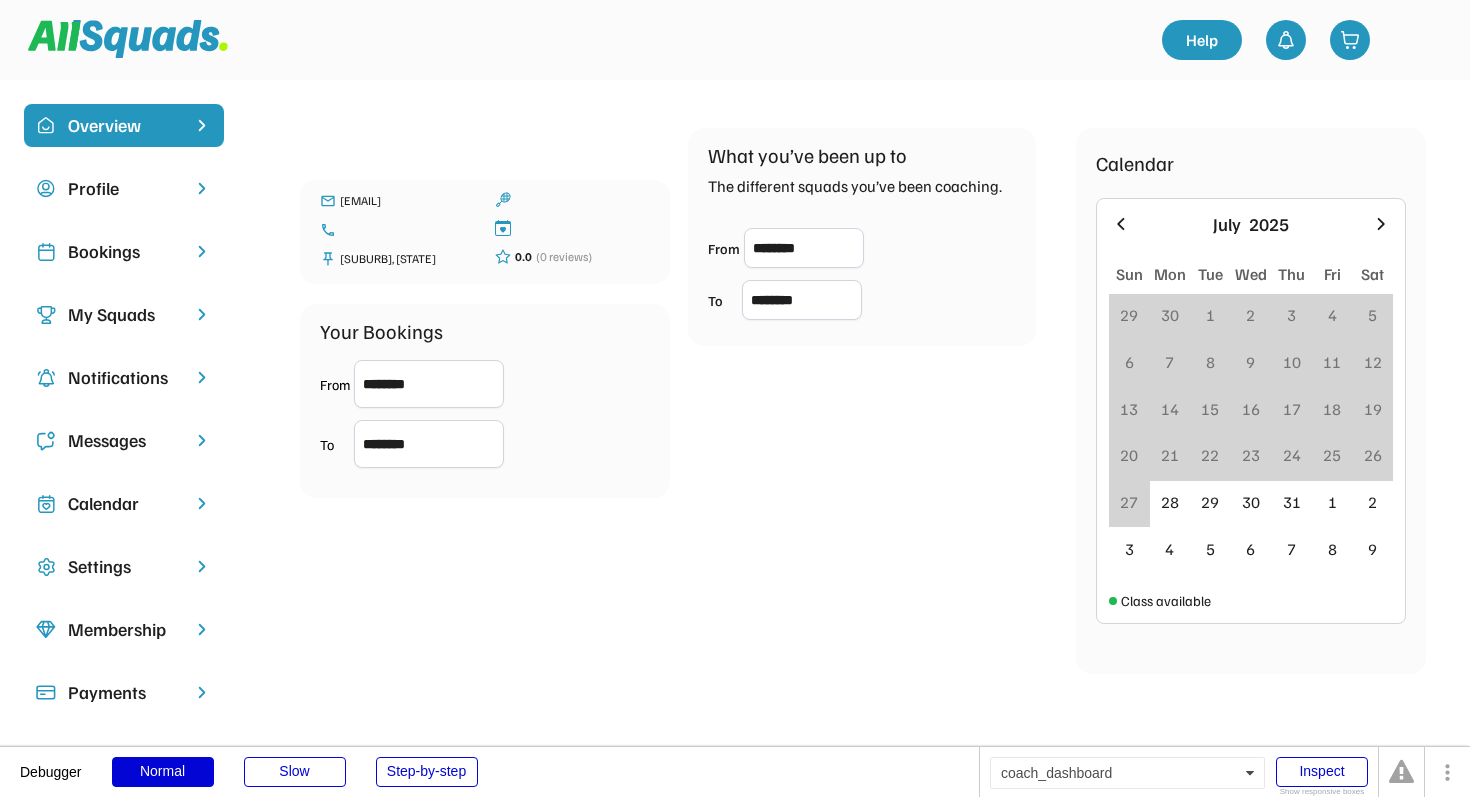 scroll, scrollTop: 0, scrollLeft: 0, axis: both 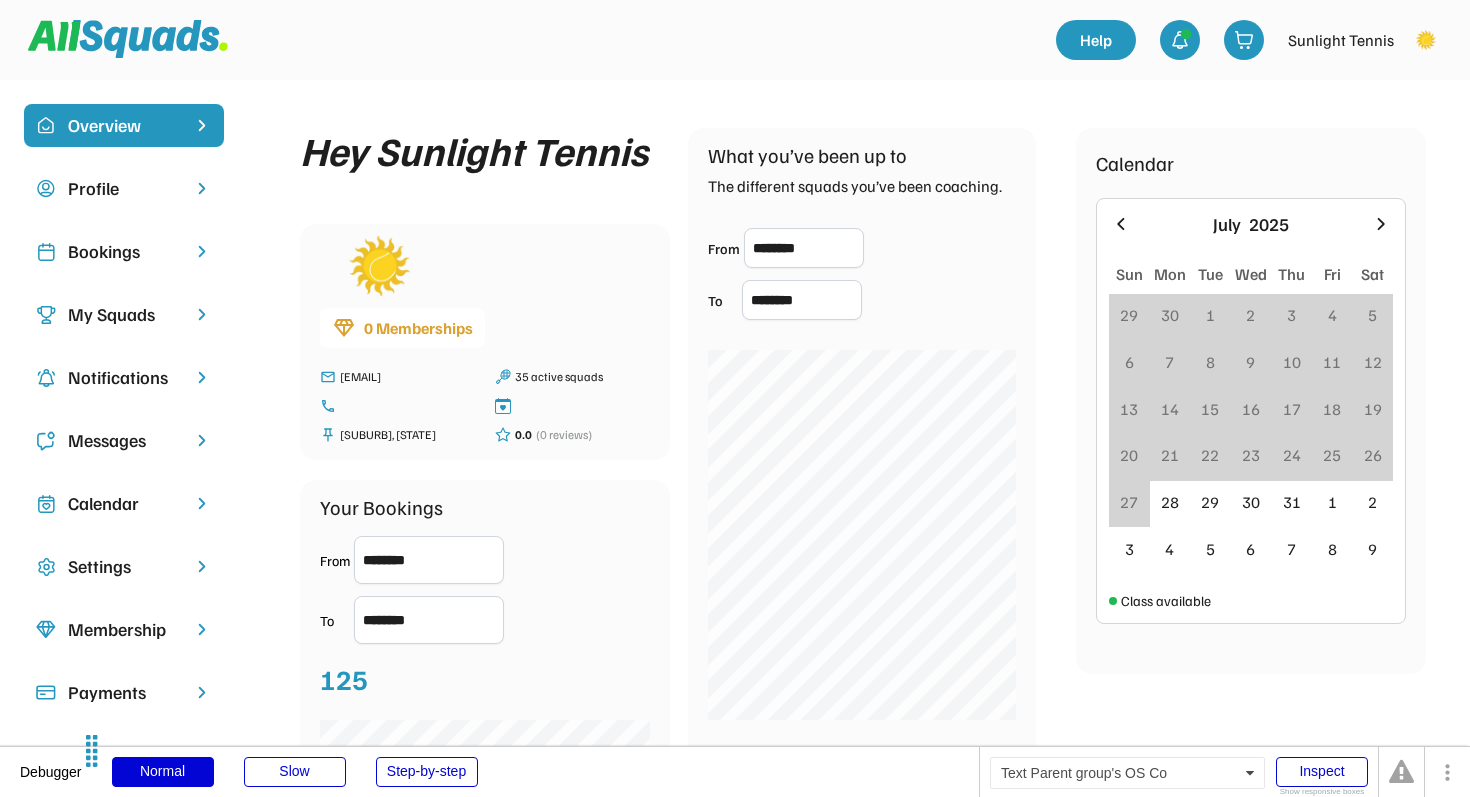 click on "My Squads" at bounding box center (124, 314) 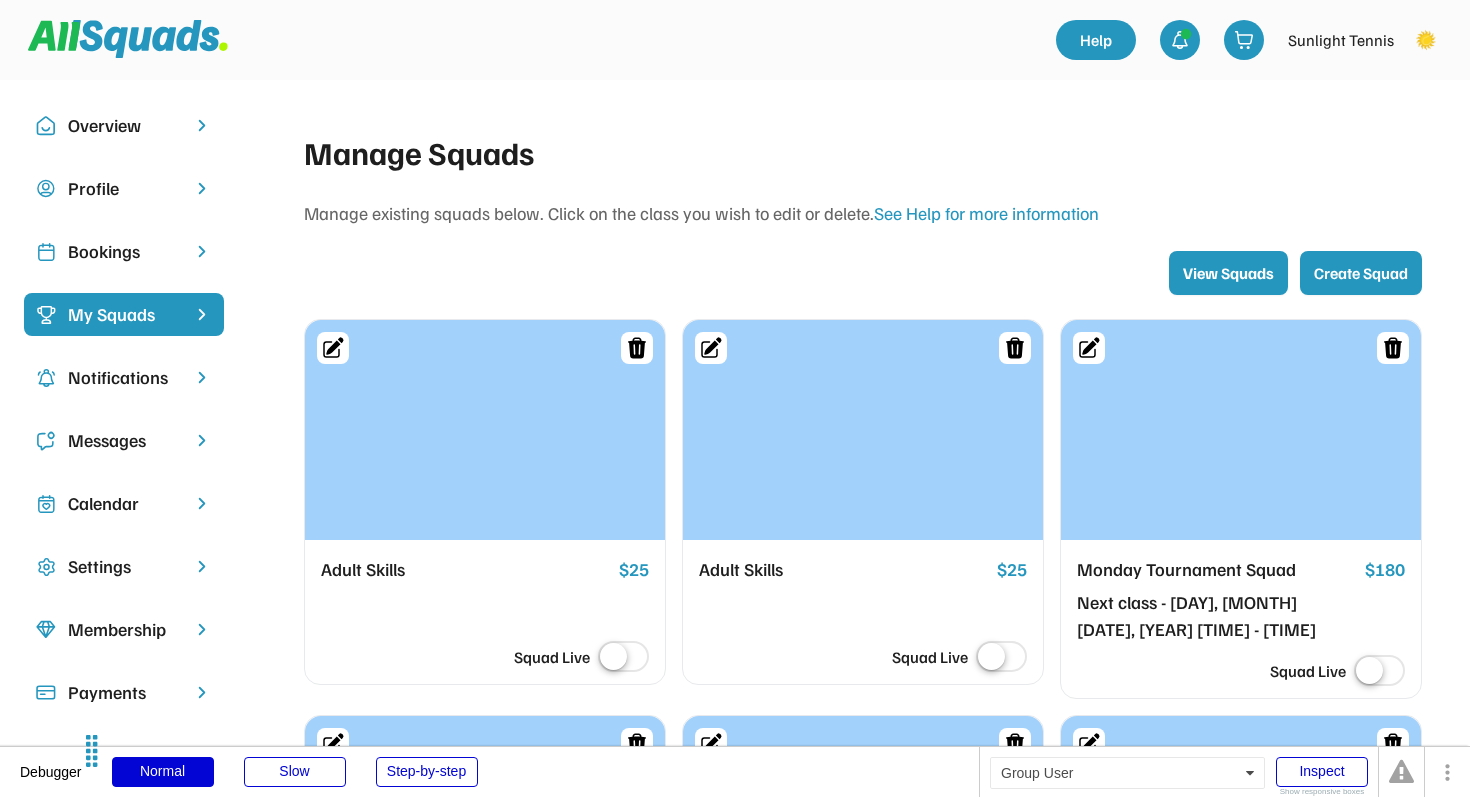 click on "Create Squad" at bounding box center [1361, 273] 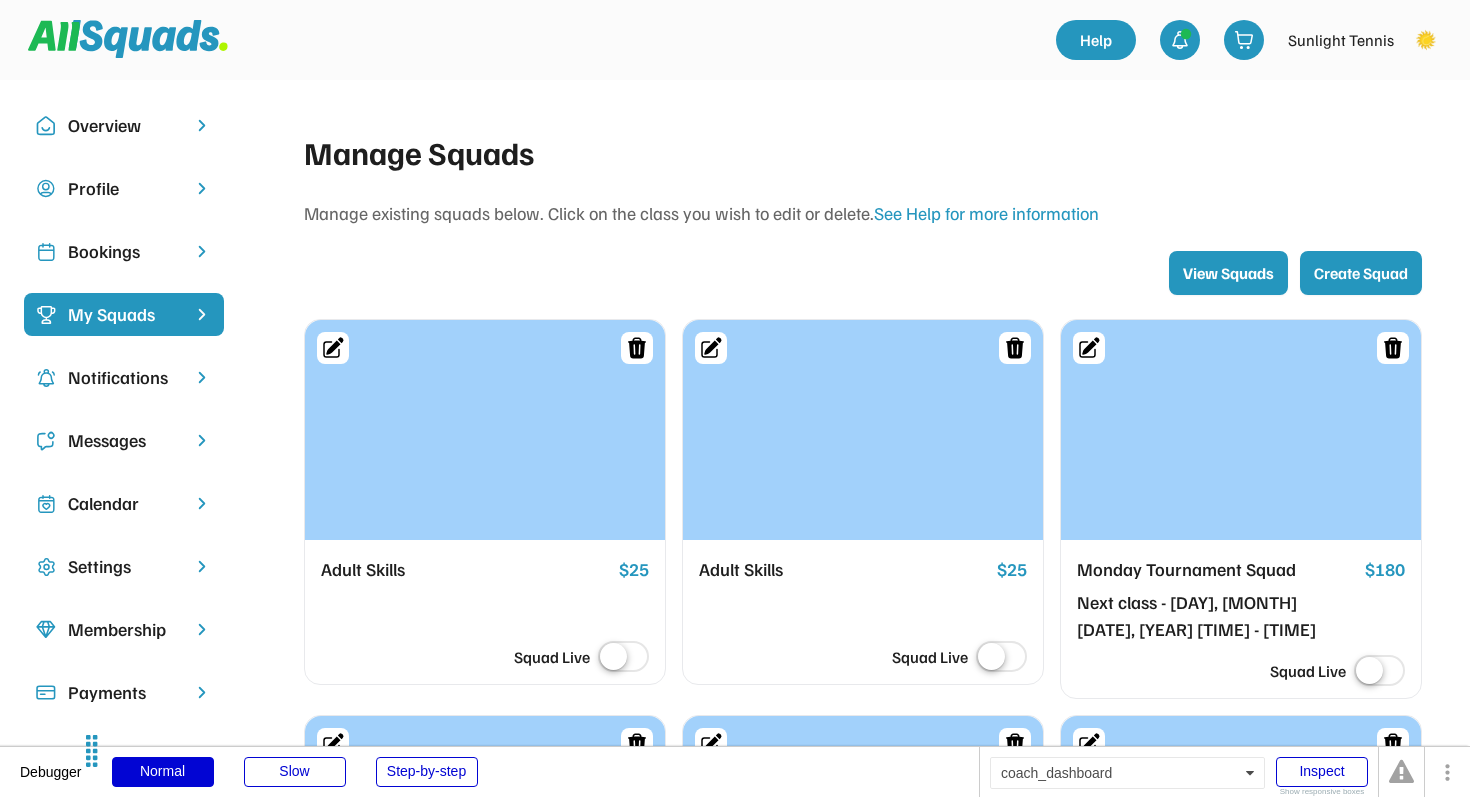 select 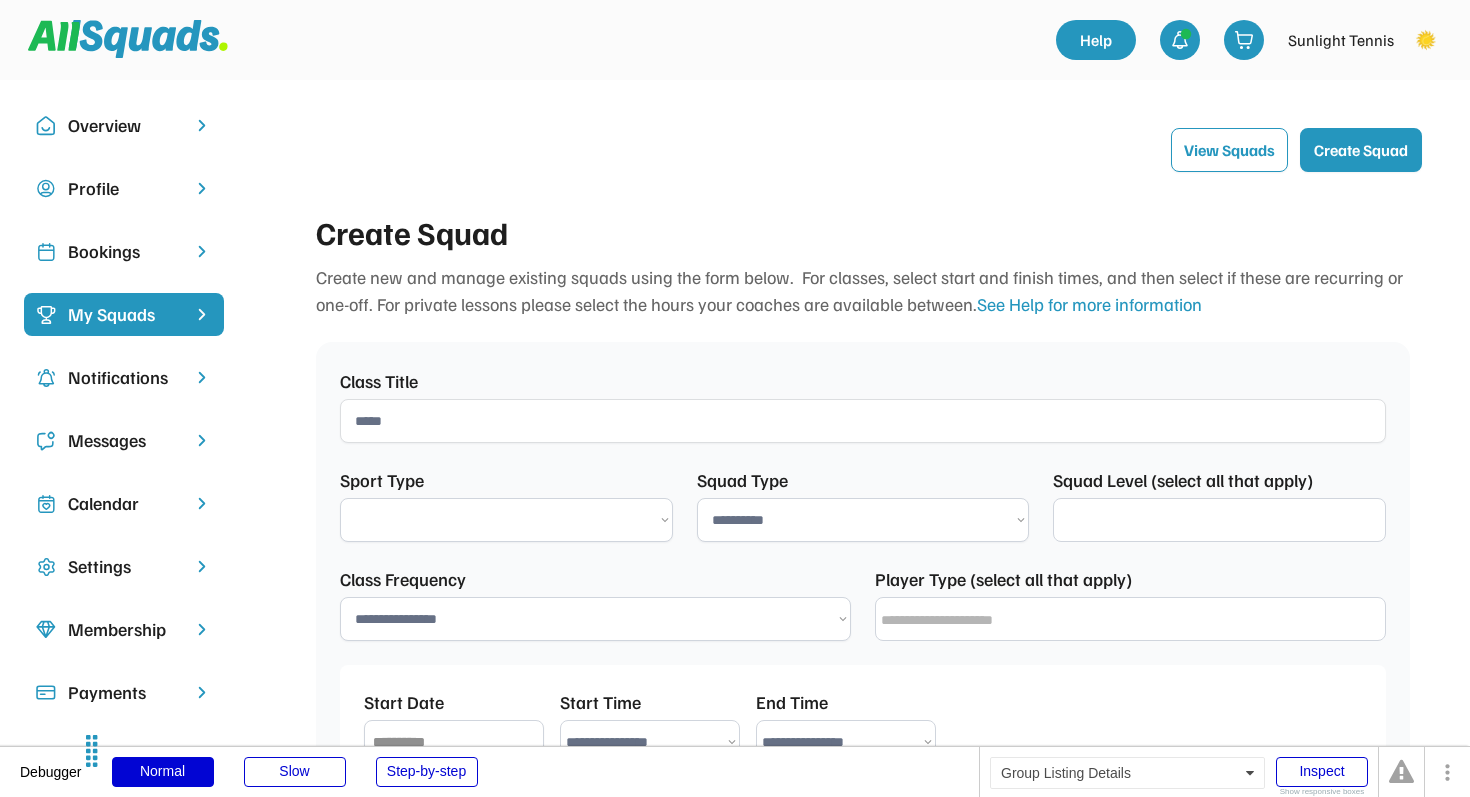 select on "**********" 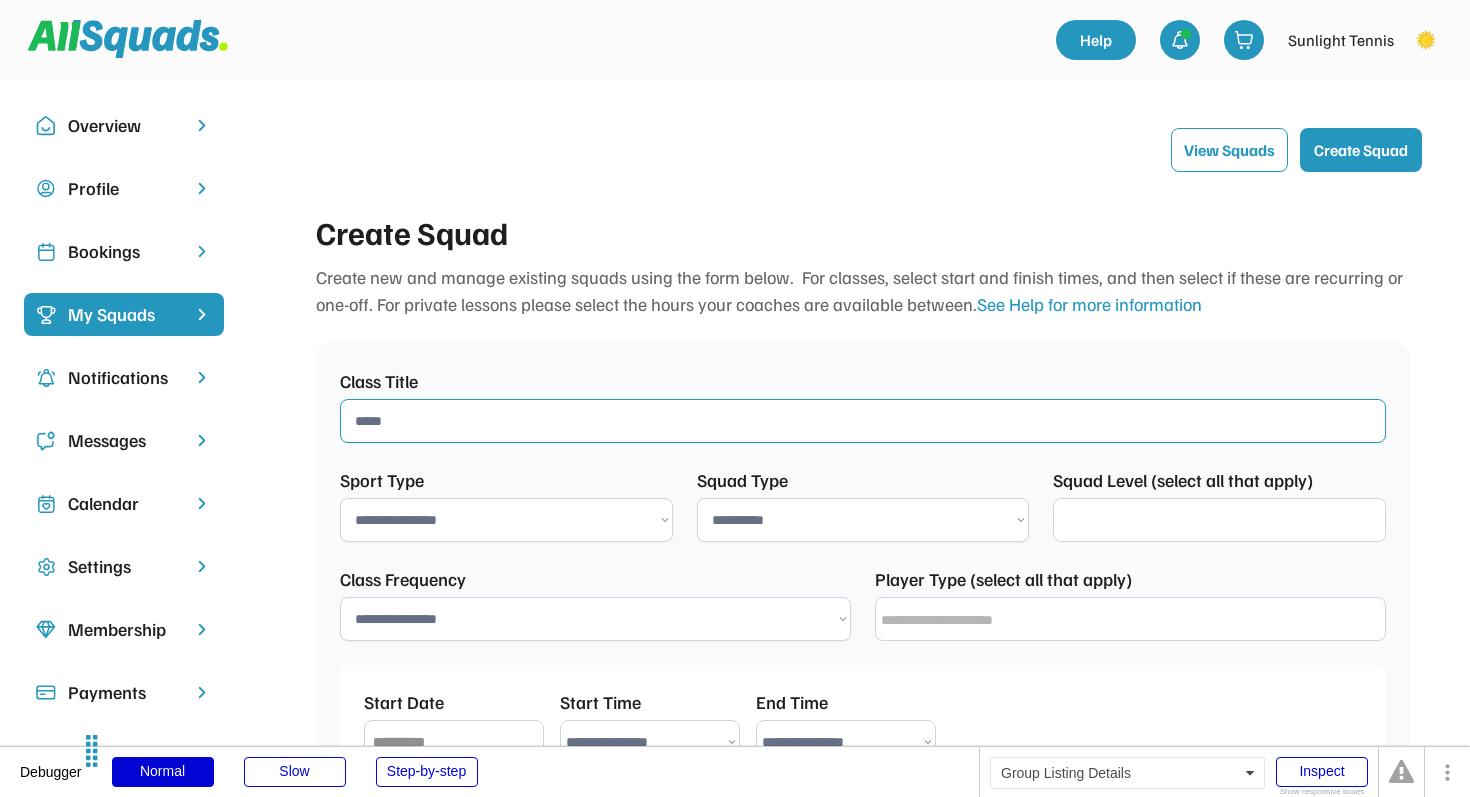 click at bounding box center [863, 421] 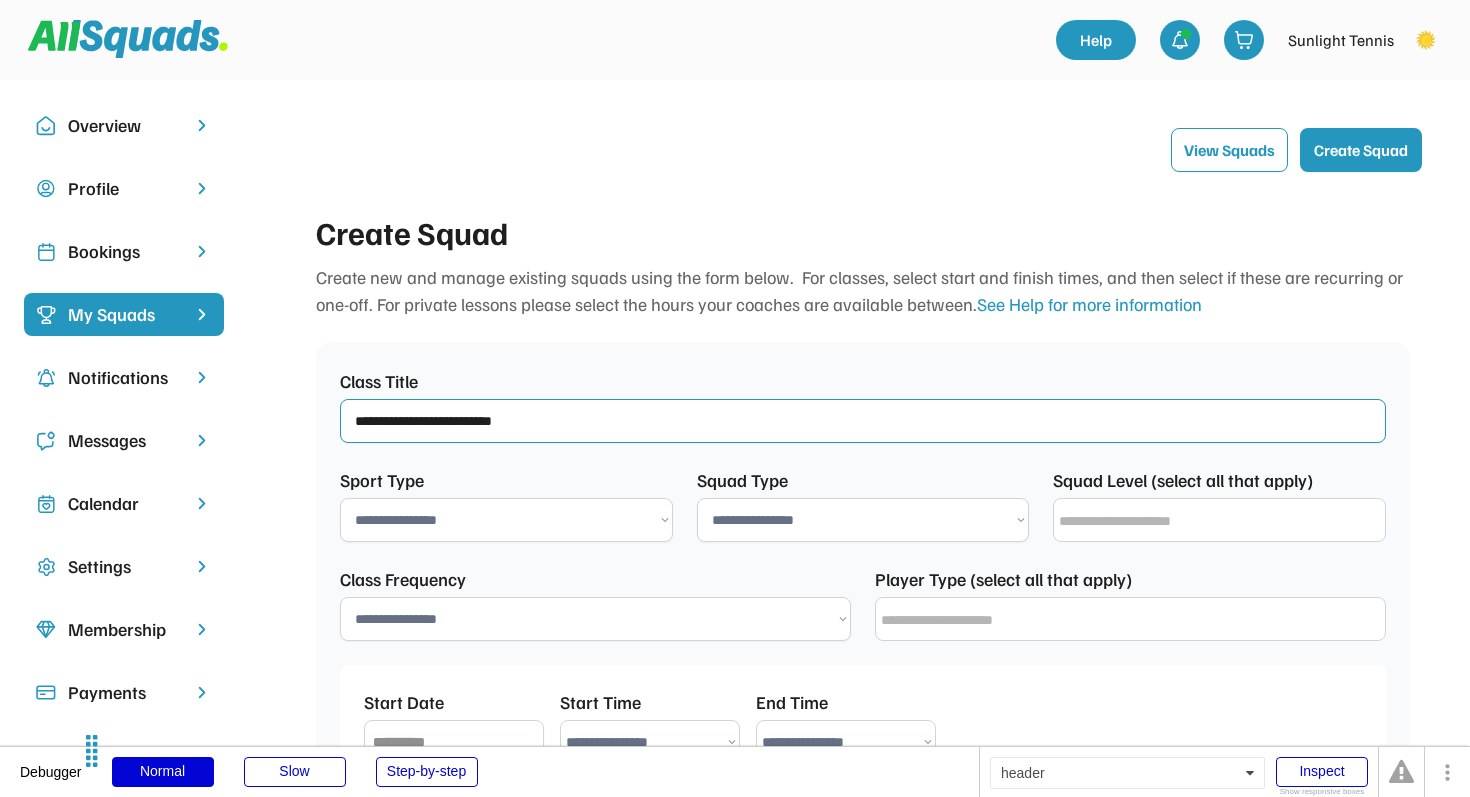 type on "**********" 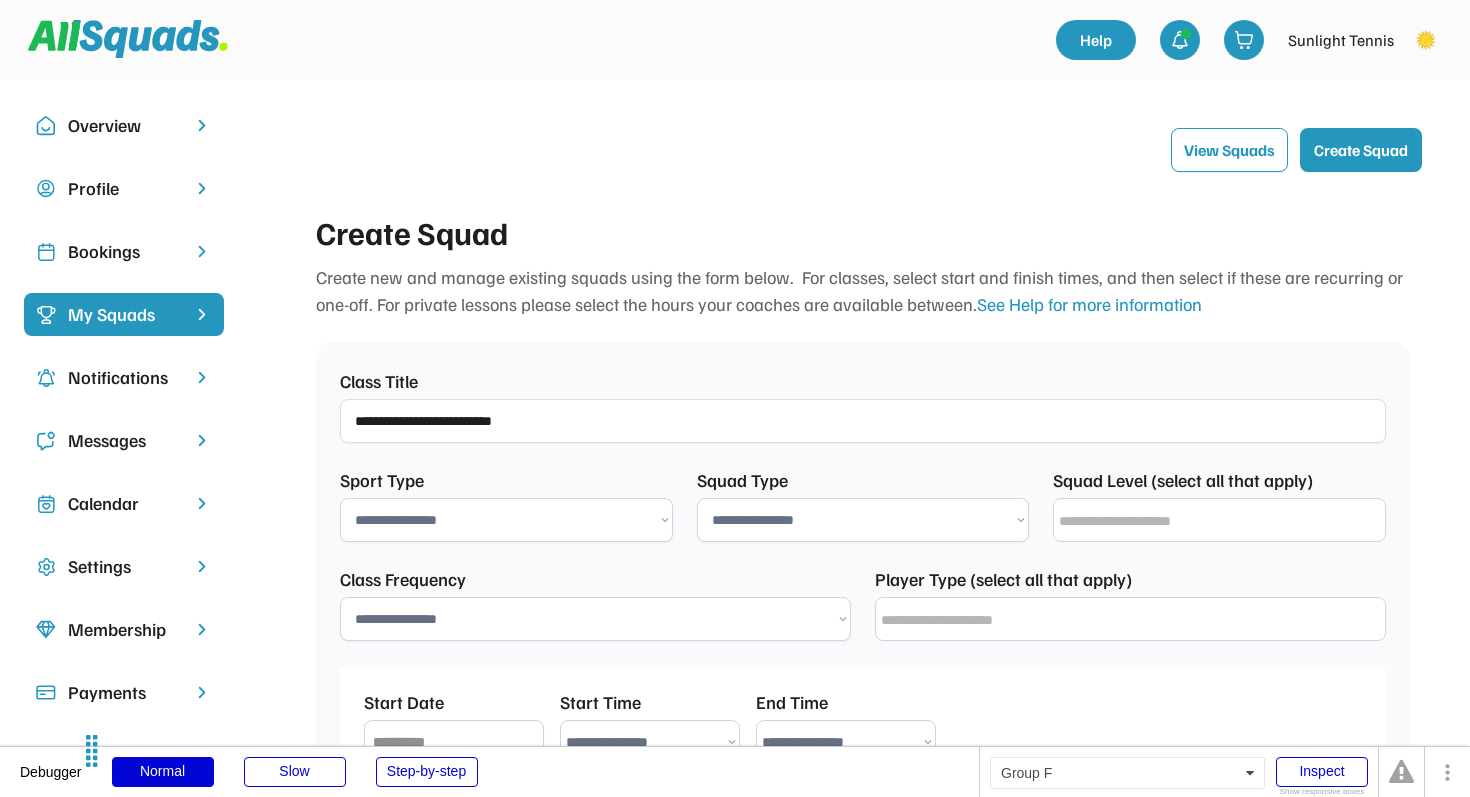 click on "**********" at bounding box center [506, 520] 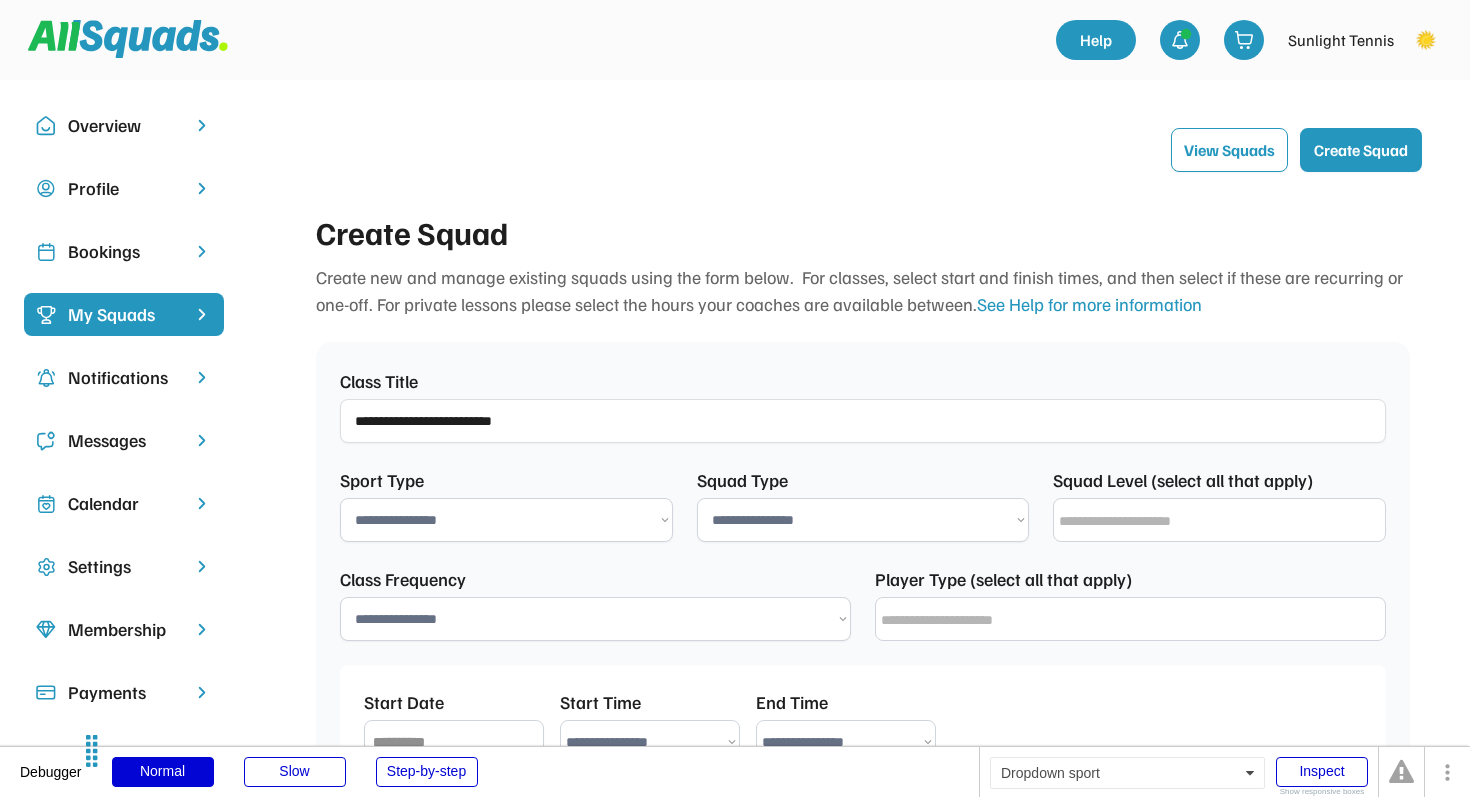 select on "**********" 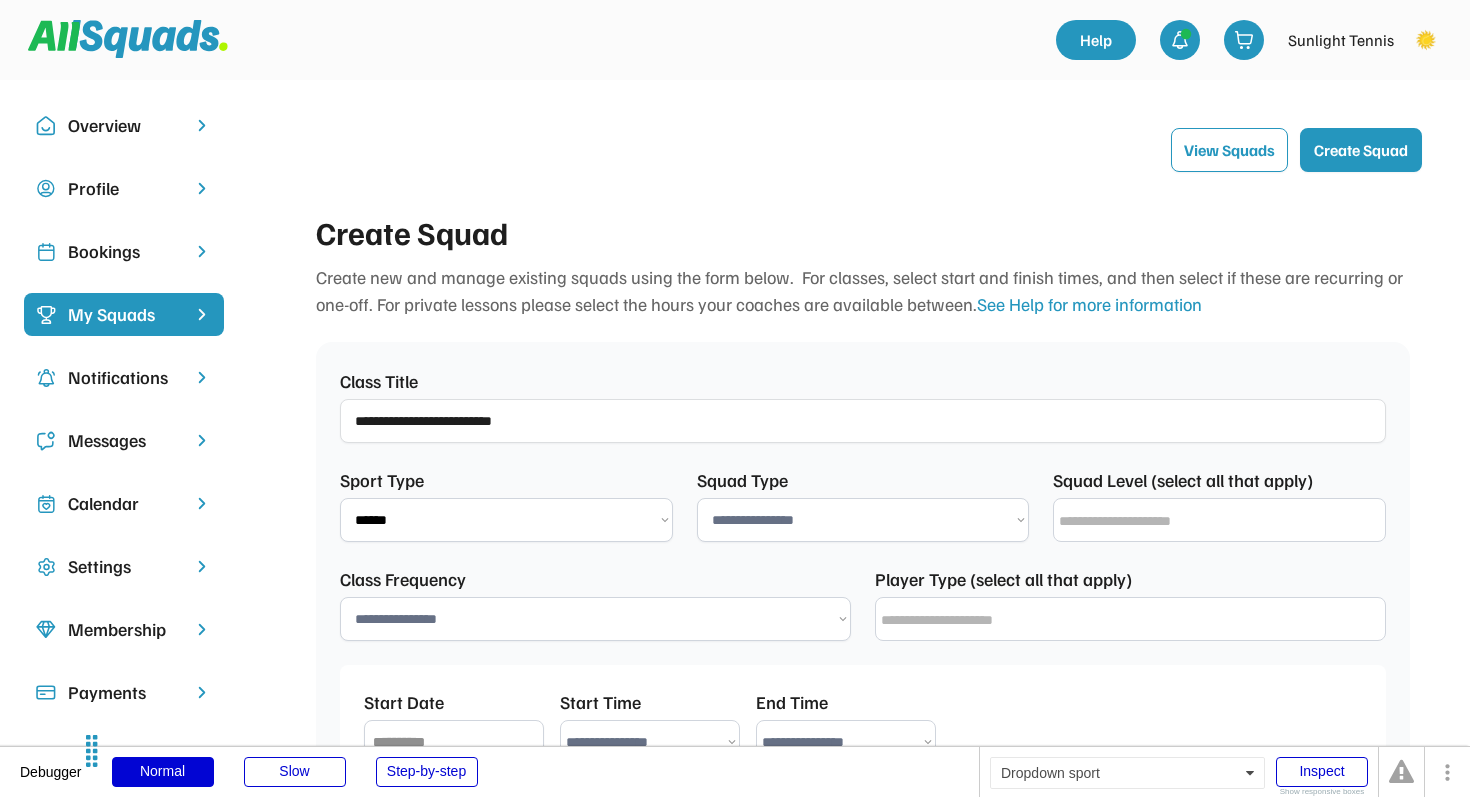 click on "Squad Type" at bounding box center [752, 480] 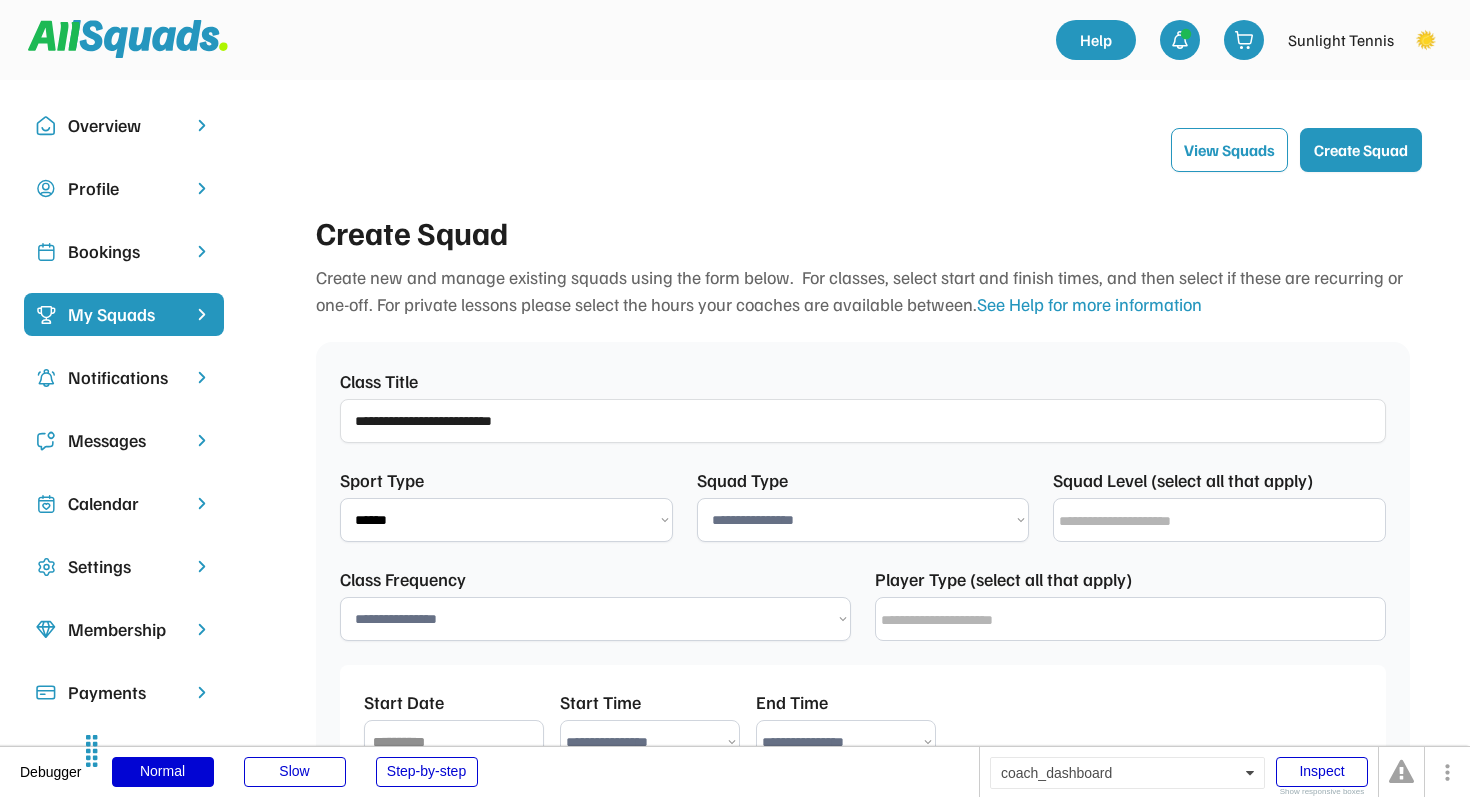click on "**********" at bounding box center (863, 520) 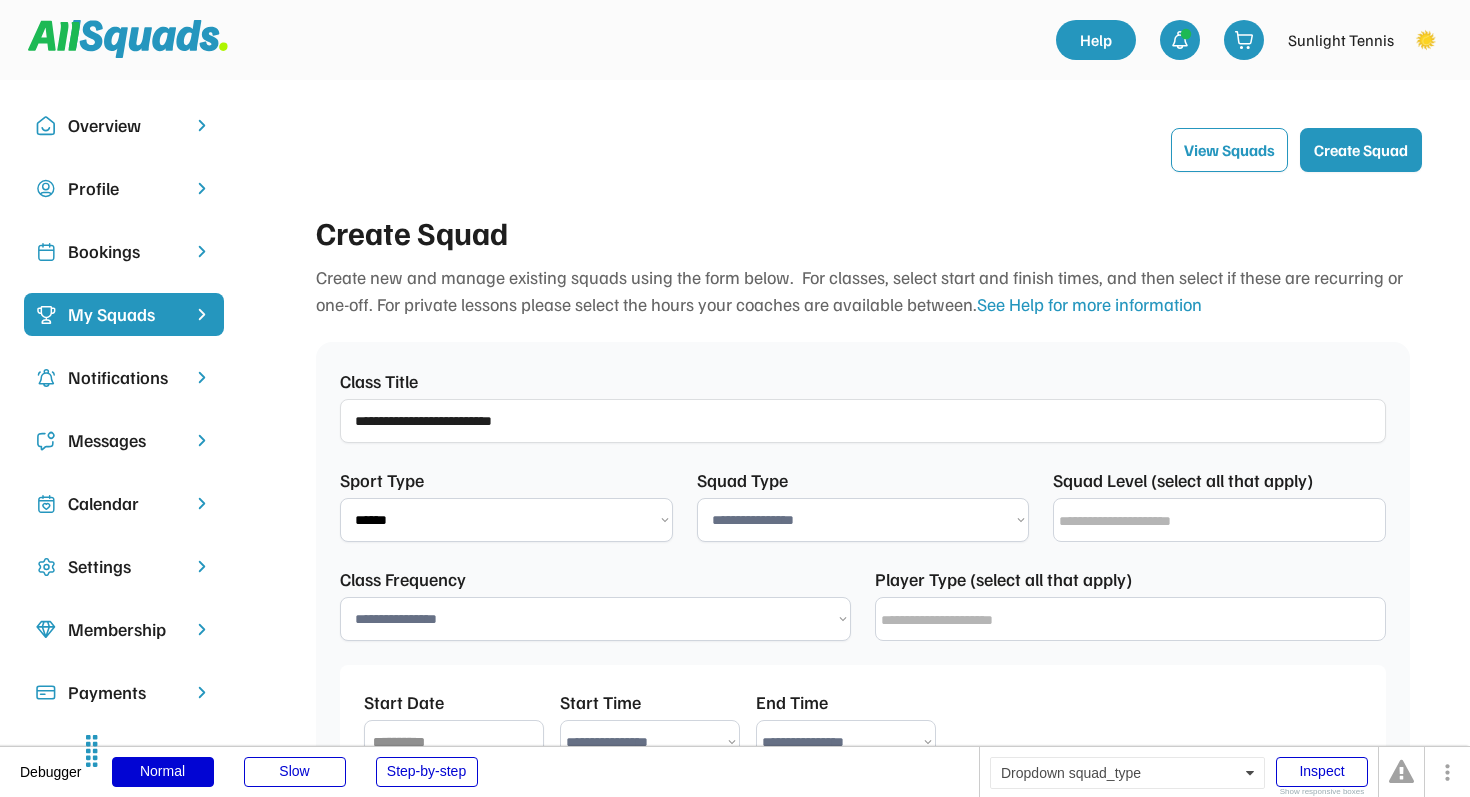 select on "**********" 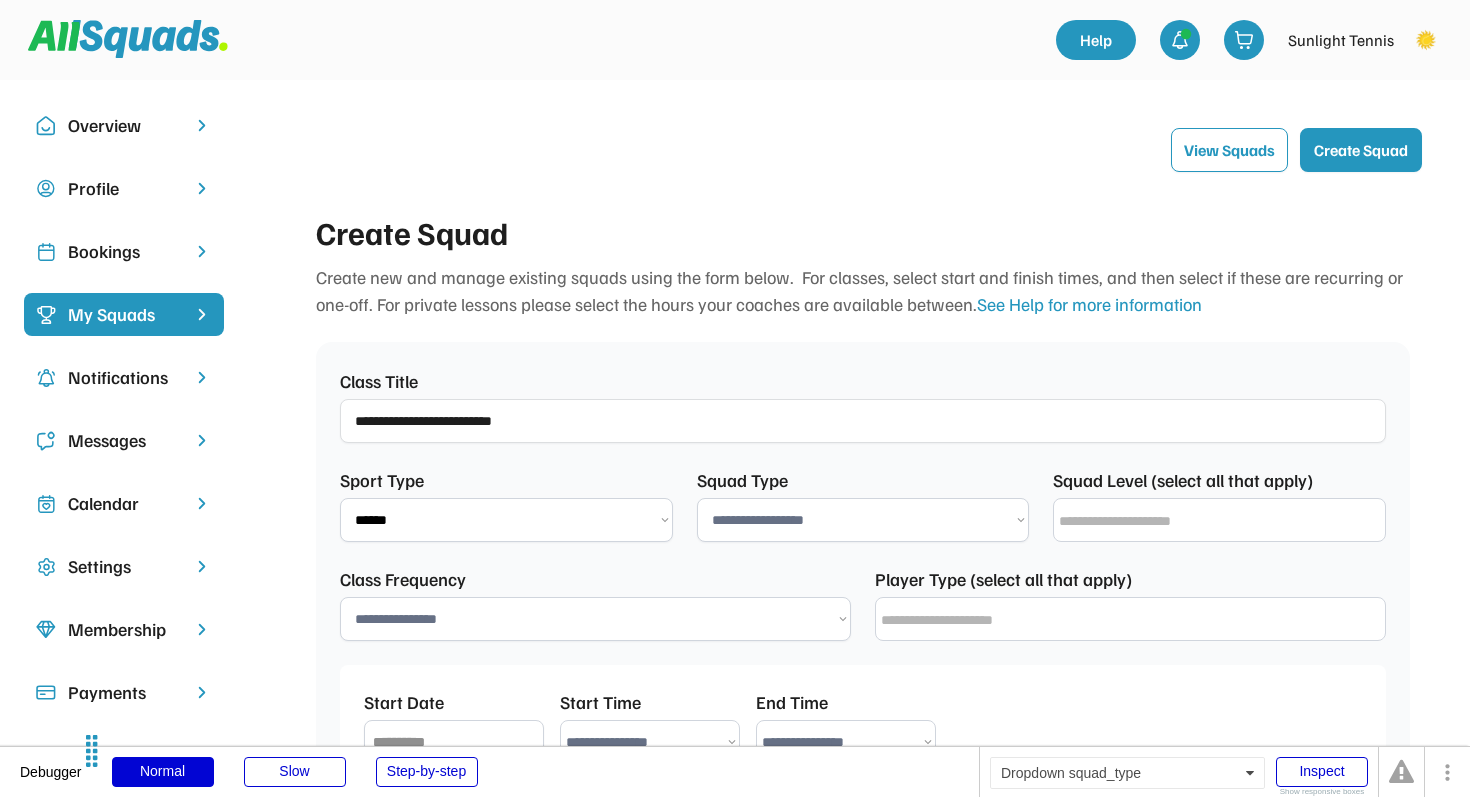 select on "*********" 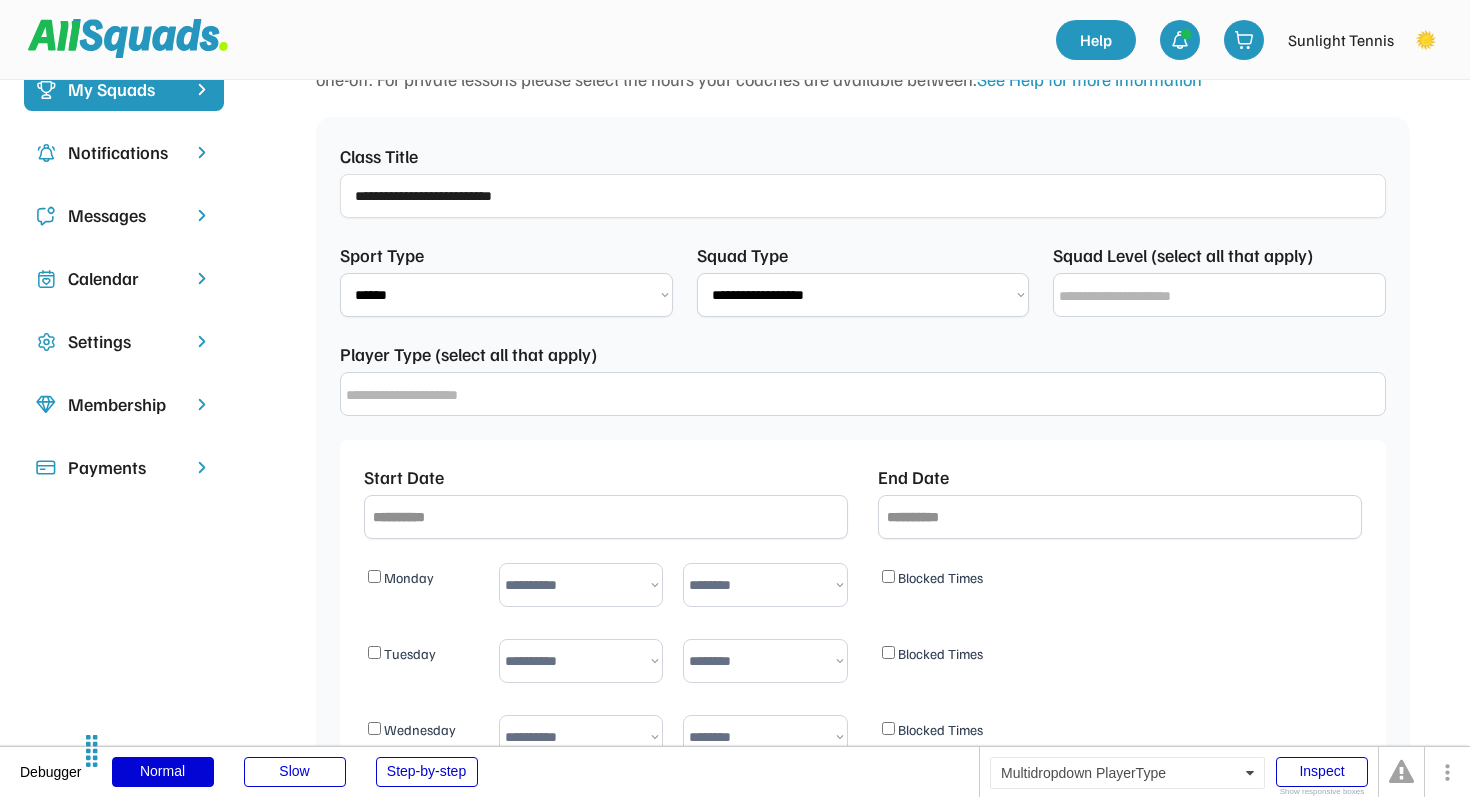 scroll, scrollTop: 253, scrollLeft: 0, axis: vertical 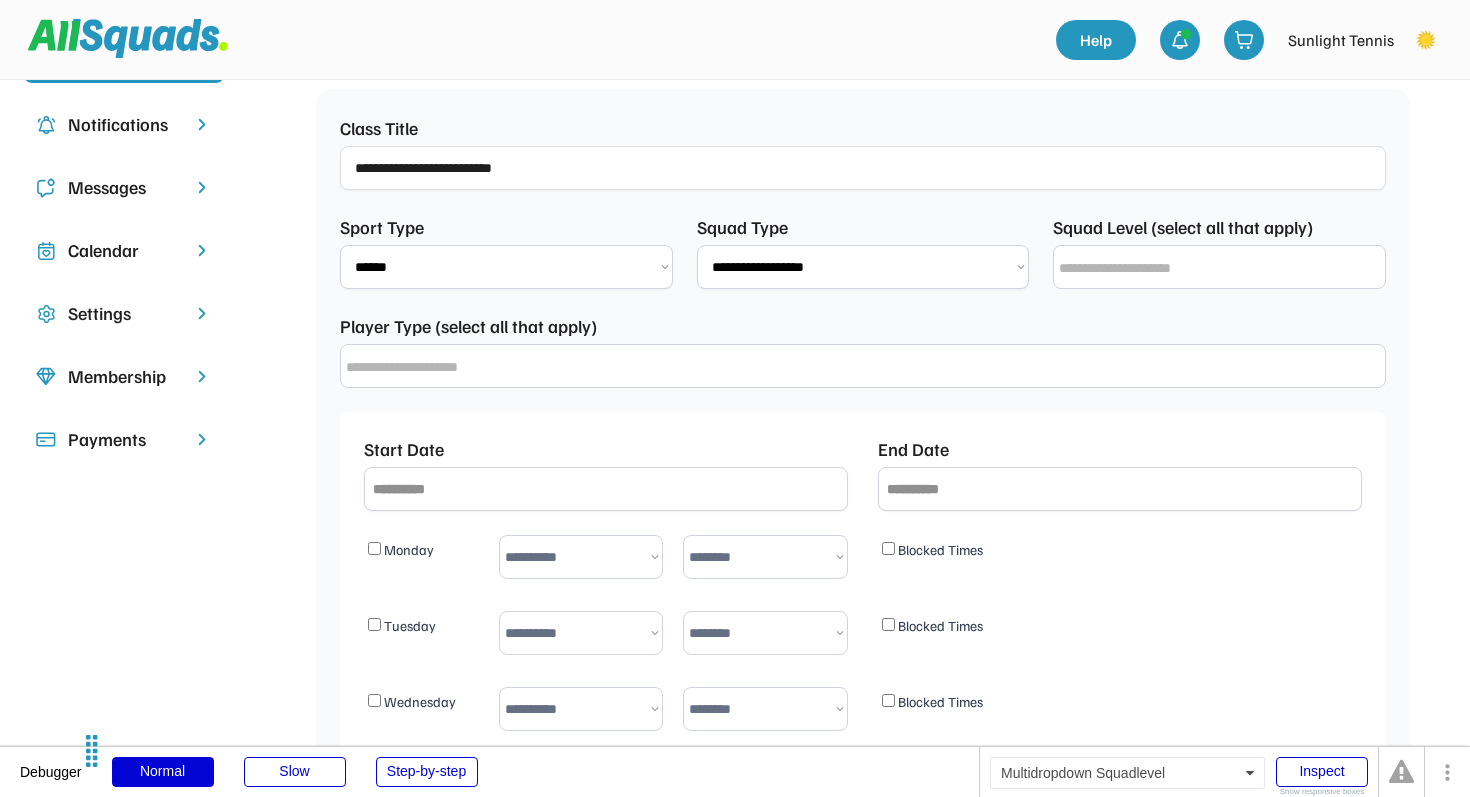 click at bounding box center [1224, 268] 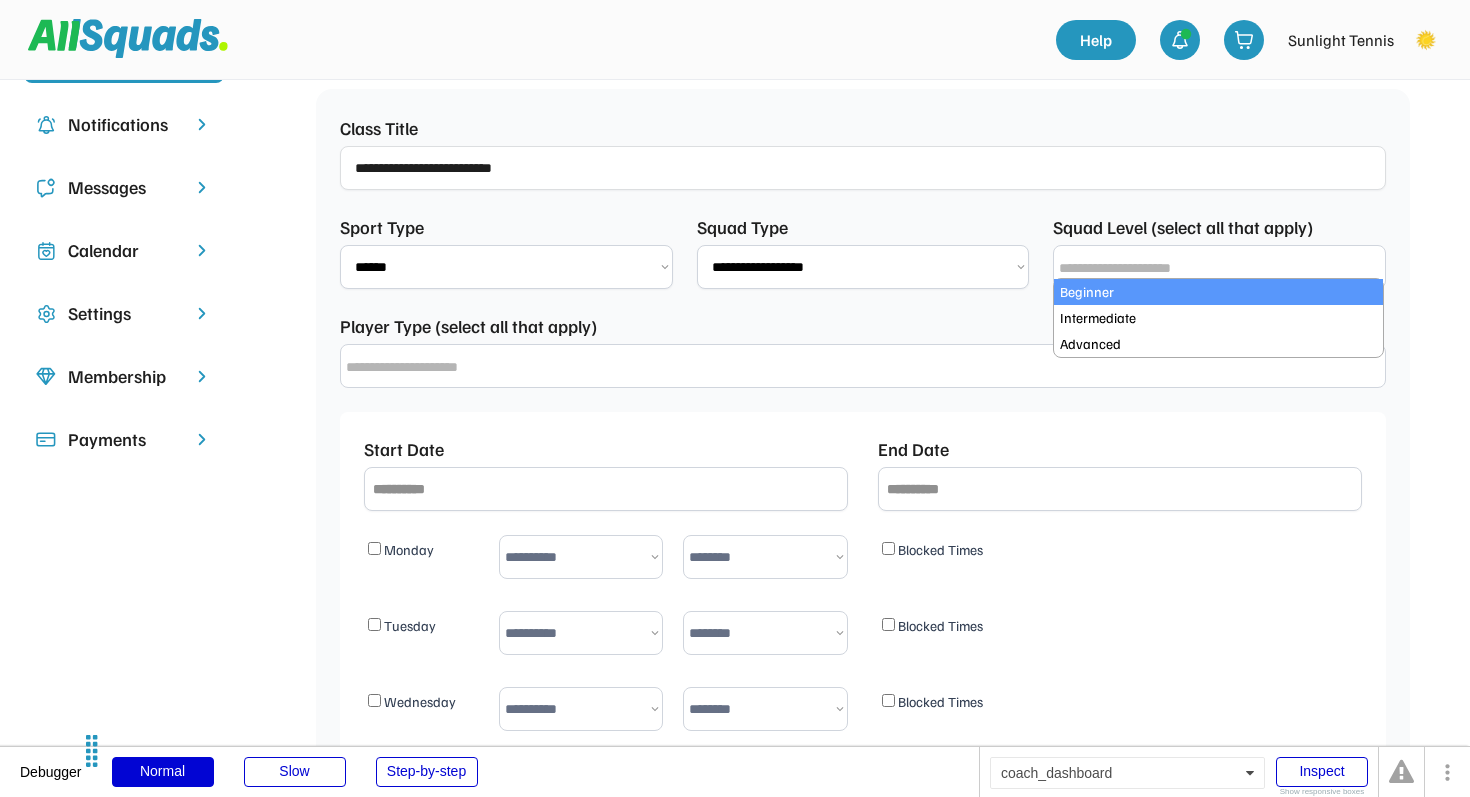 select on "**********" 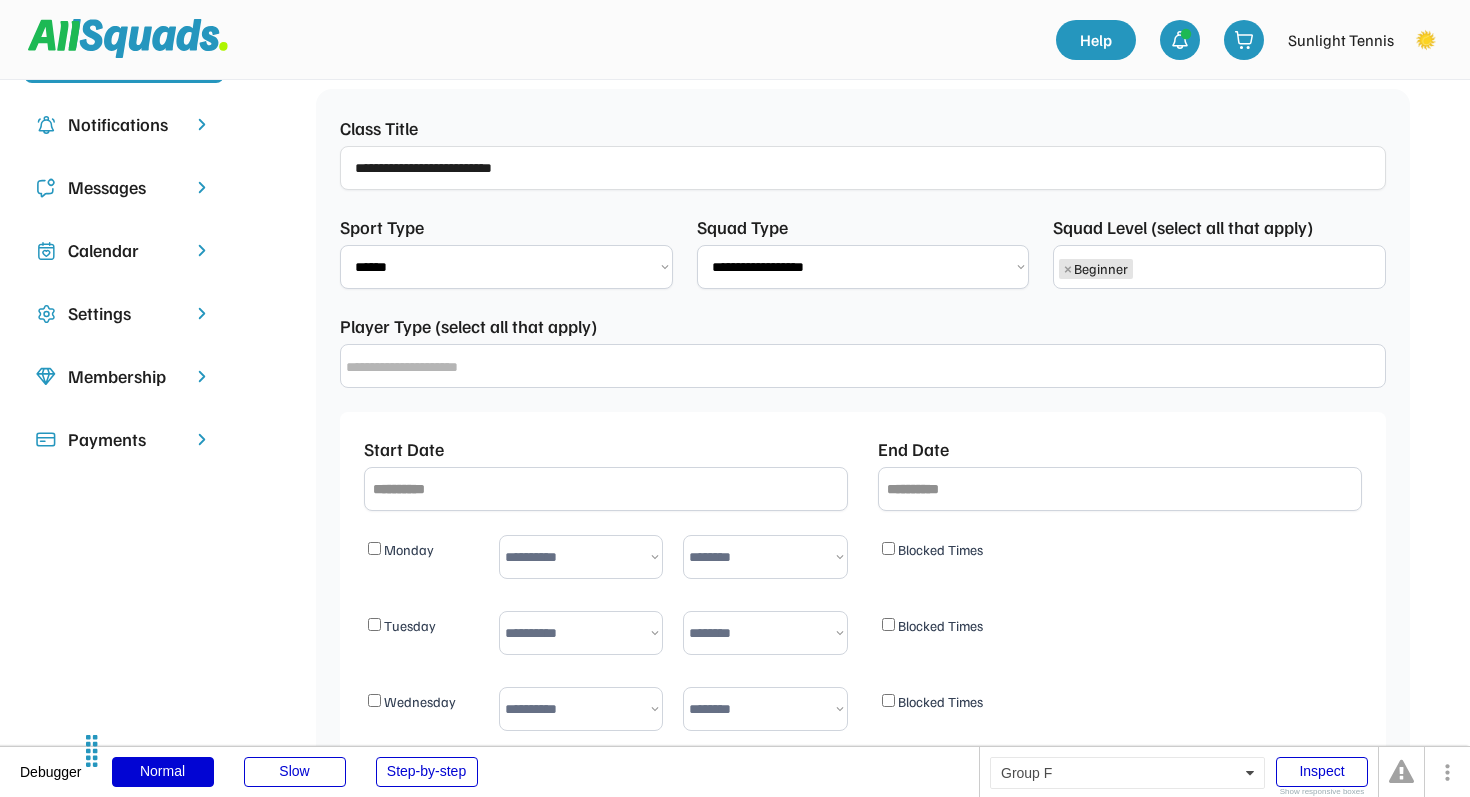 click on "× Beginner" at bounding box center (1219, 266) 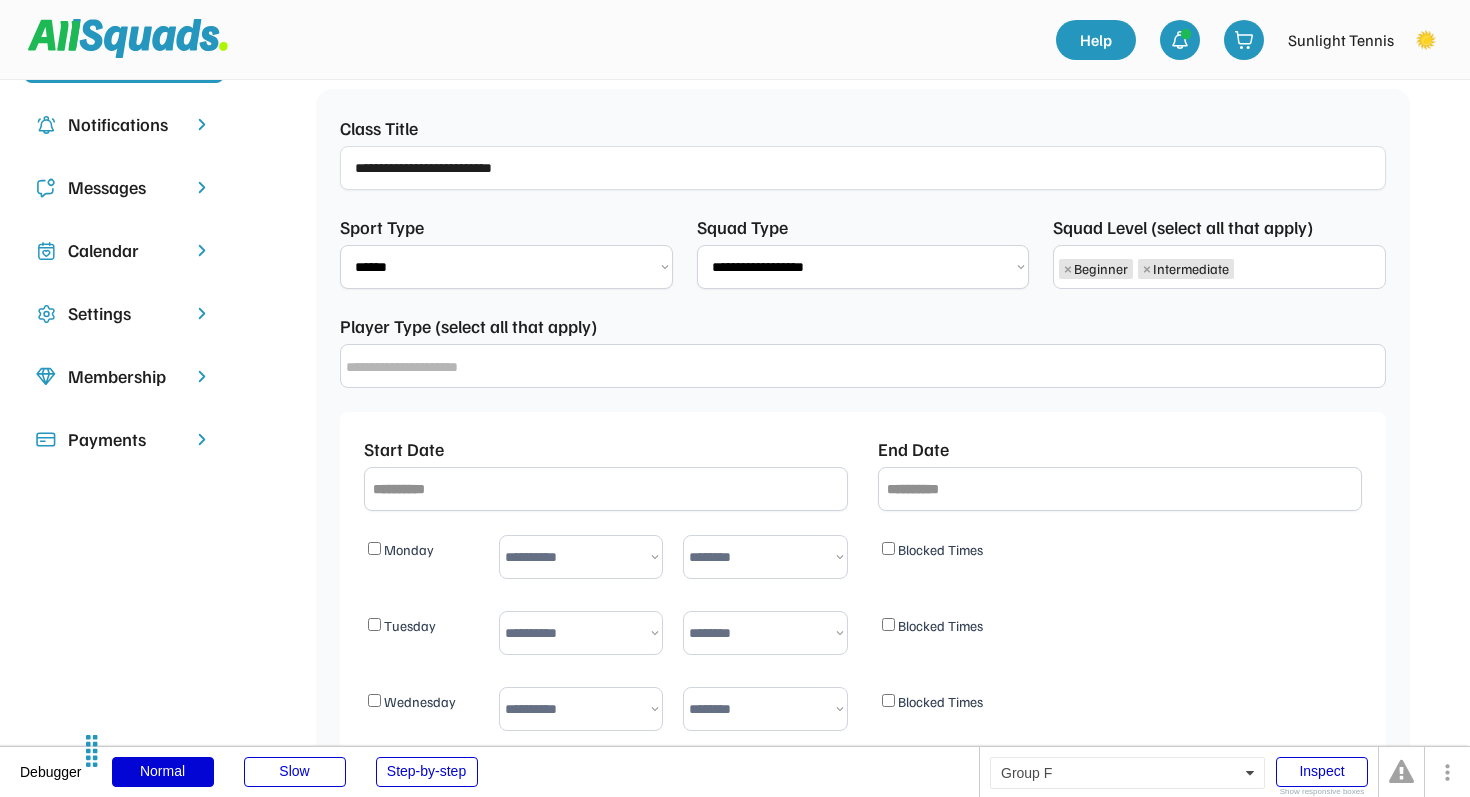 click on "× Beginner × Intermediate" at bounding box center (1219, 266) 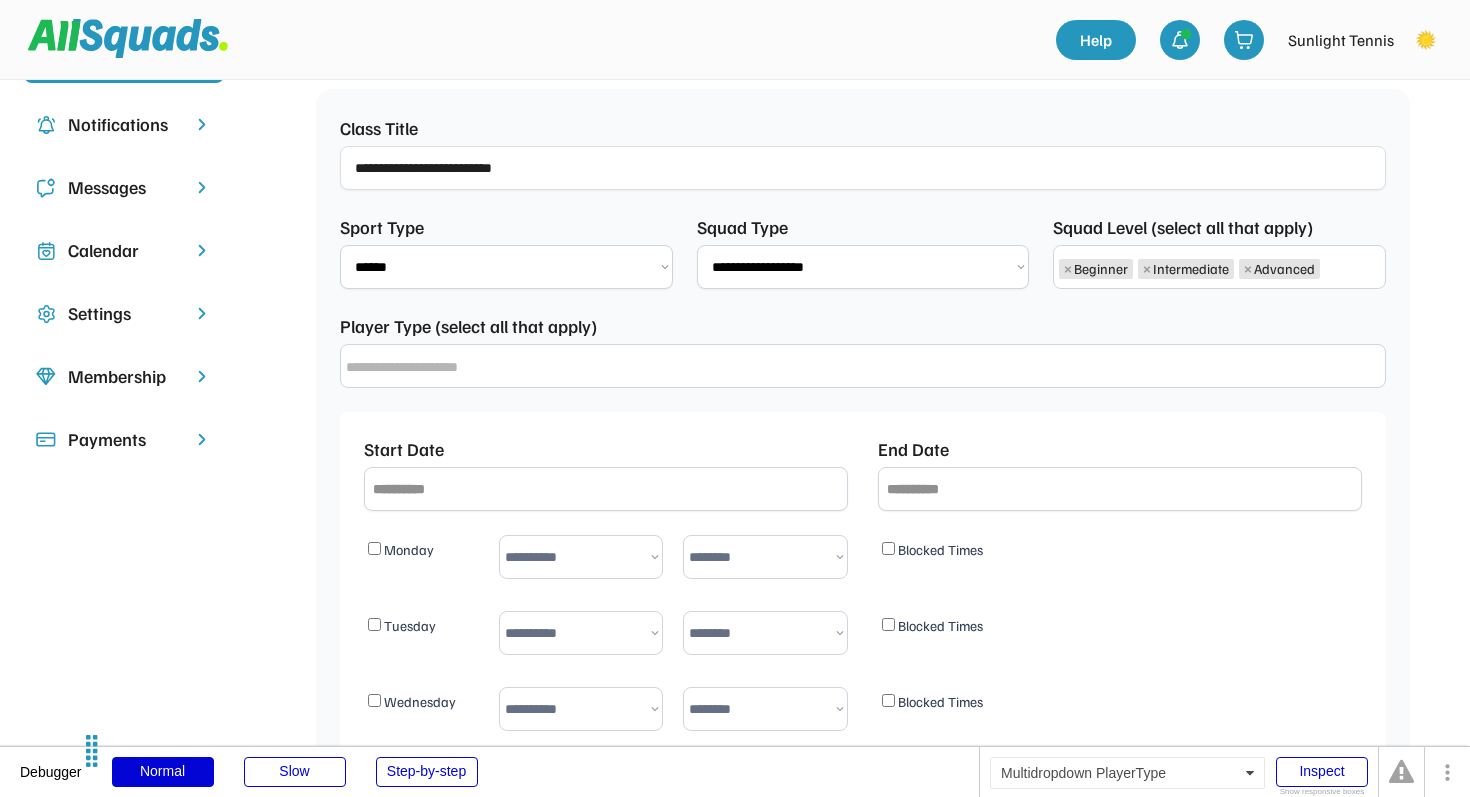 click at bounding box center [600, 367] 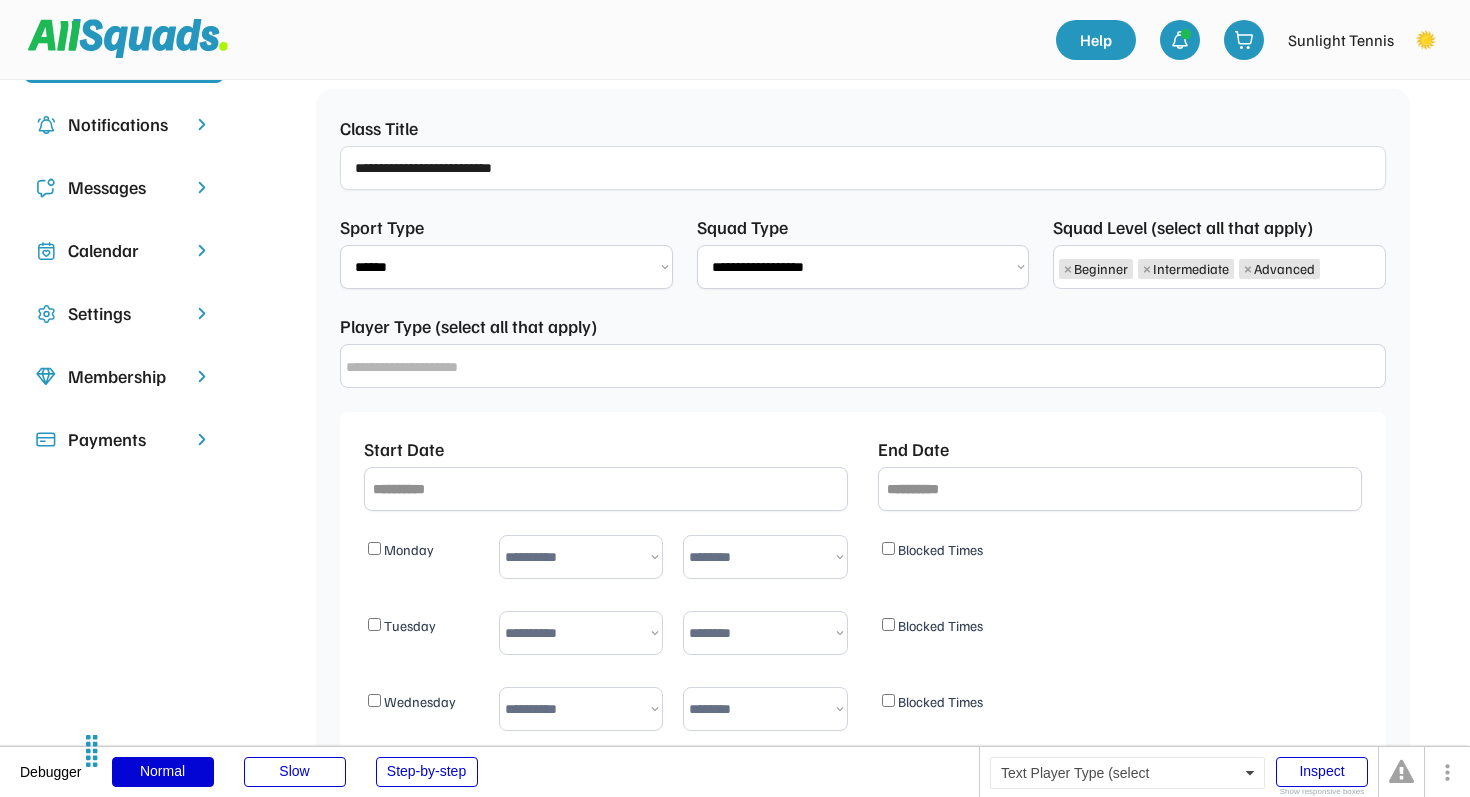 click on "Player Type (select all that apply)" at bounding box center (468, 326) 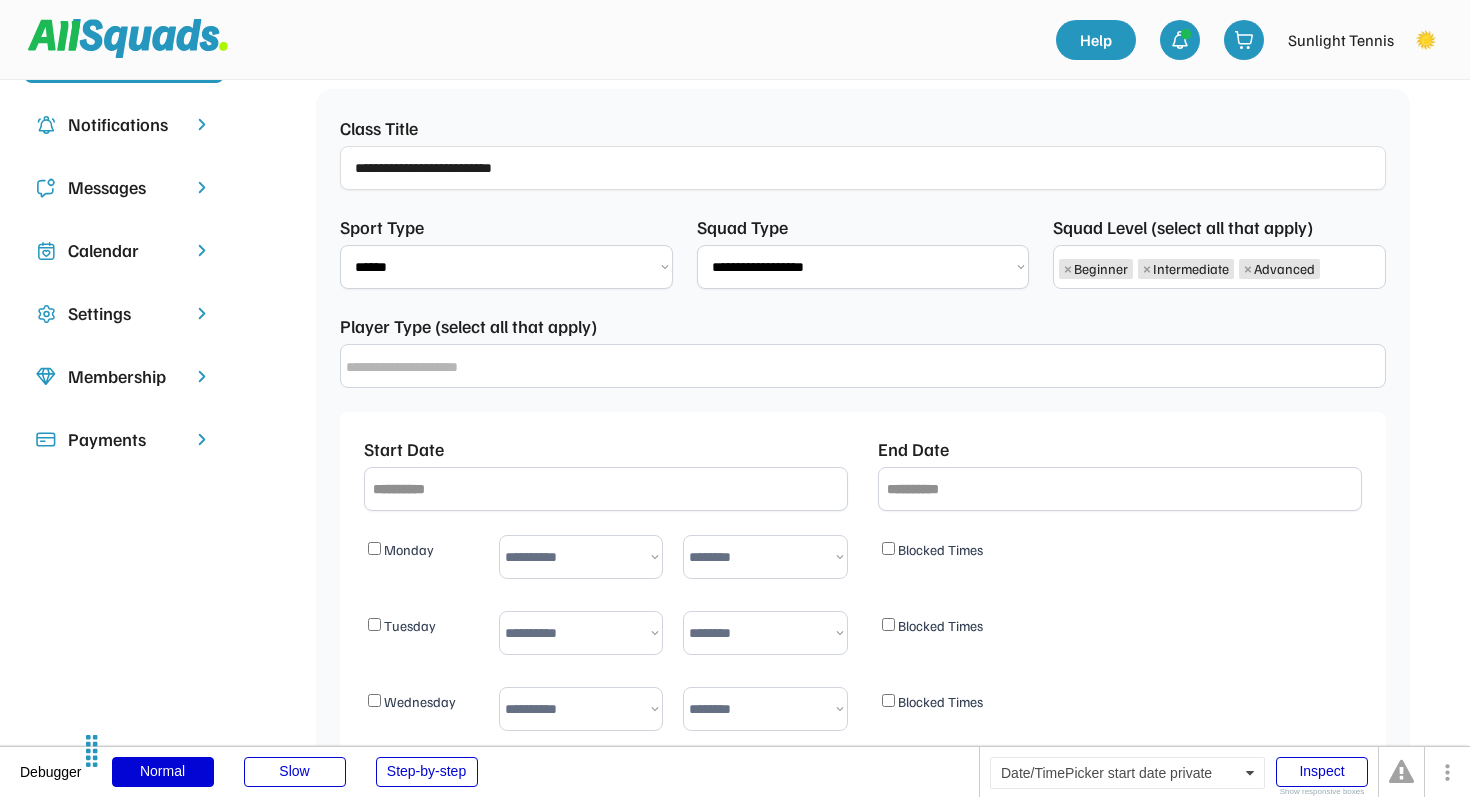 click at bounding box center (606, 489) 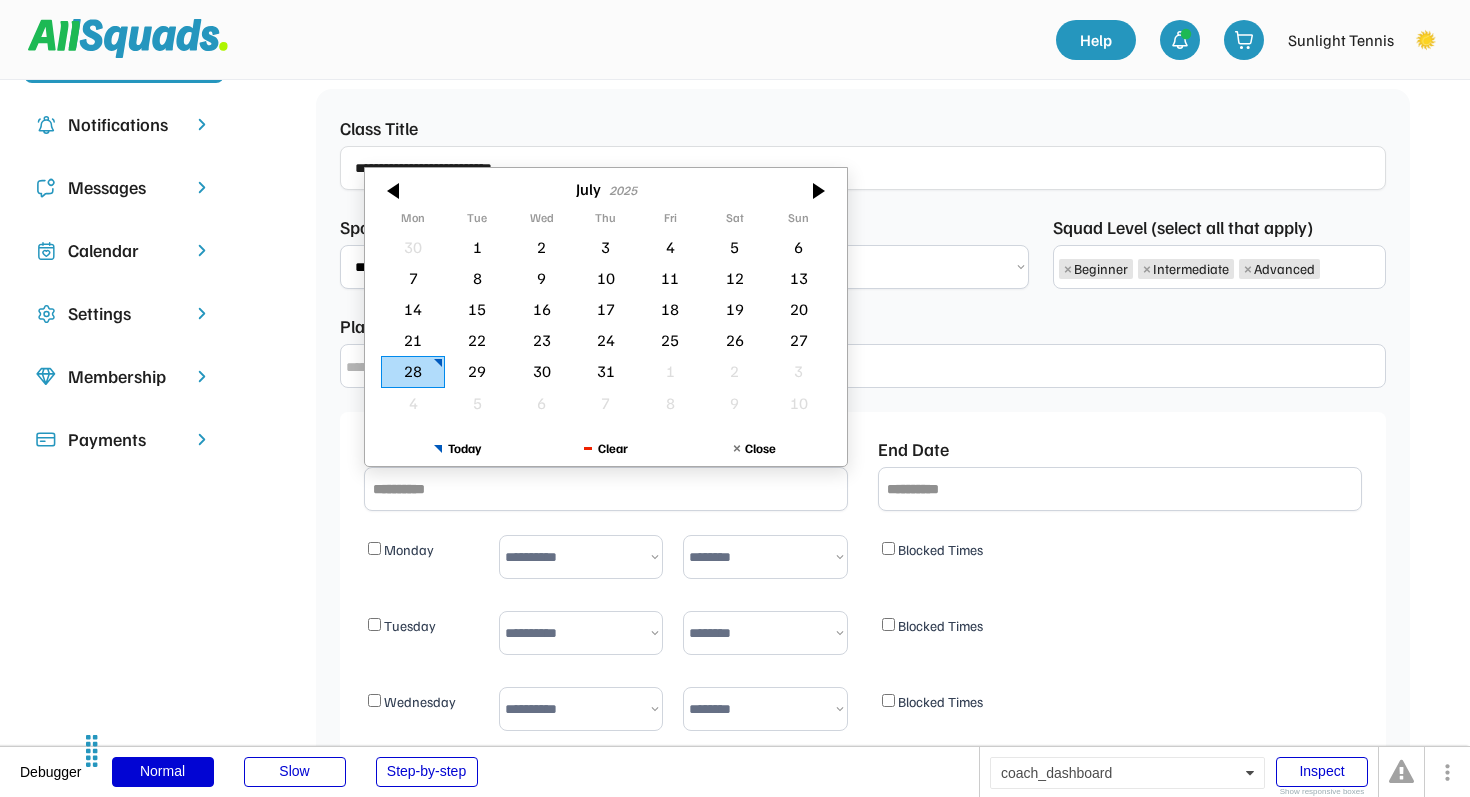 click on "28" at bounding box center (413, 372) 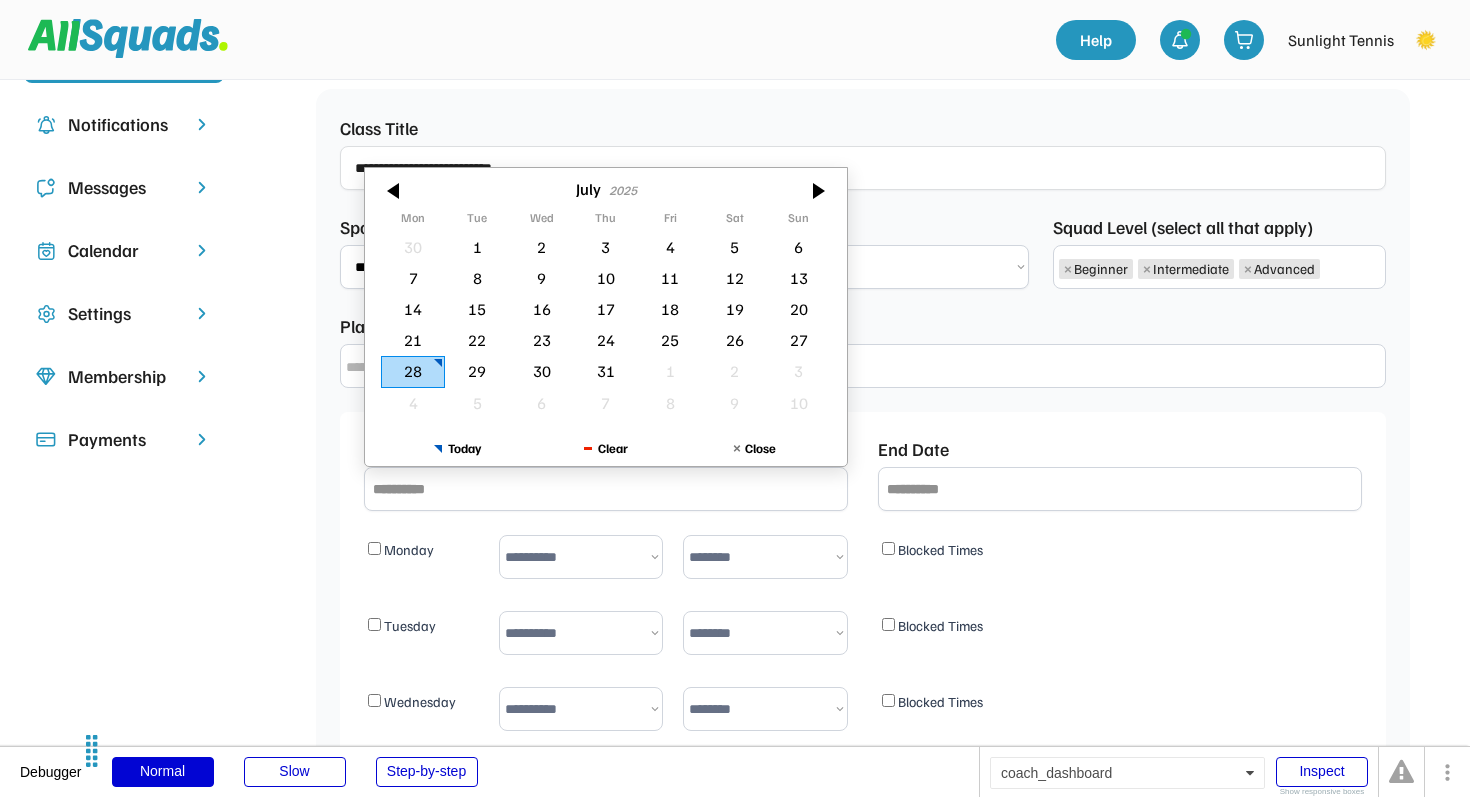 type on "**********" 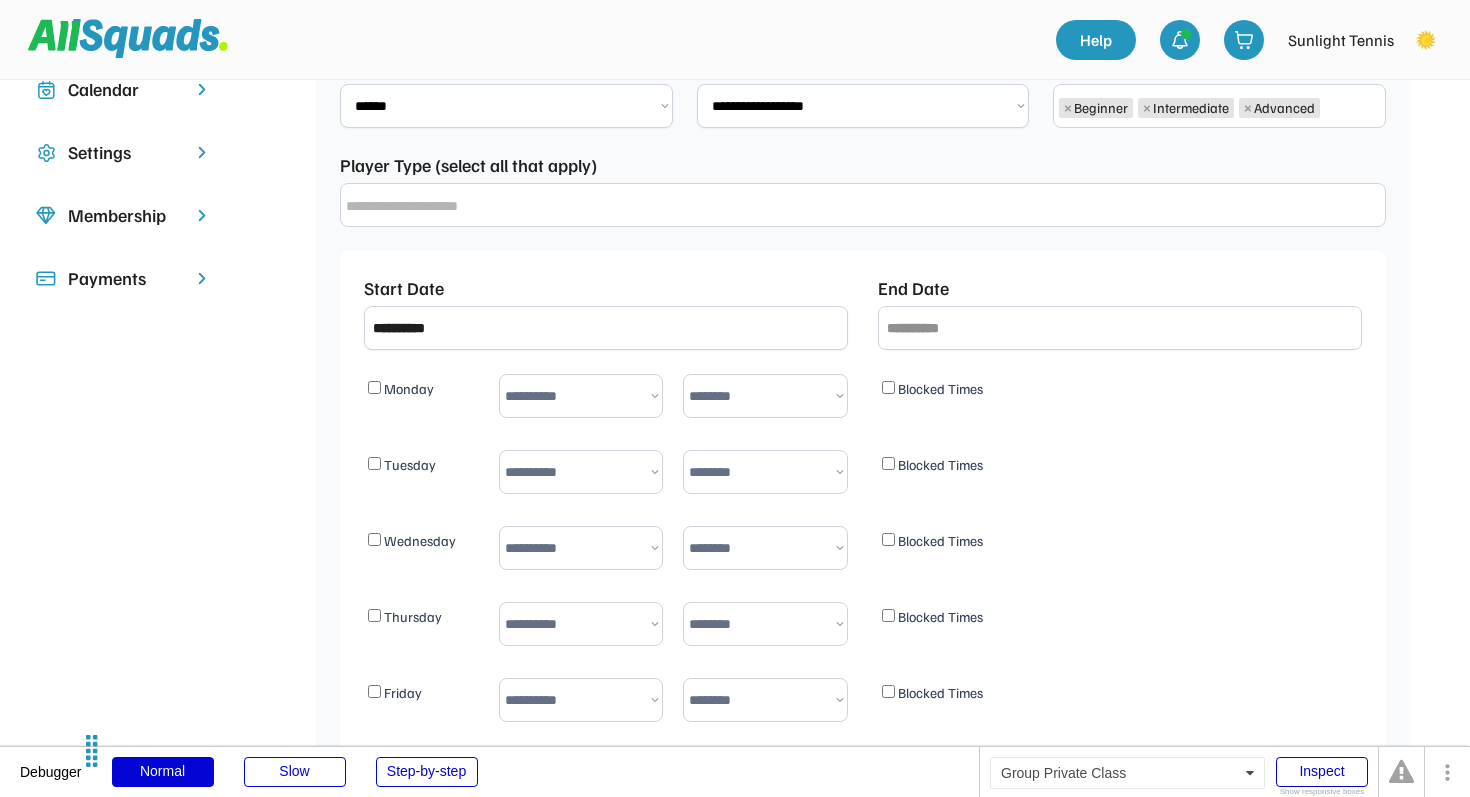scroll, scrollTop: 449, scrollLeft: 0, axis: vertical 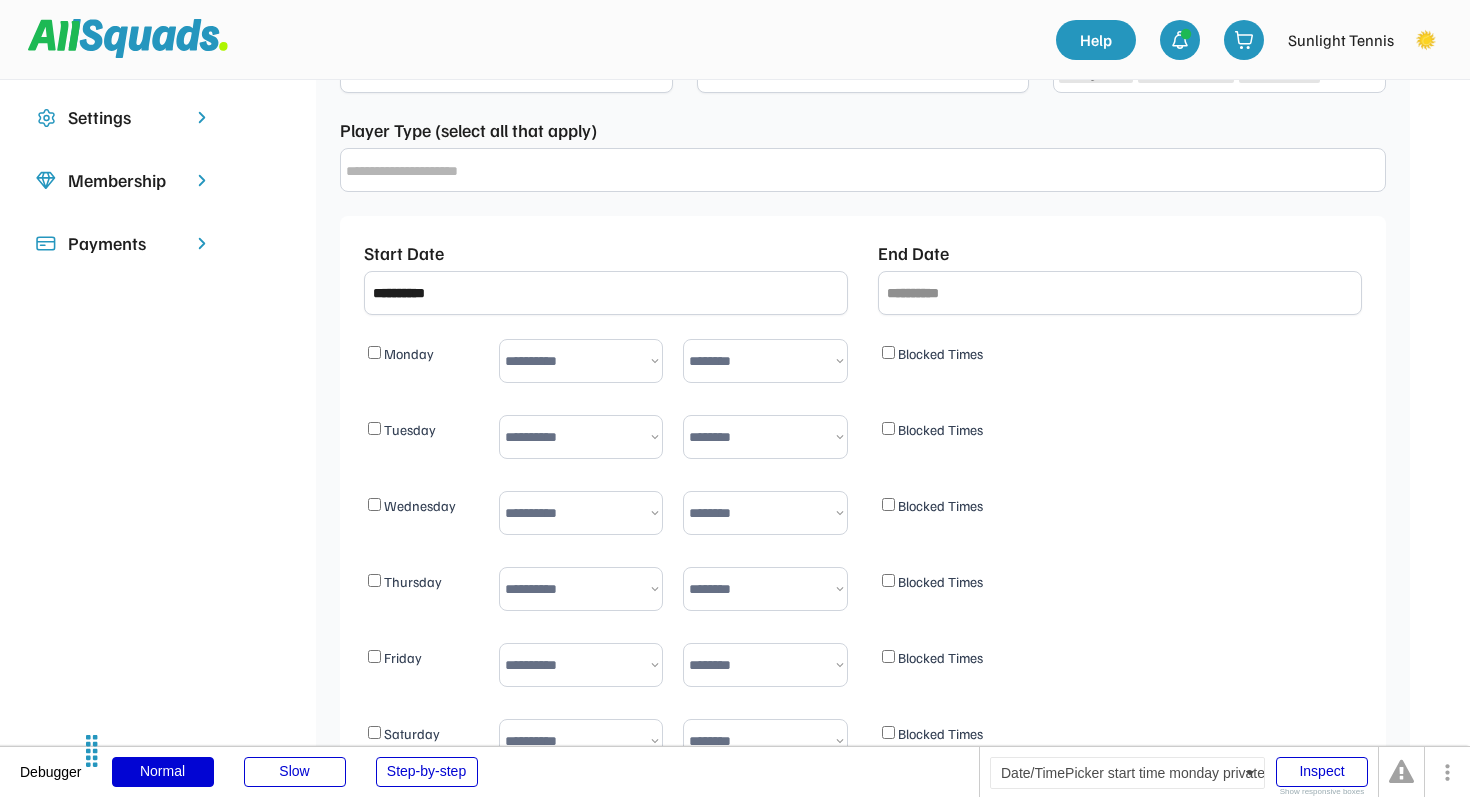 click on "**********" at bounding box center (581, 361) 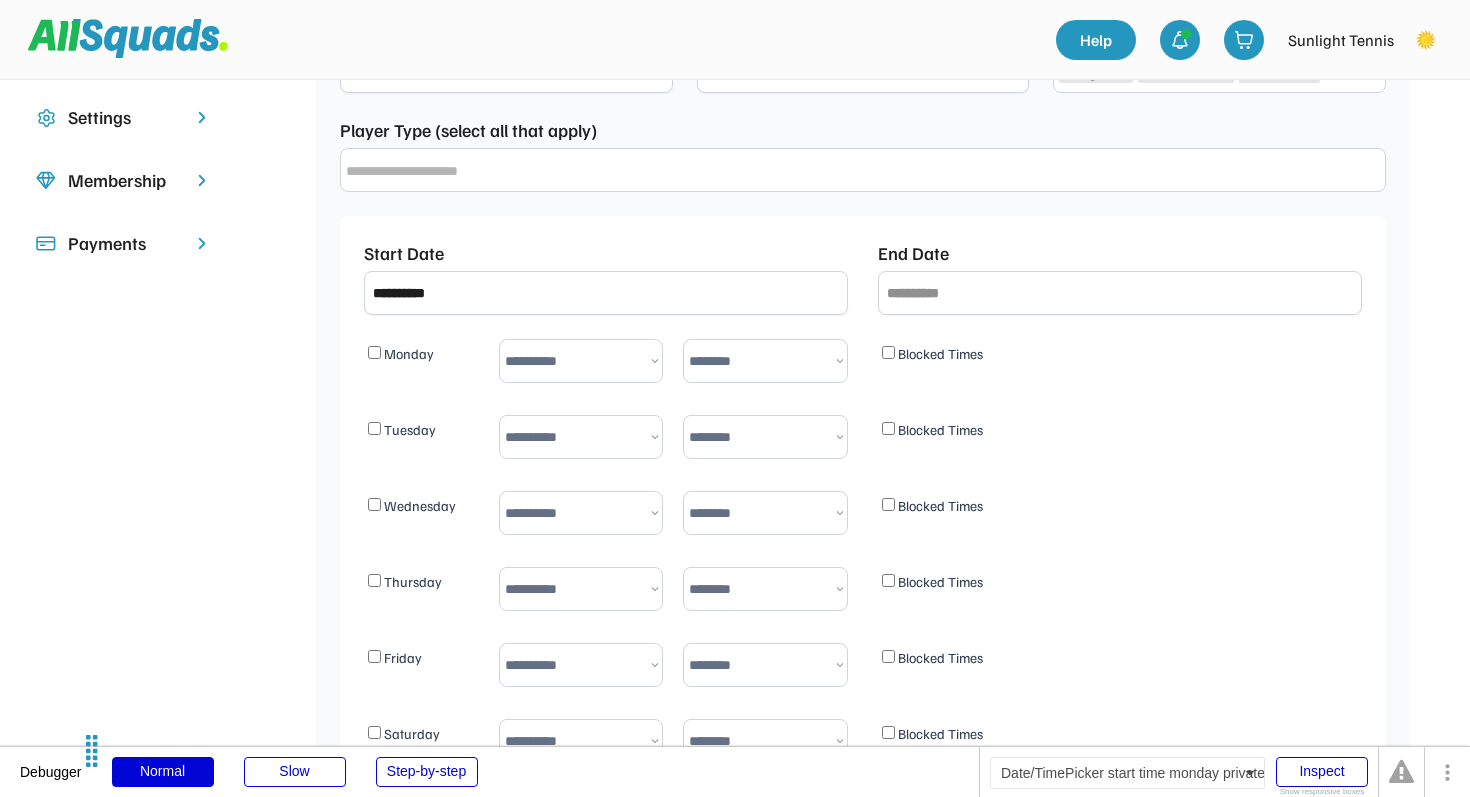 select on "********" 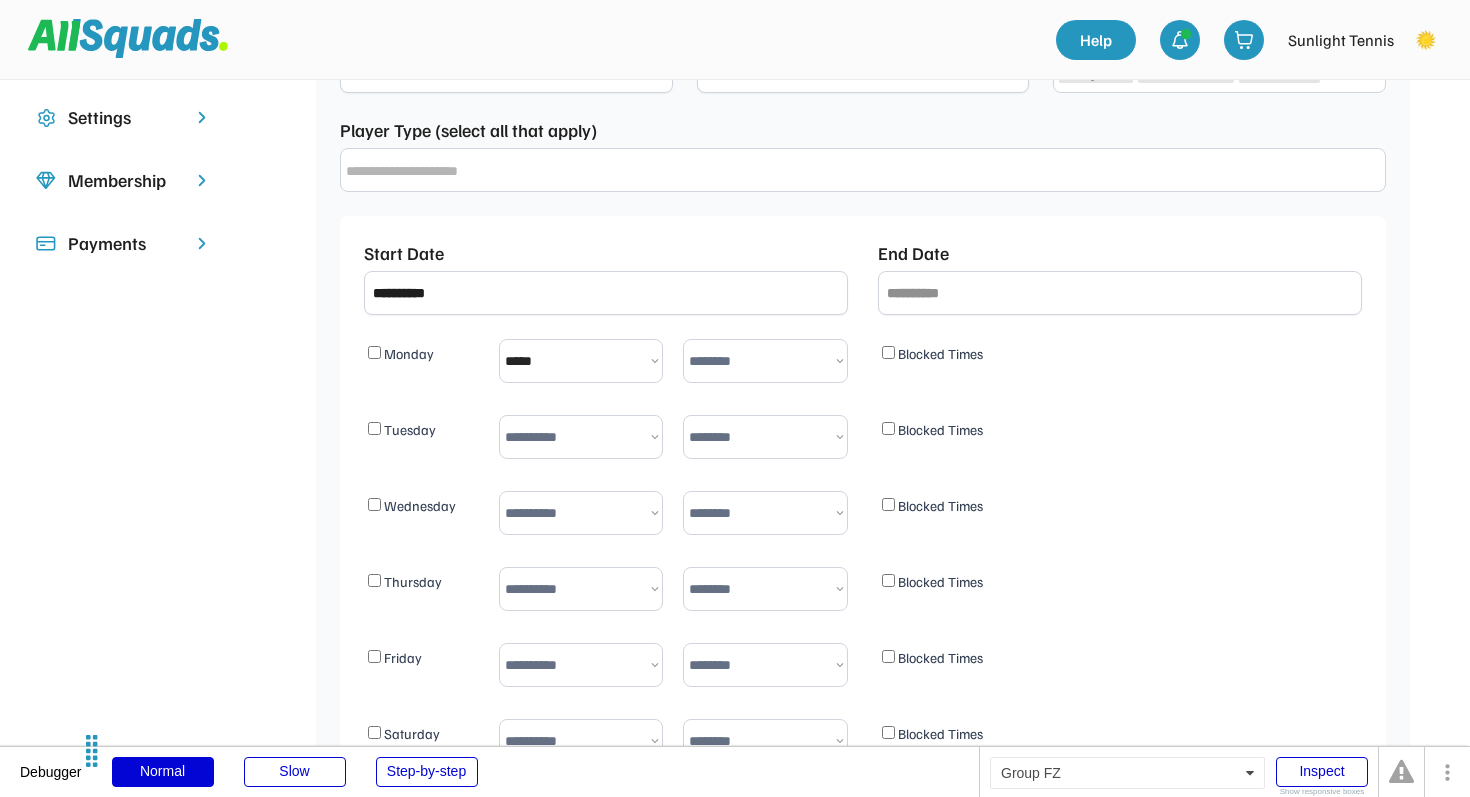 click on "******** ***** ***** ***** ***** ***** ***** ***** ***** ***** ***** ***** ***** ***** ***** ***** ***** ***** ***** ***** ***** ***** ***** ***** ***** ***** ***** ***** ***** ***** ***** ***** ***** ***** ***** ***** ***** ***** ***** *****" at bounding box center [765, 361] 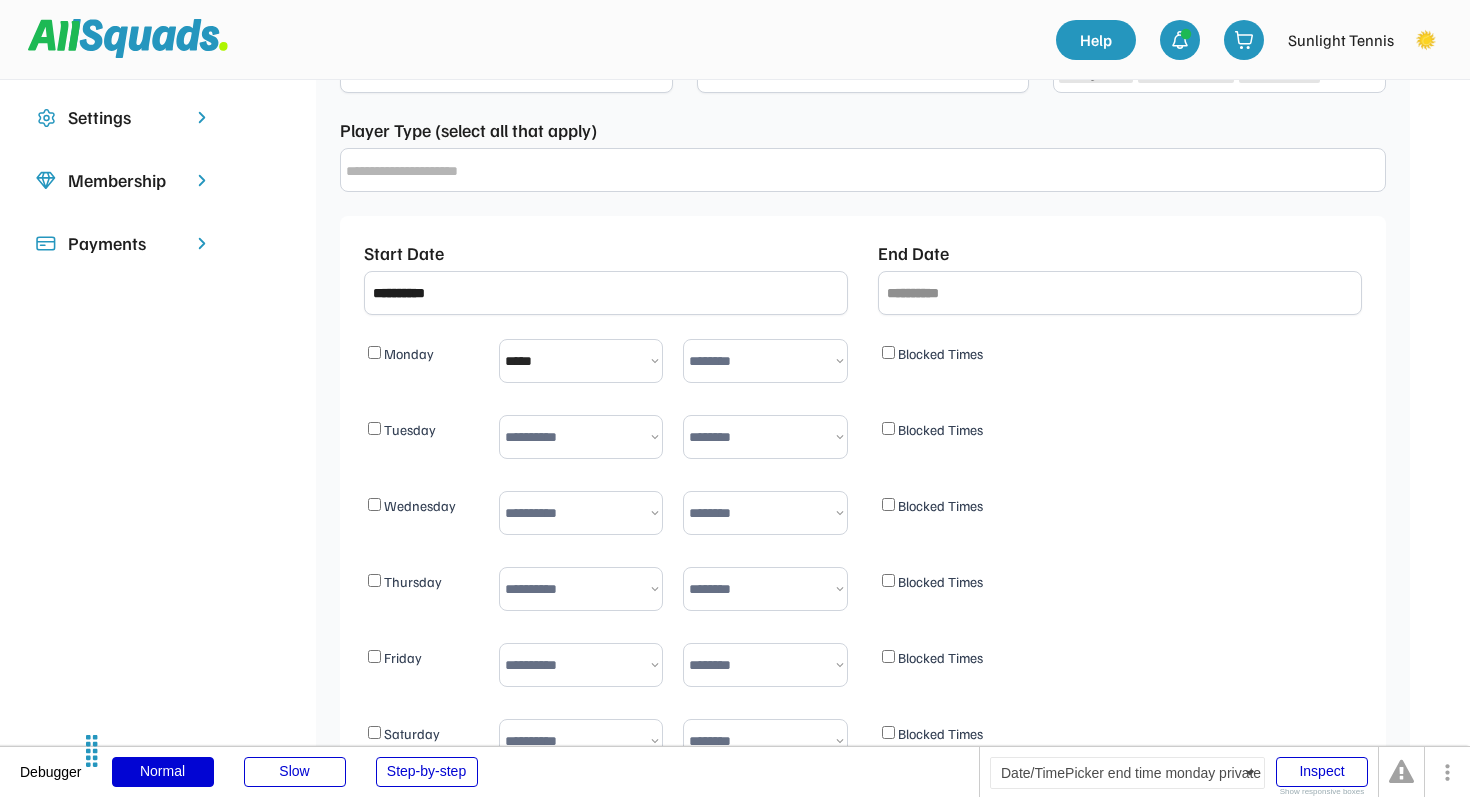 select on "********" 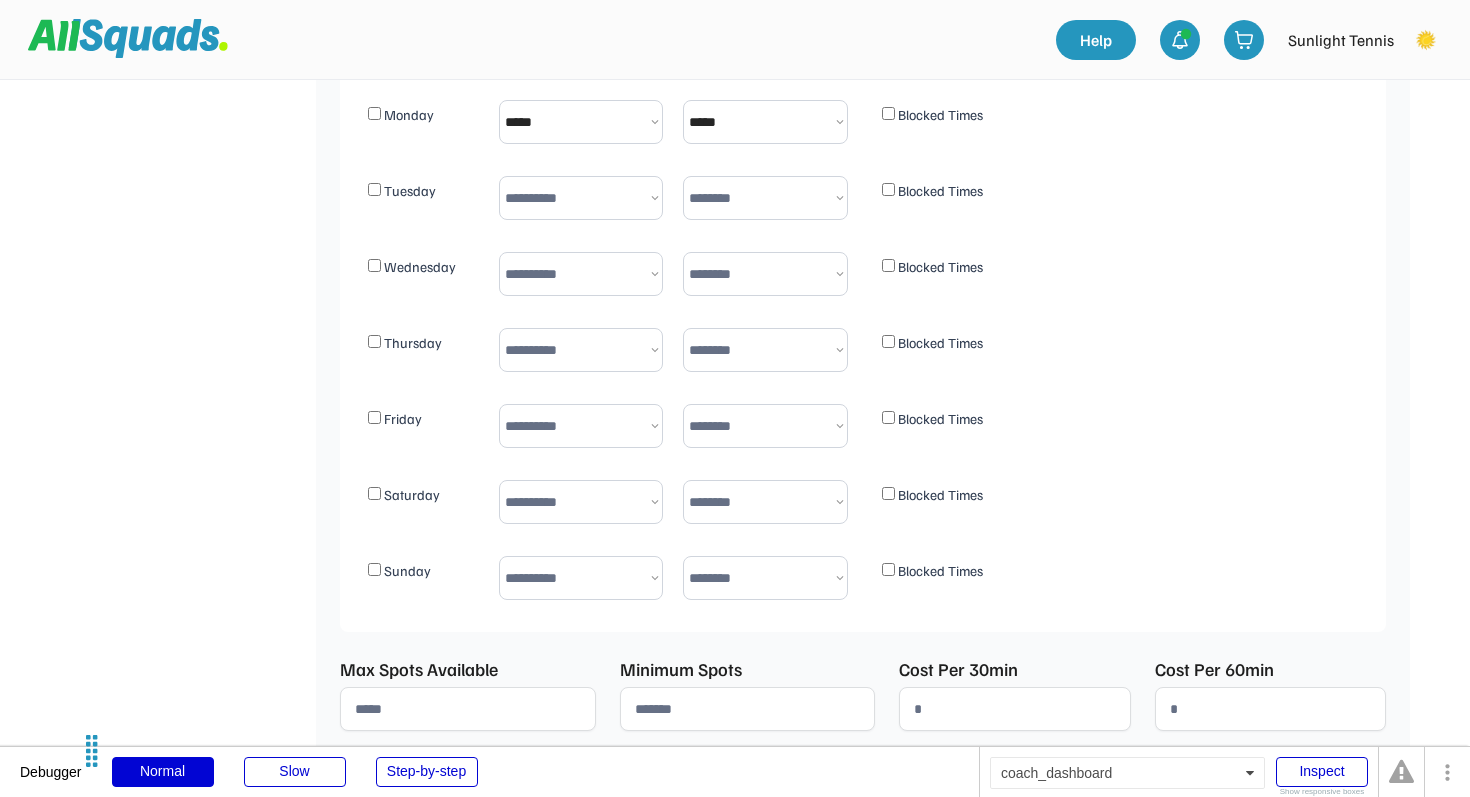 scroll, scrollTop: 960, scrollLeft: 0, axis: vertical 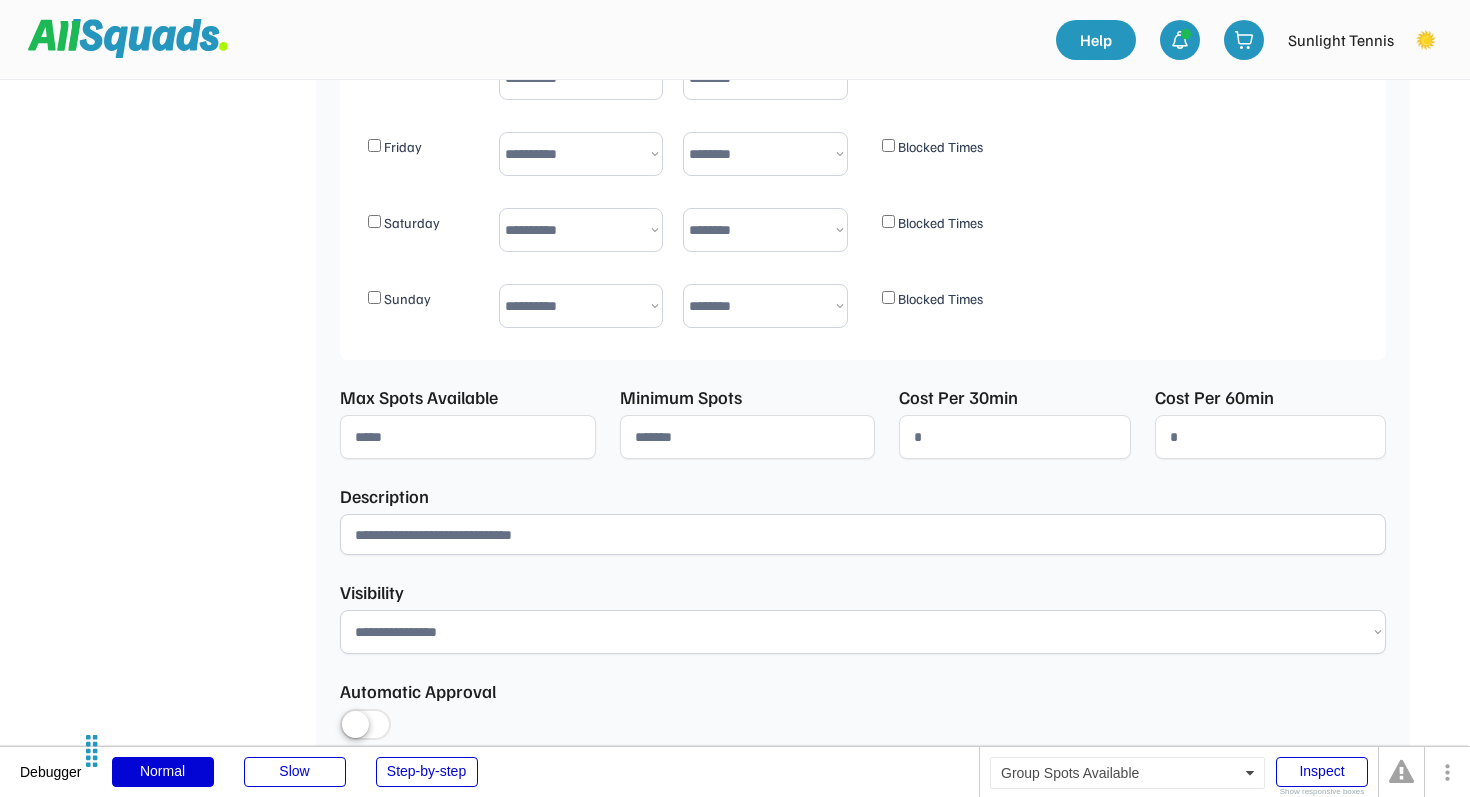 click at bounding box center (468, 437) 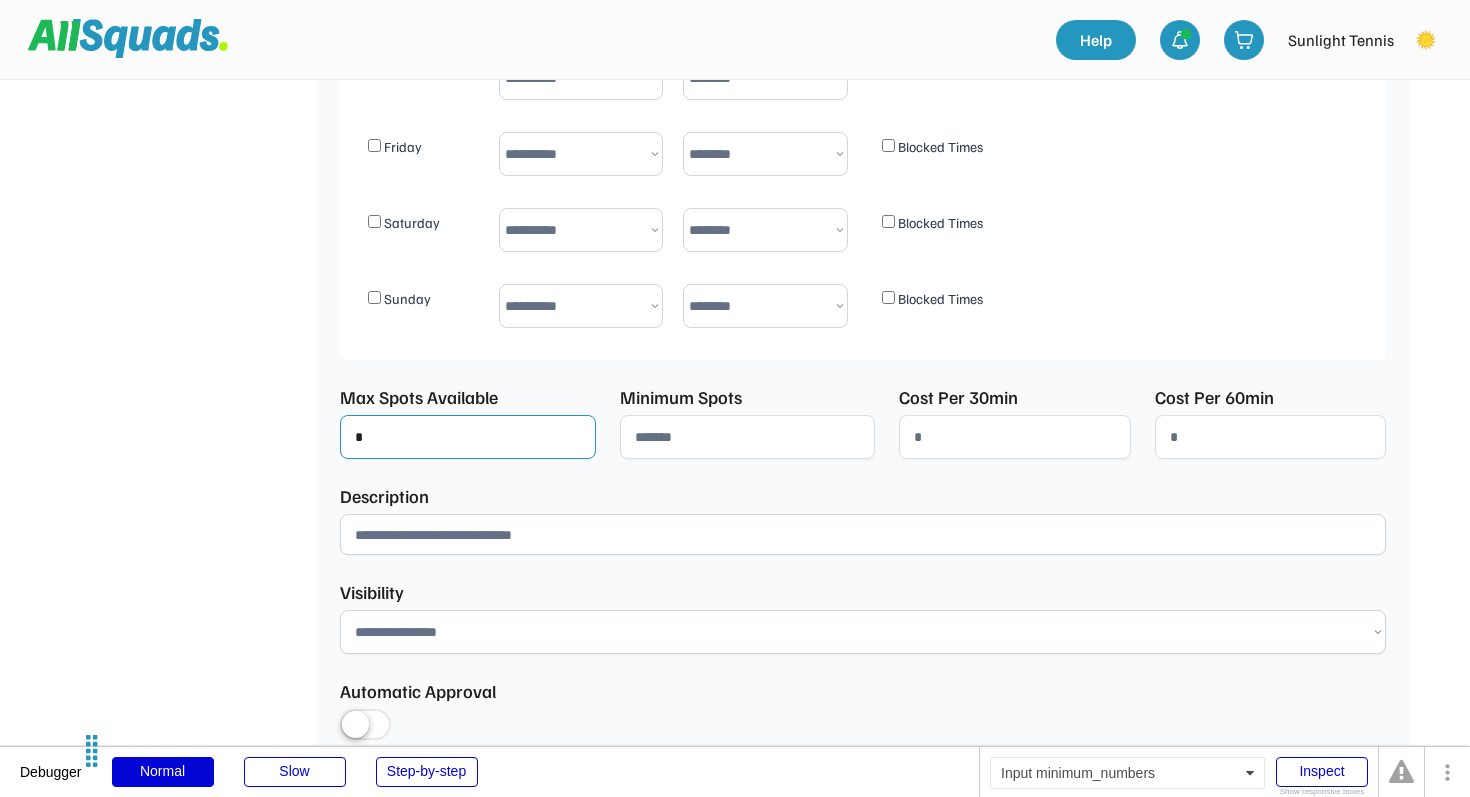 type on "*" 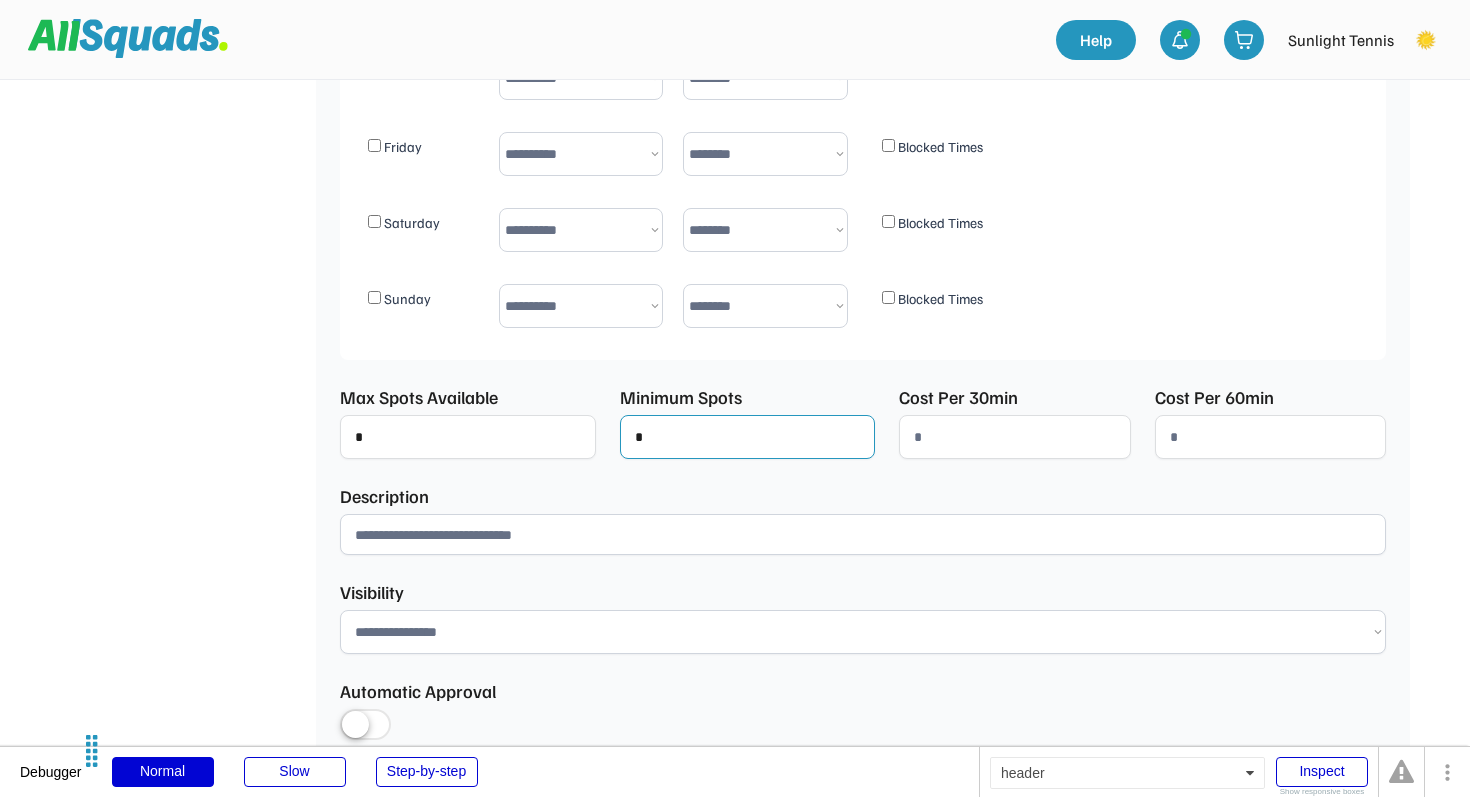 type on "*" 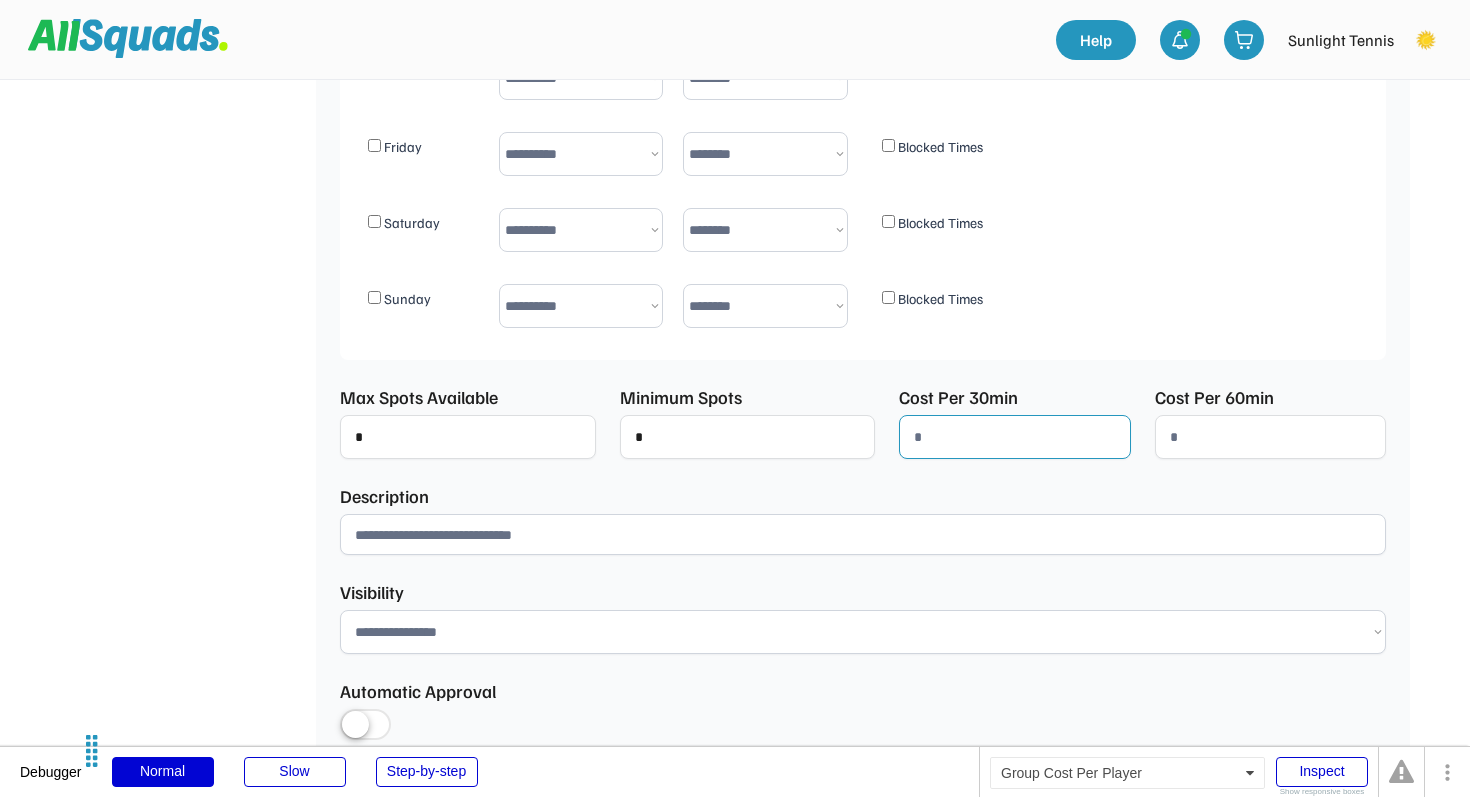 click at bounding box center [1015, 437] 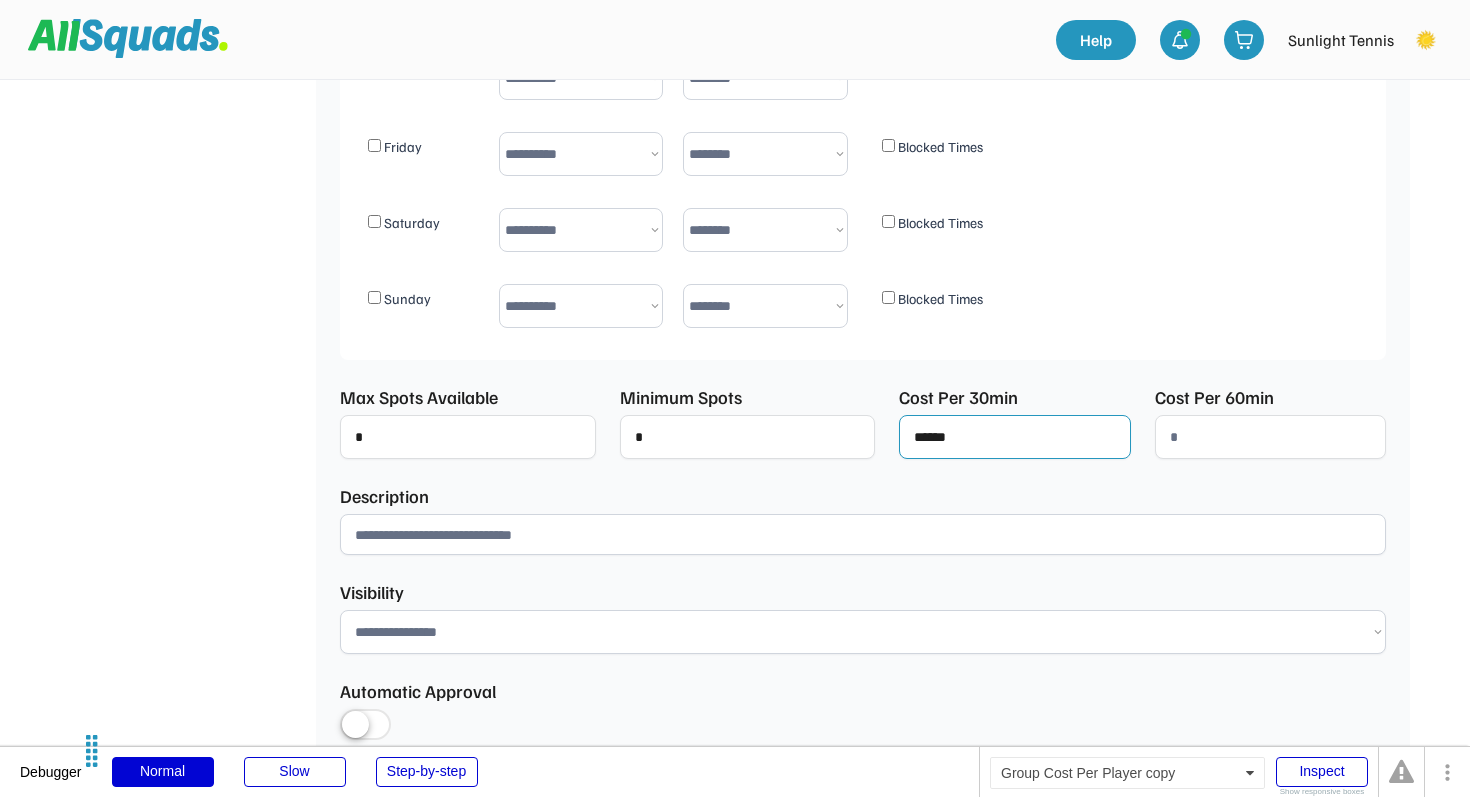 type on "******" 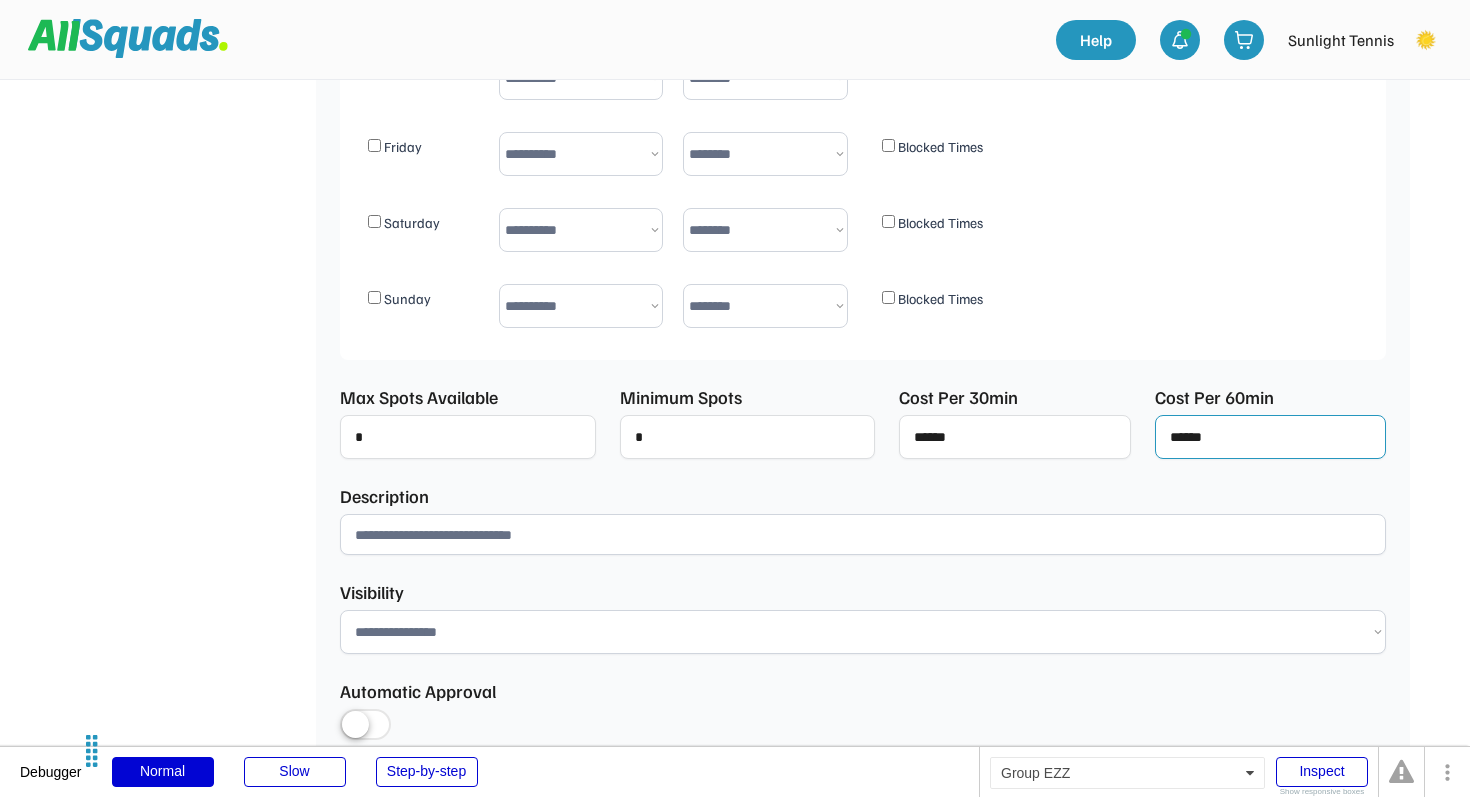 type on "******" 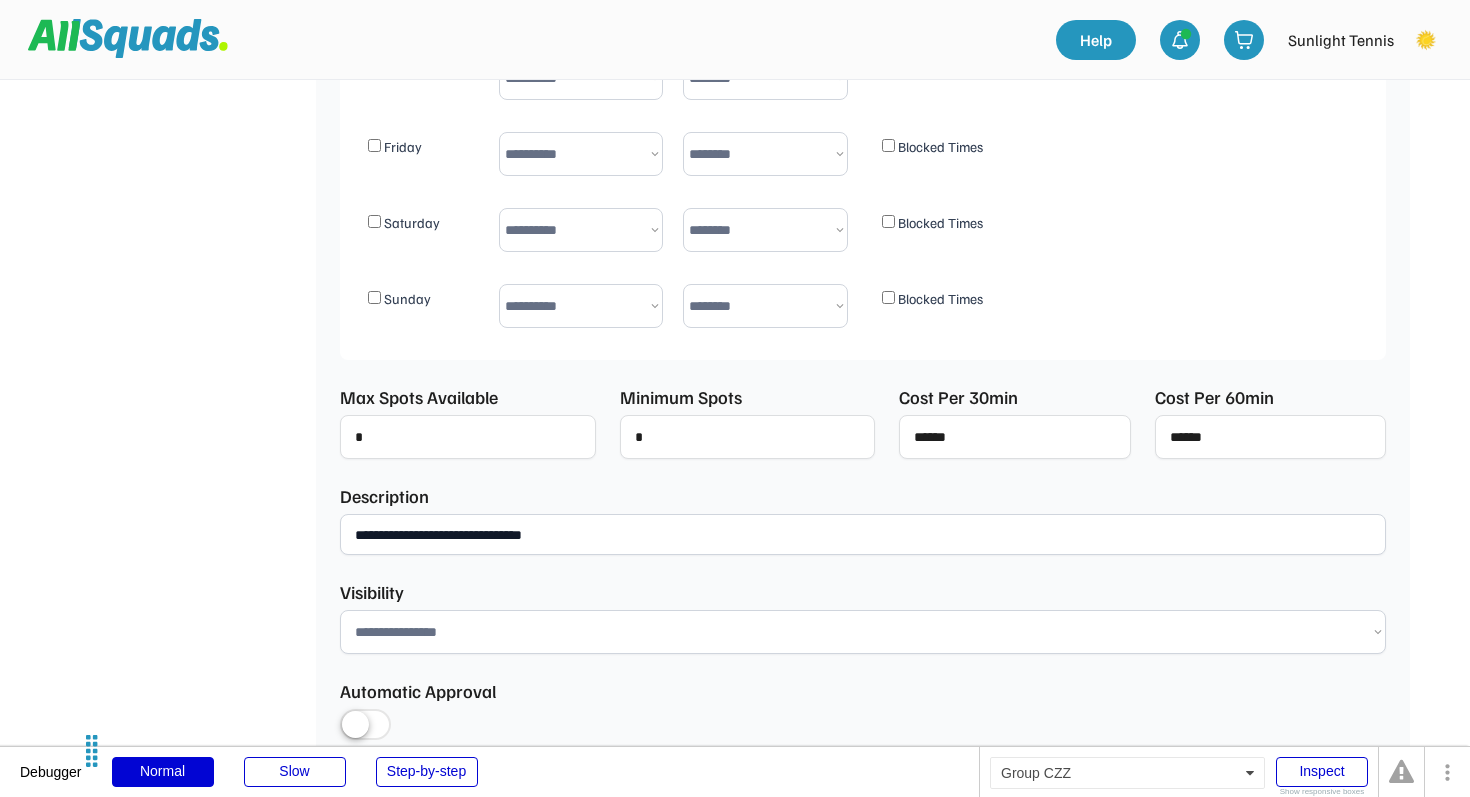 type on "**********" 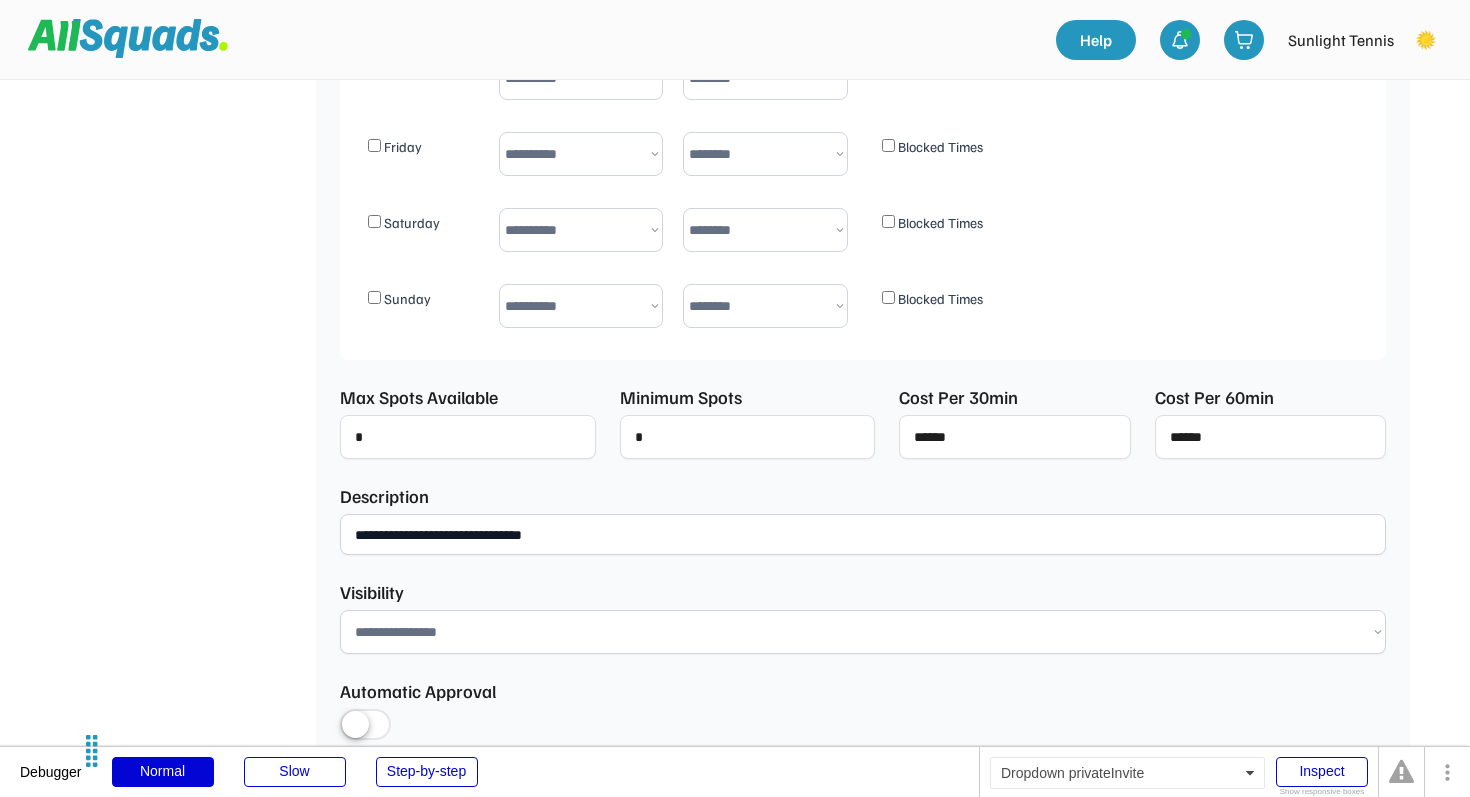 select on "********" 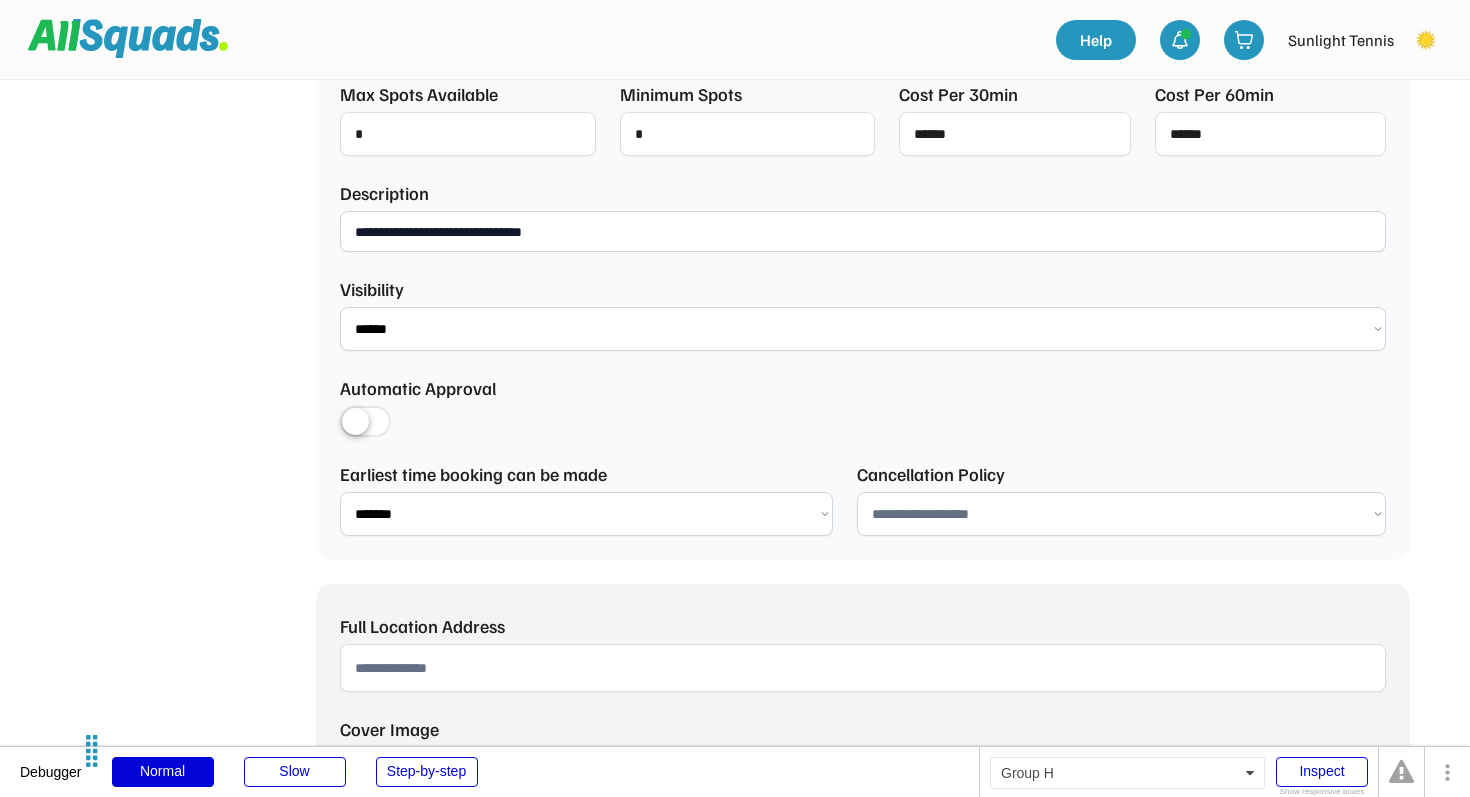 scroll, scrollTop: 1375, scrollLeft: 0, axis: vertical 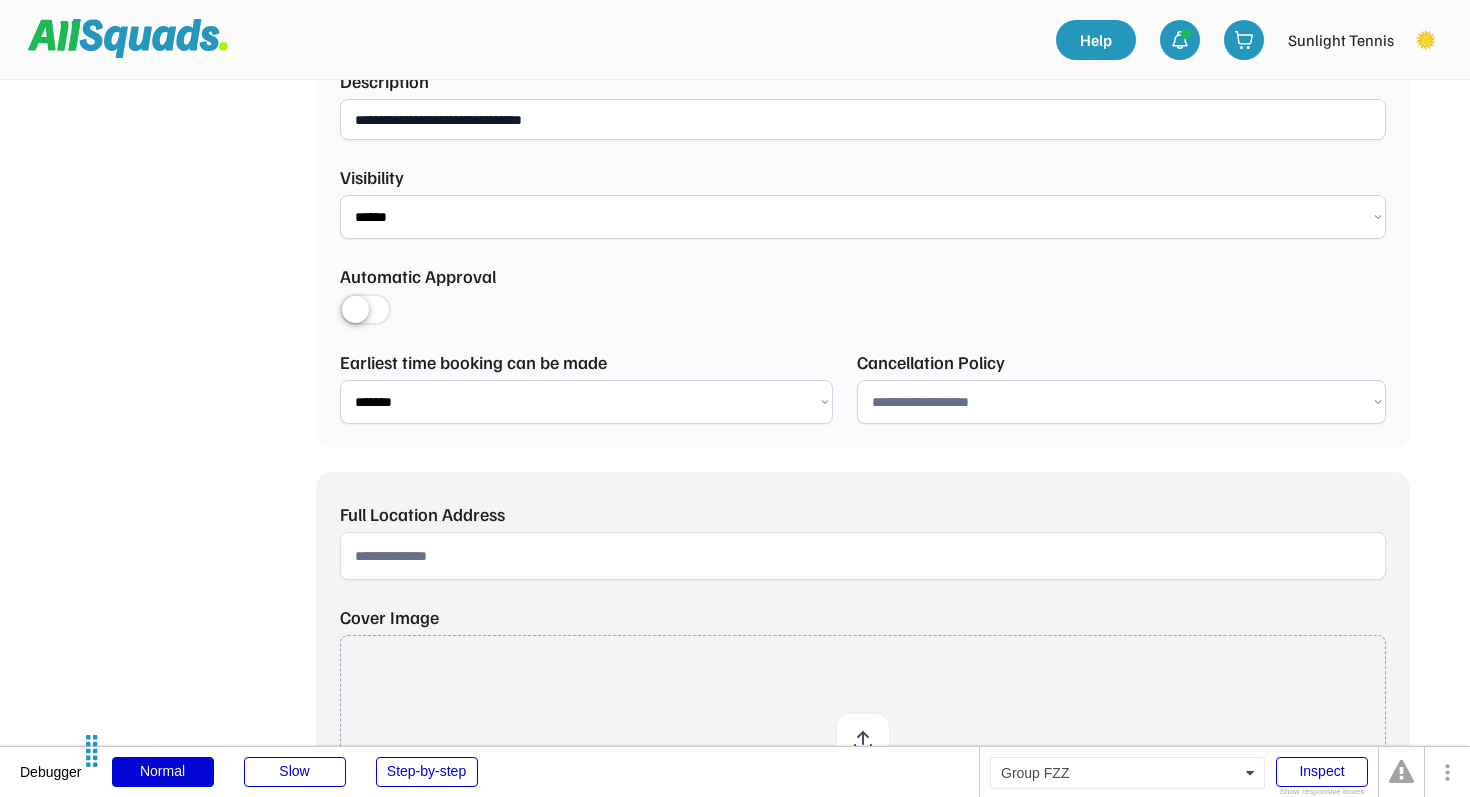 click at bounding box center [365, 311] 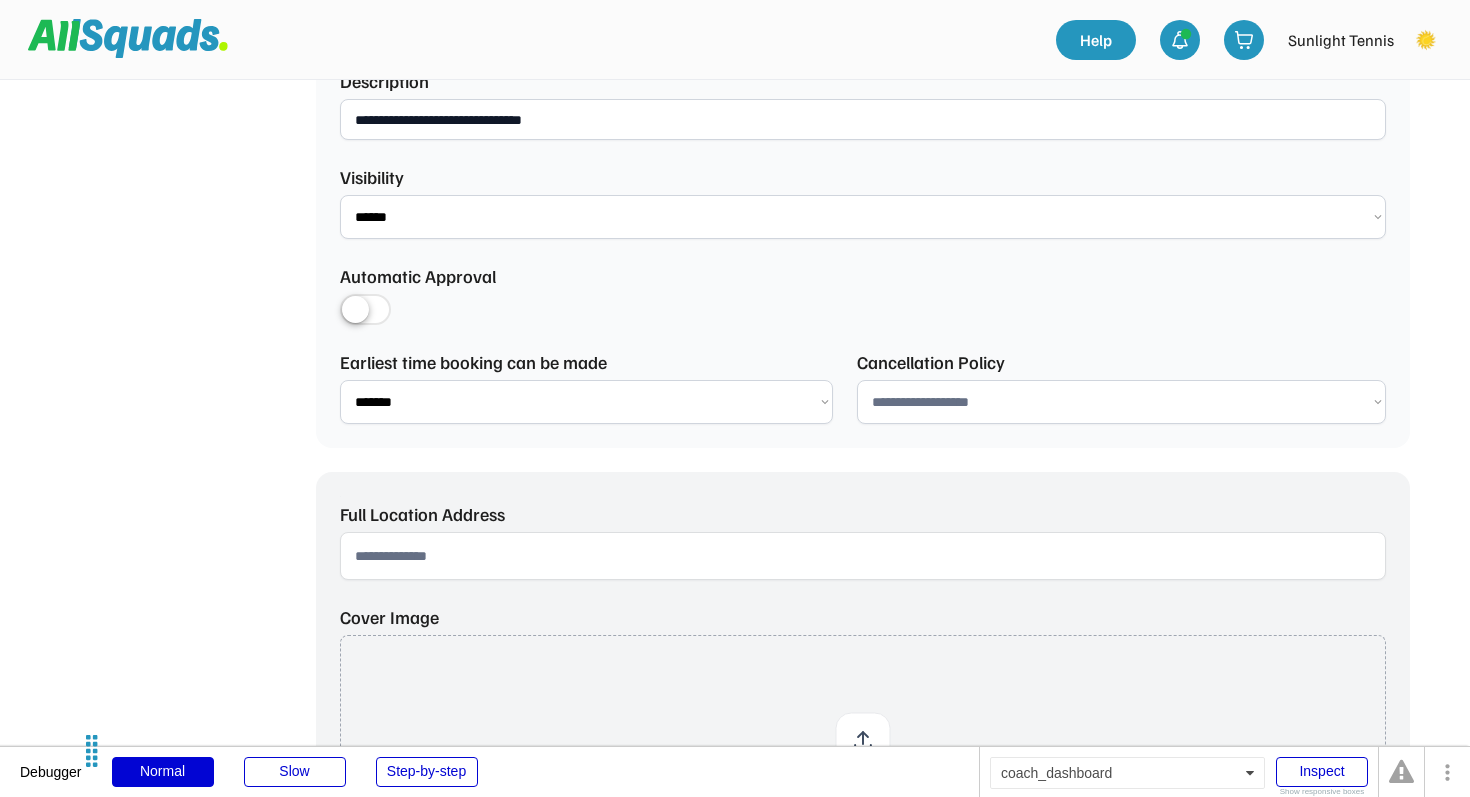 click at bounding box center [365, 311] 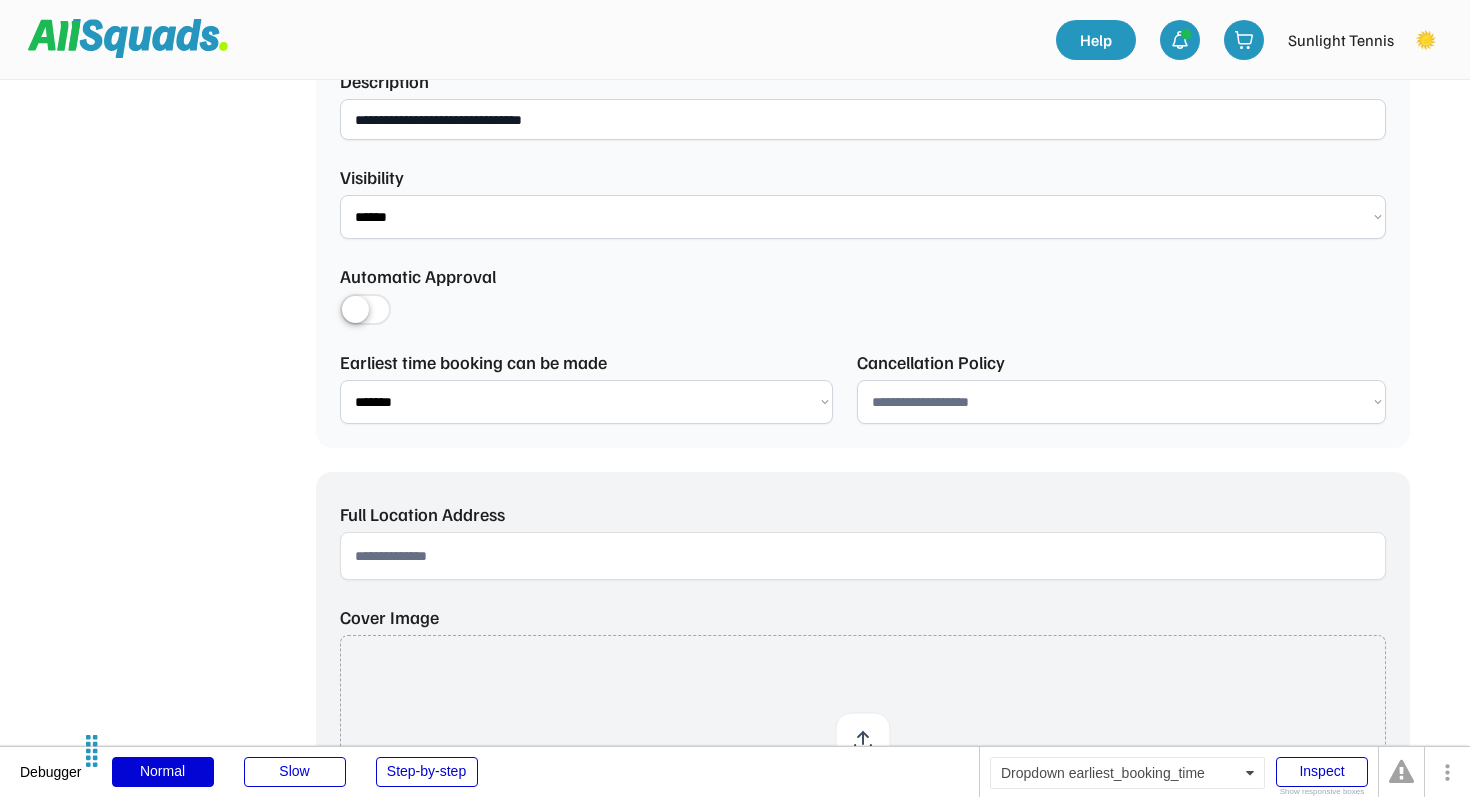 click on "**********" at bounding box center [586, 402] 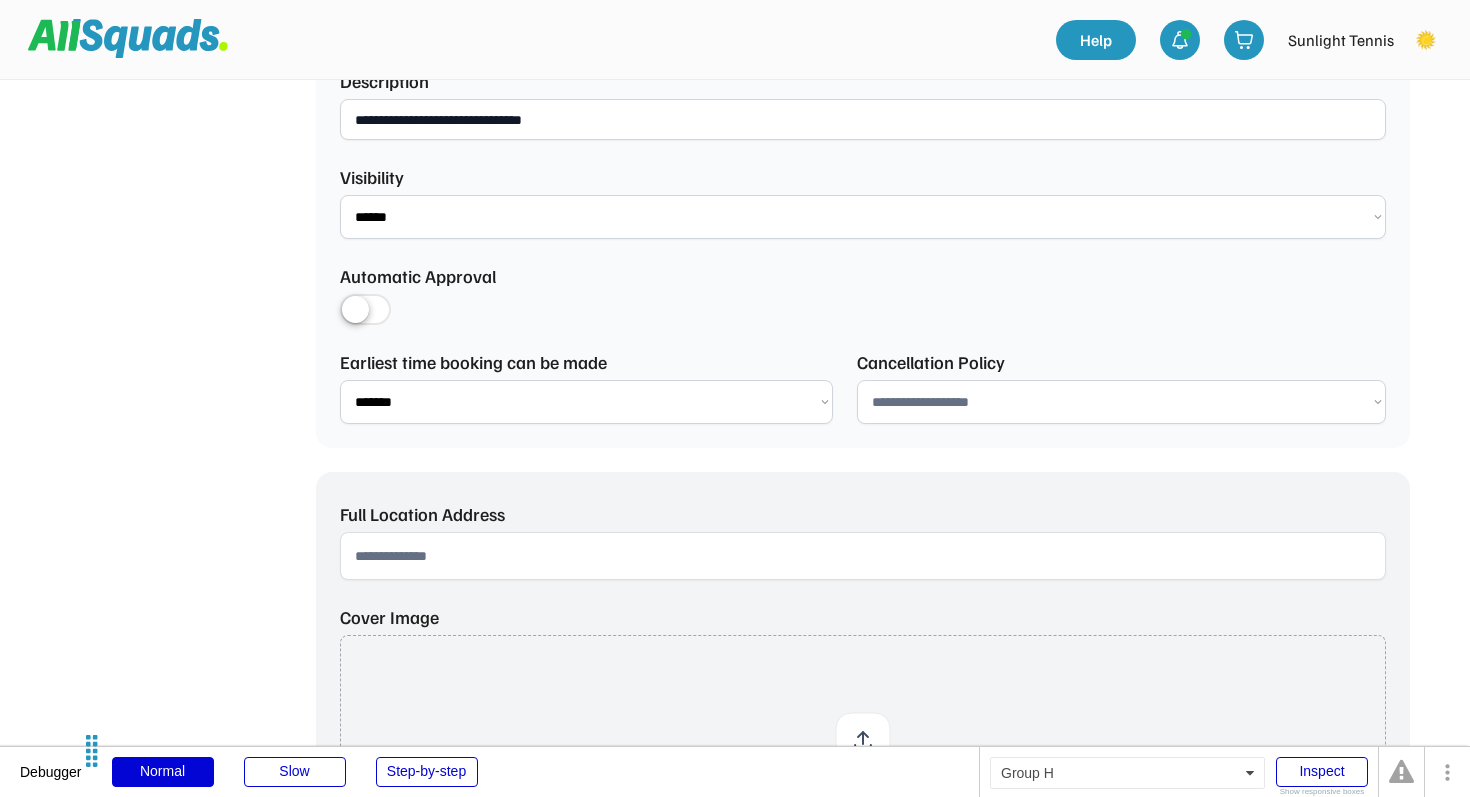 click on "**********" at bounding box center (1121, 402) 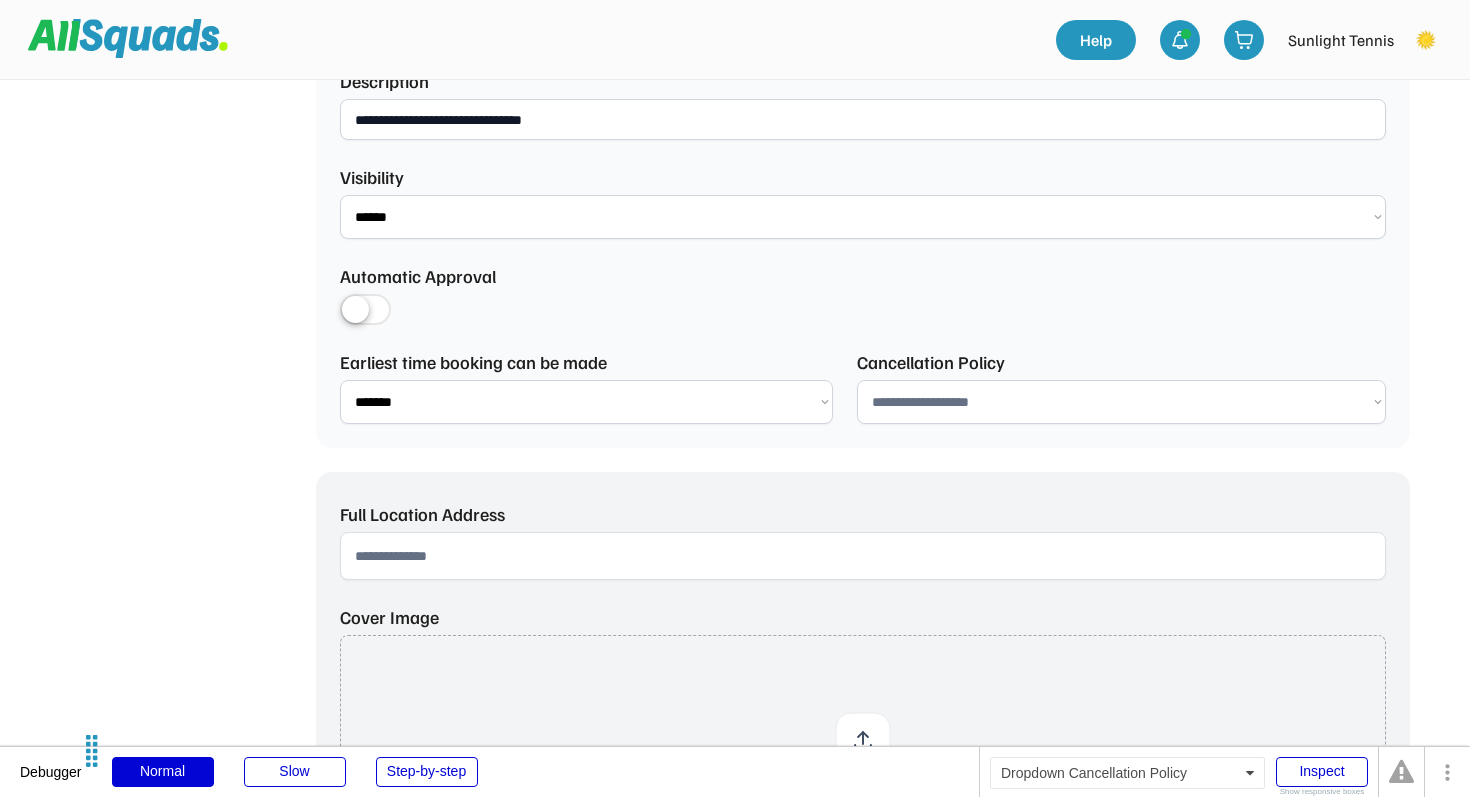 select on "**********" 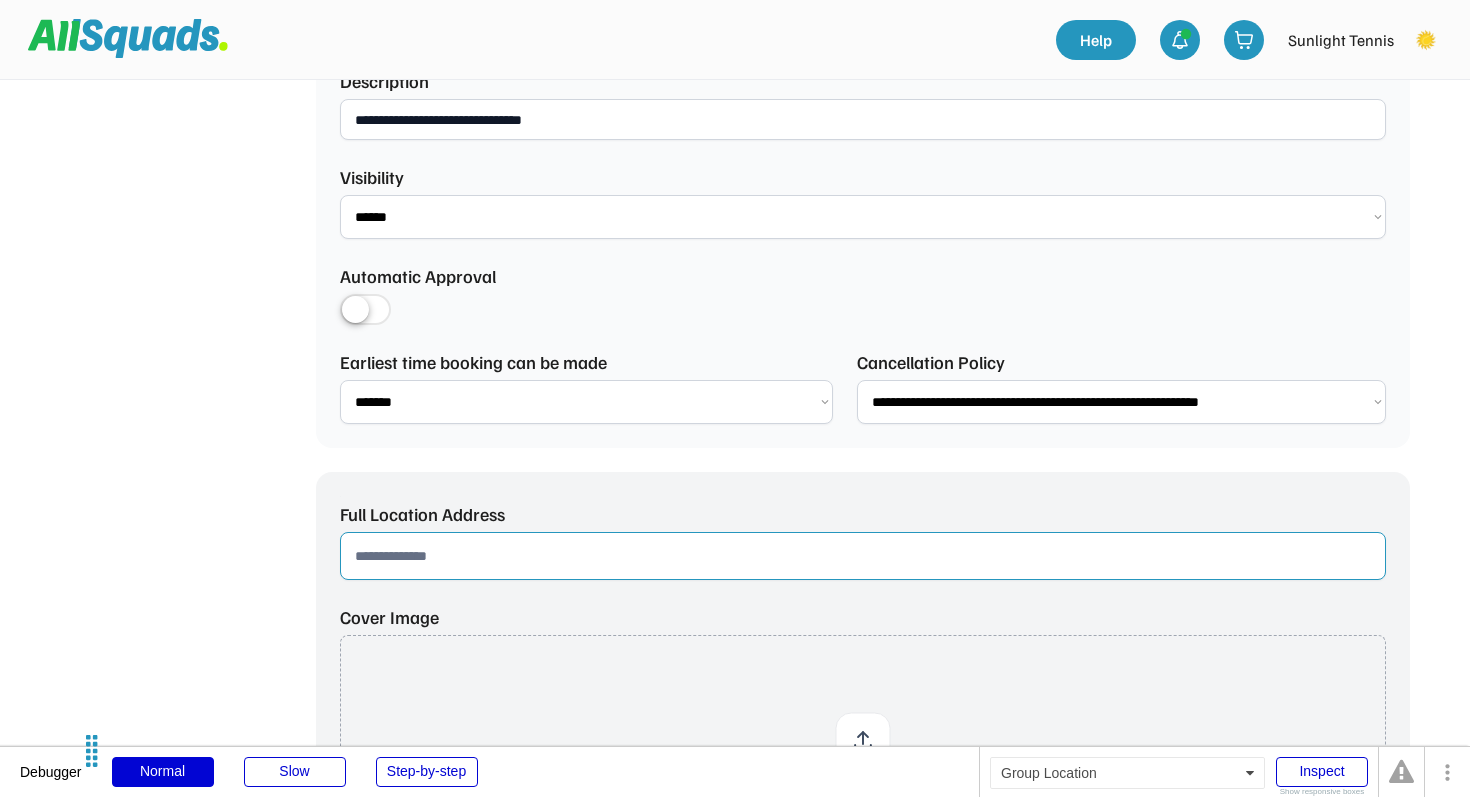 click at bounding box center (863, 556) 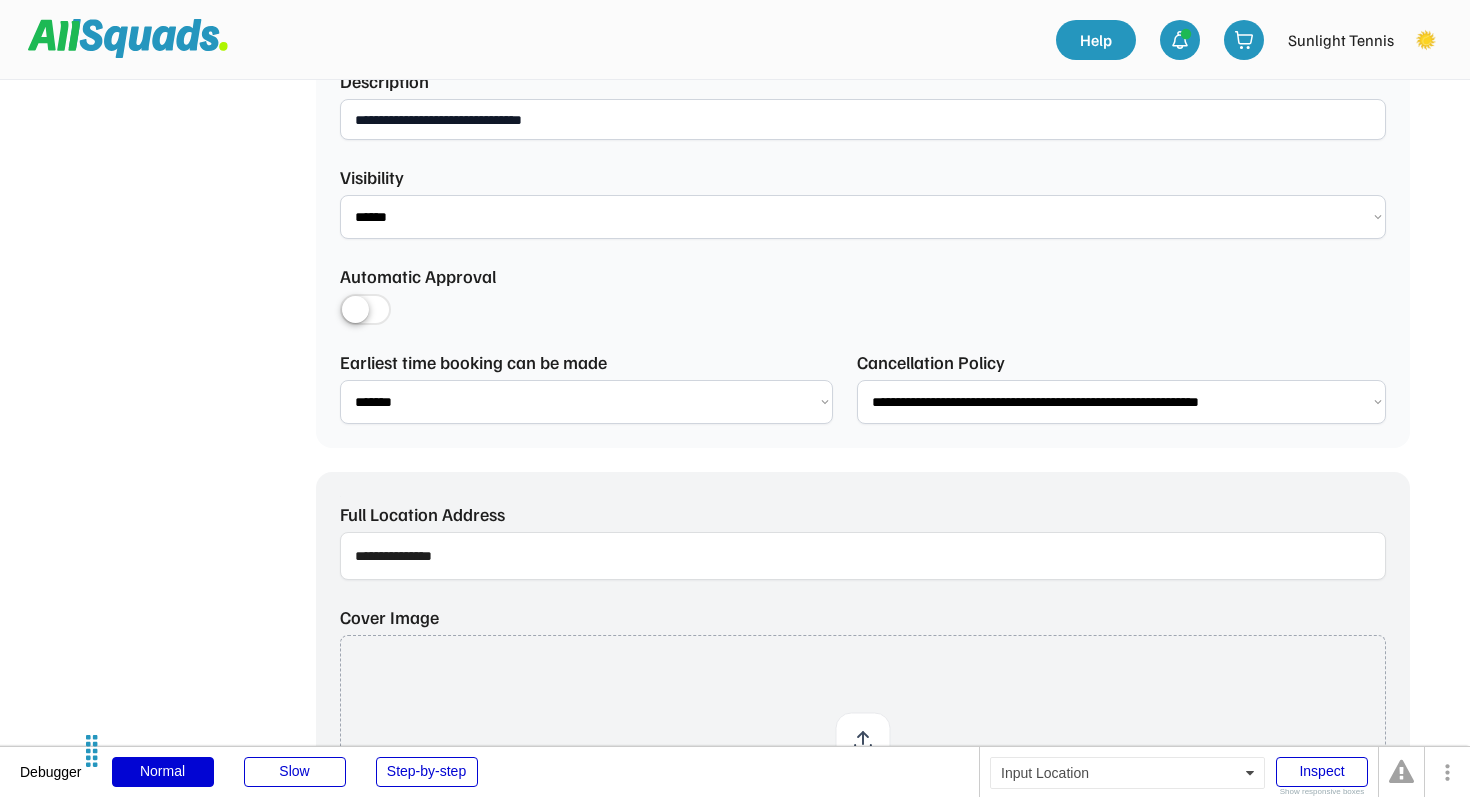 click at bounding box center (863, 556) 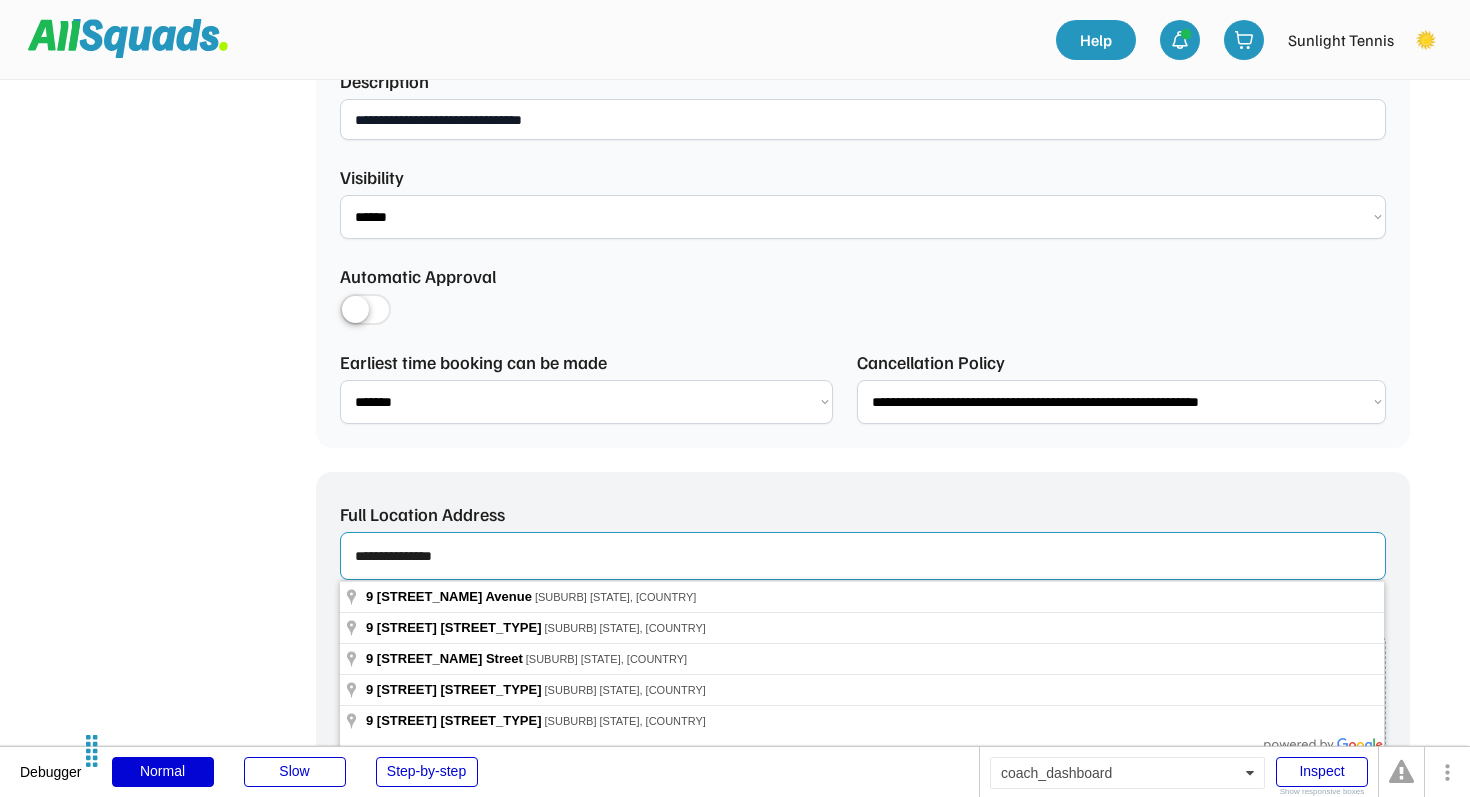 drag, startPoint x: 487, startPoint y: 555, endPoint x: 283, endPoint y: 520, distance: 206.98068 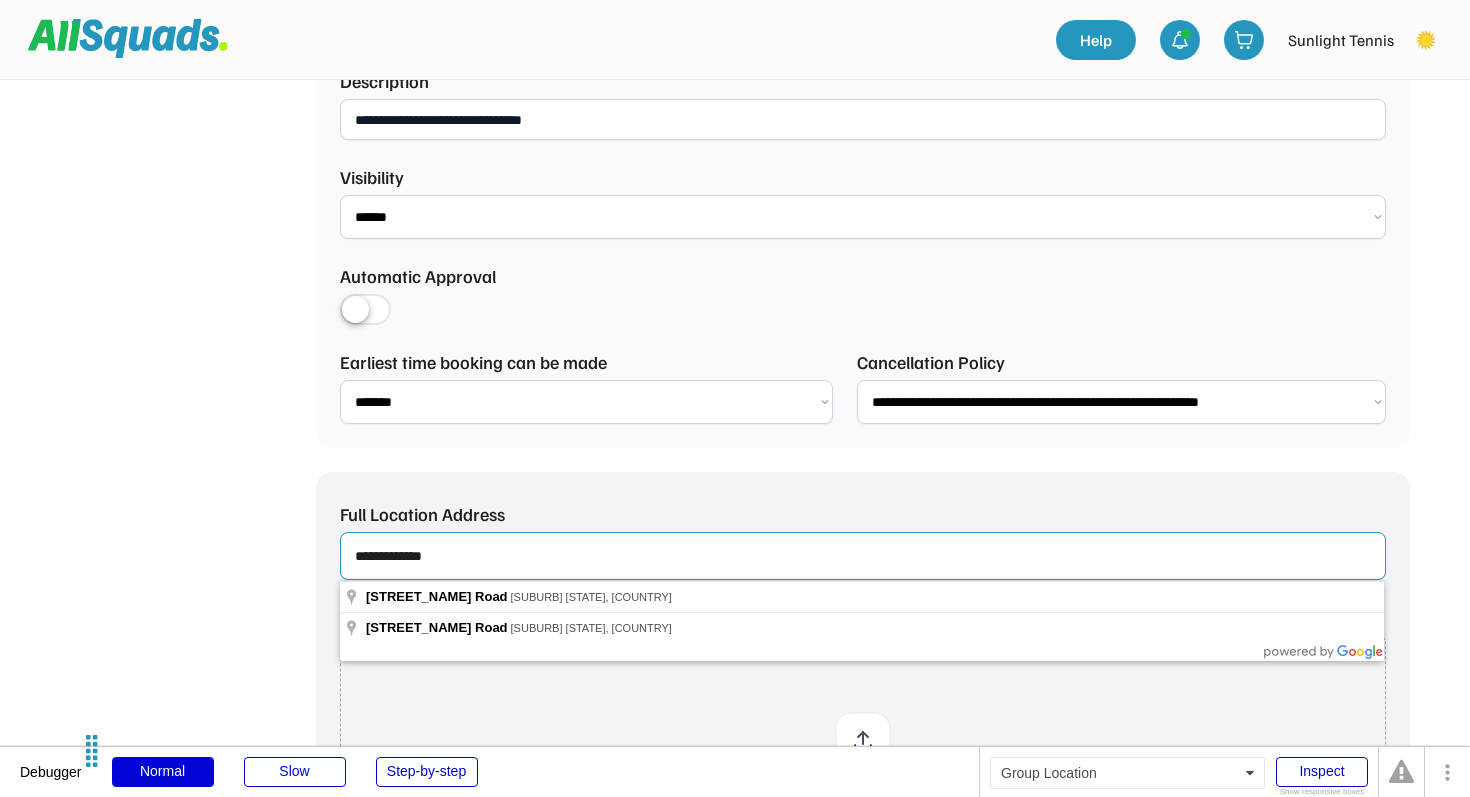 click at bounding box center [863, 556] 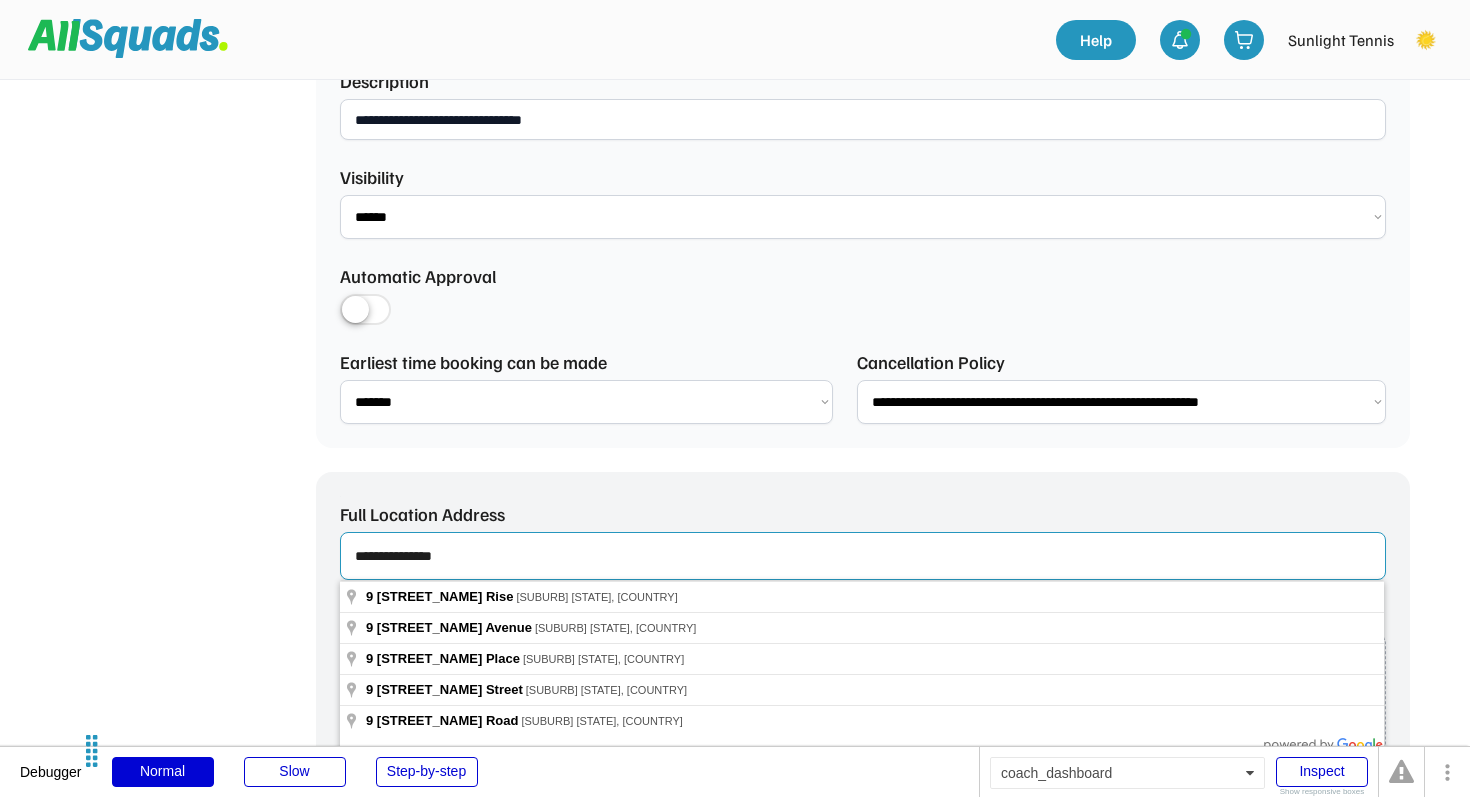 click at bounding box center (863, 556) 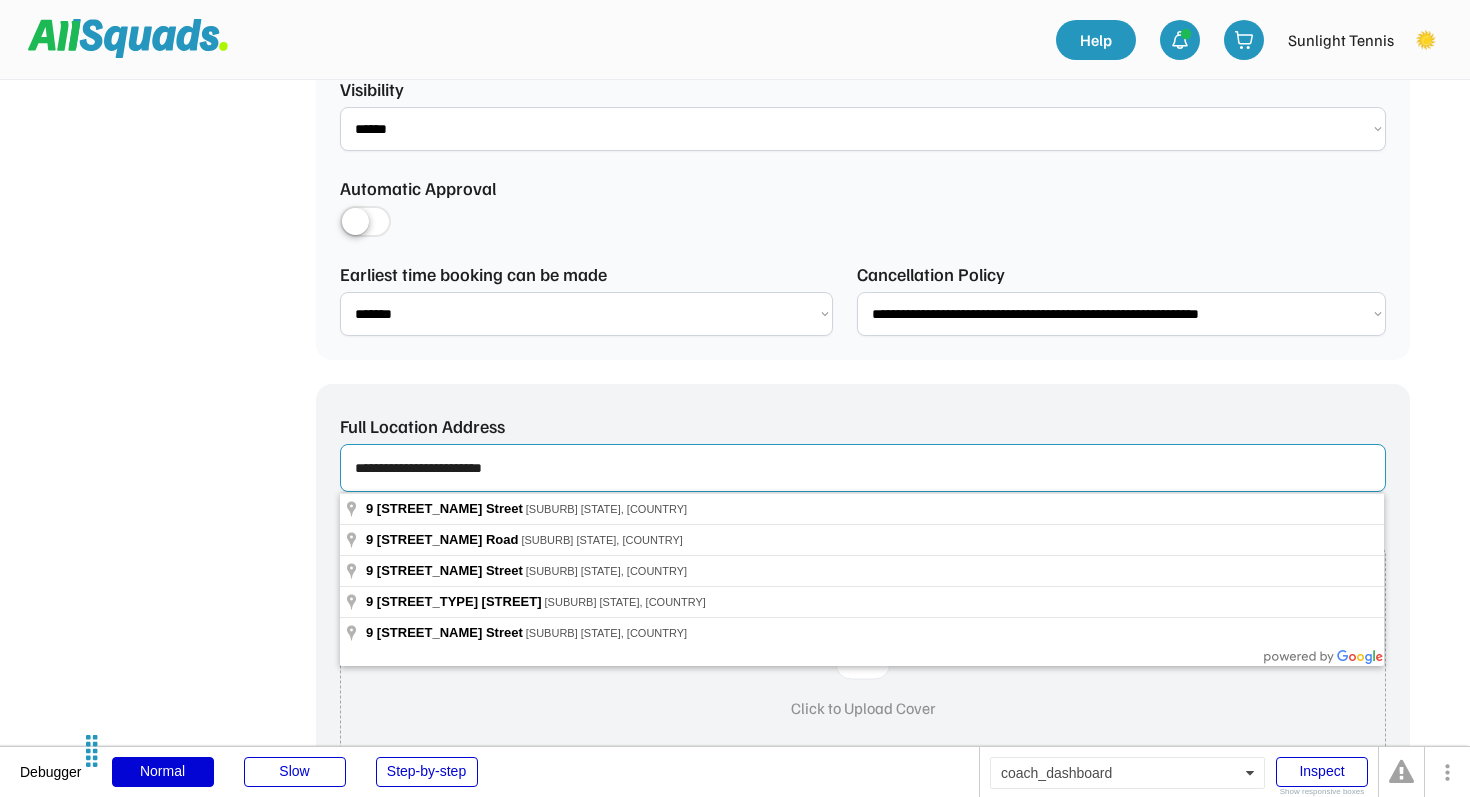 scroll, scrollTop: 1498, scrollLeft: 0, axis: vertical 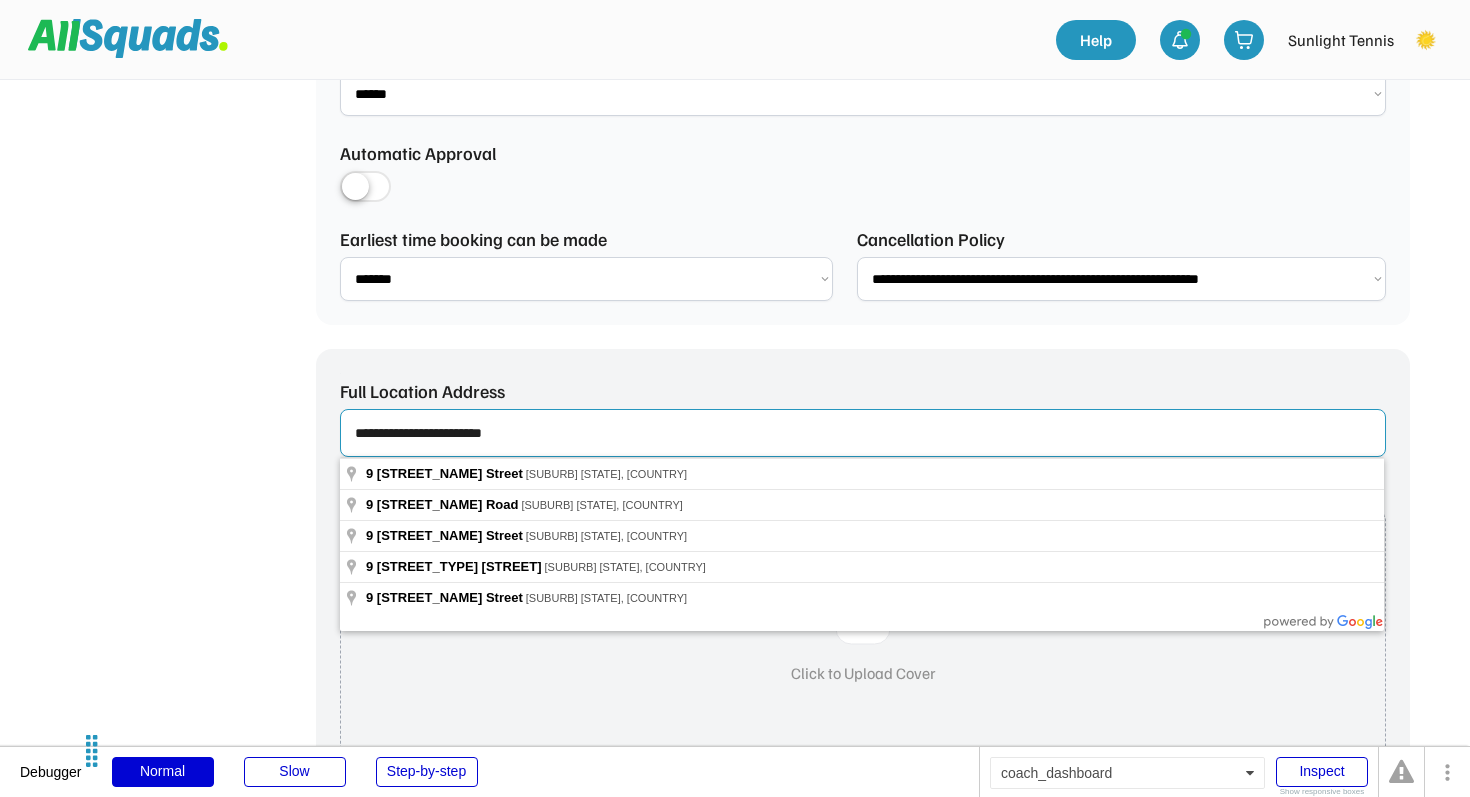 drag, startPoint x: 509, startPoint y: 432, endPoint x: 234, endPoint y: 417, distance: 275.40878 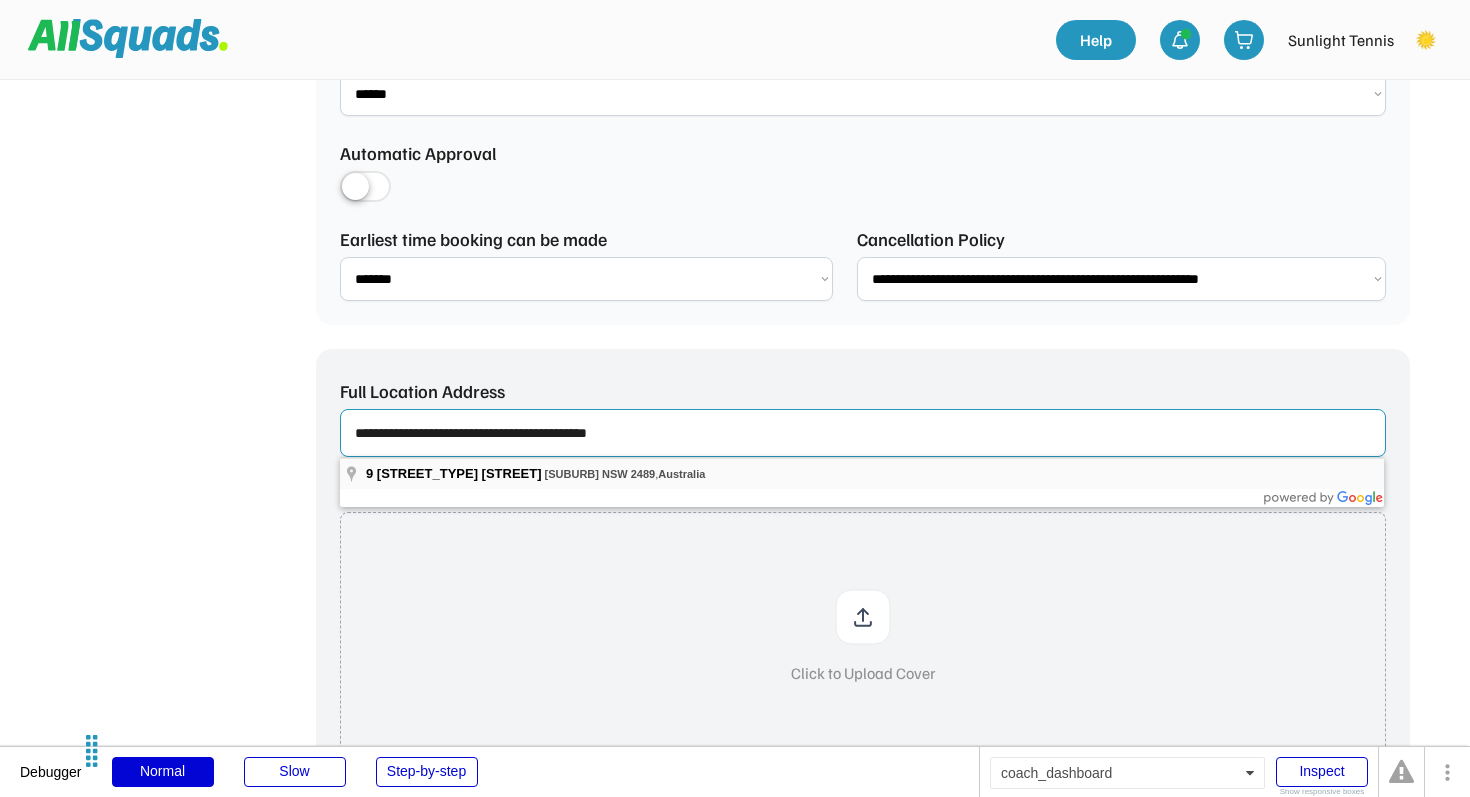 type on "**********" 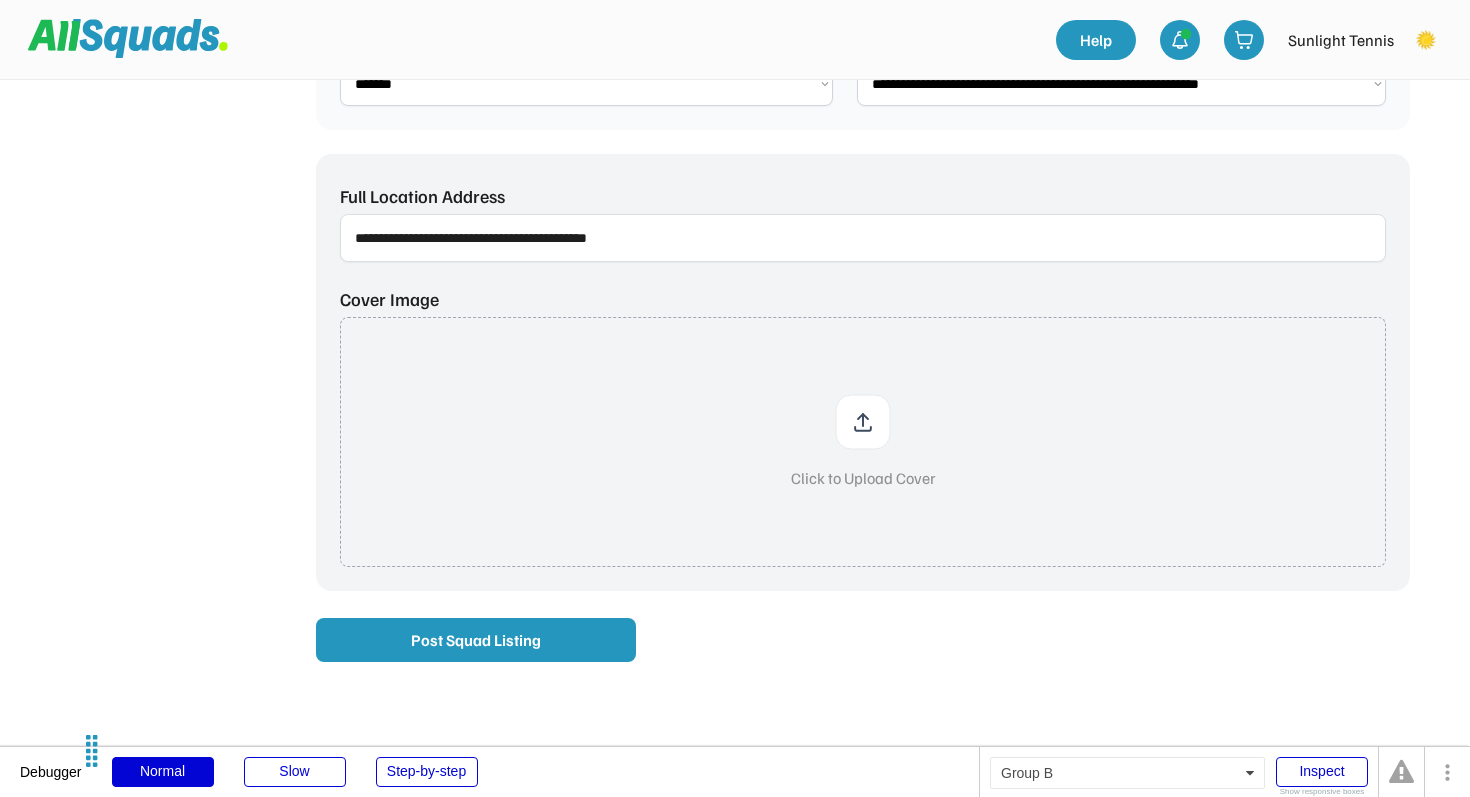 scroll, scrollTop: 1731, scrollLeft: 0, axis: vertical 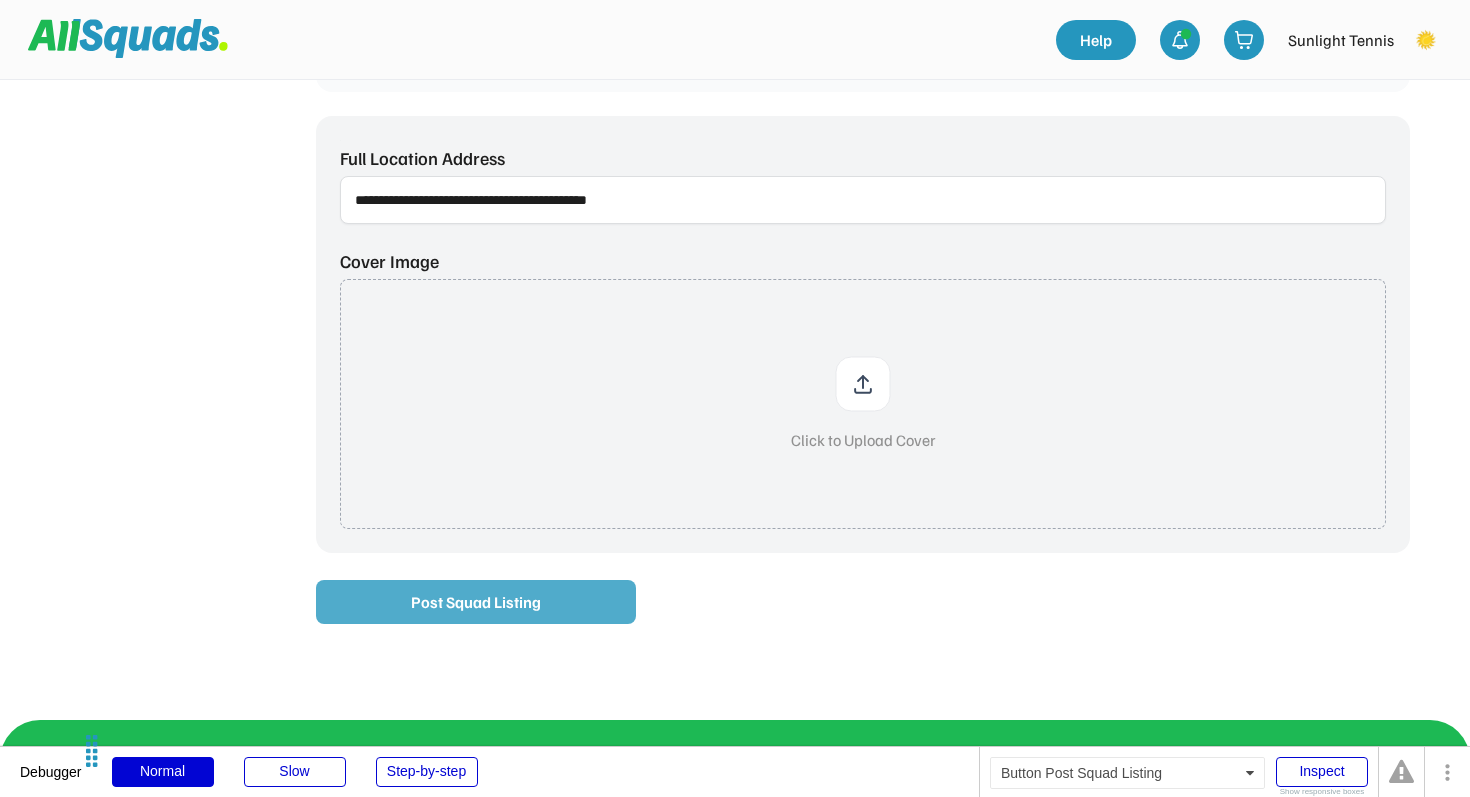 click on "Post Squad Listing" at bounding box center (476, 602) 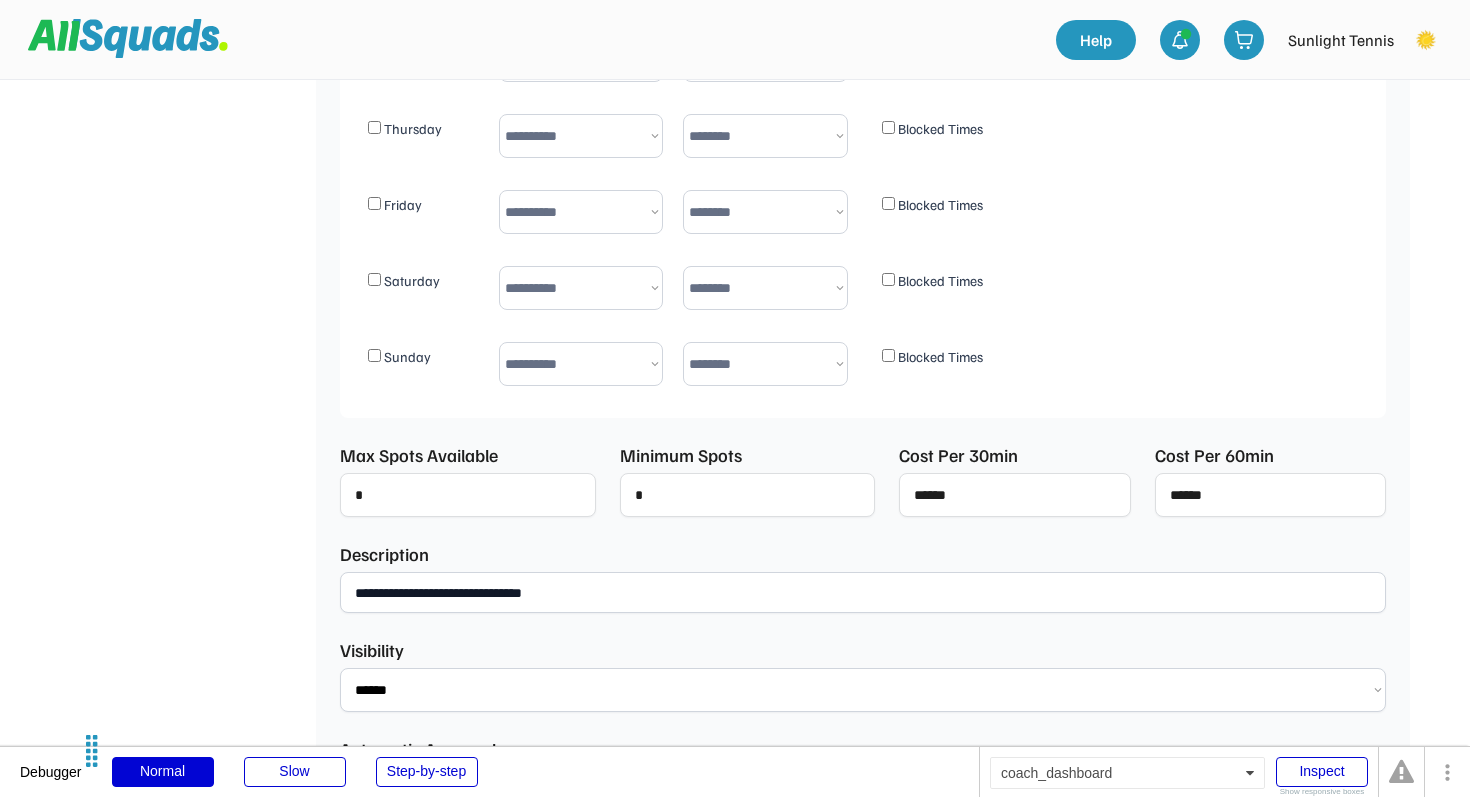 scroll, scrollTop: 620, scrollLeft: 0, axis: vertical 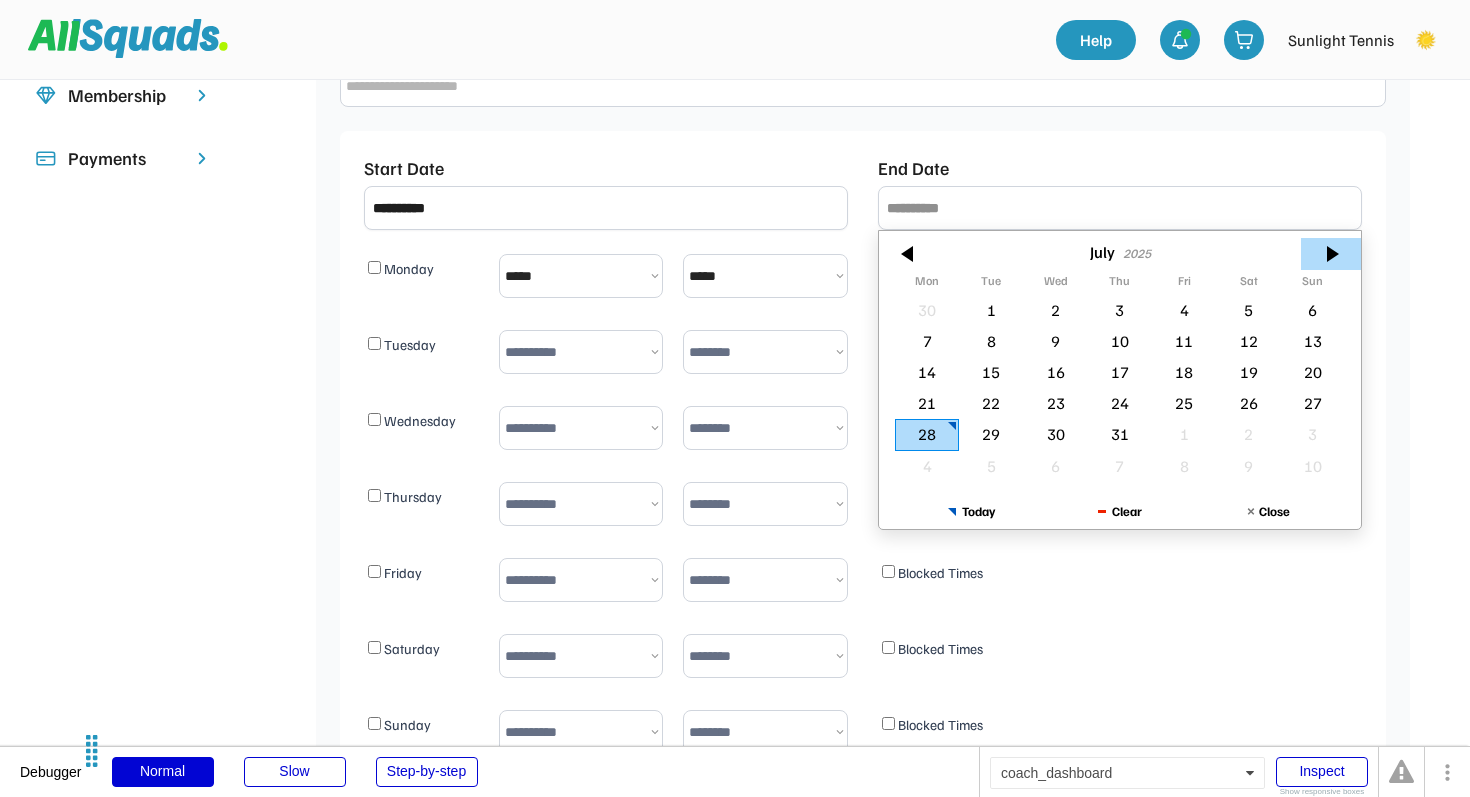 click at bounding box center [1331, 254] 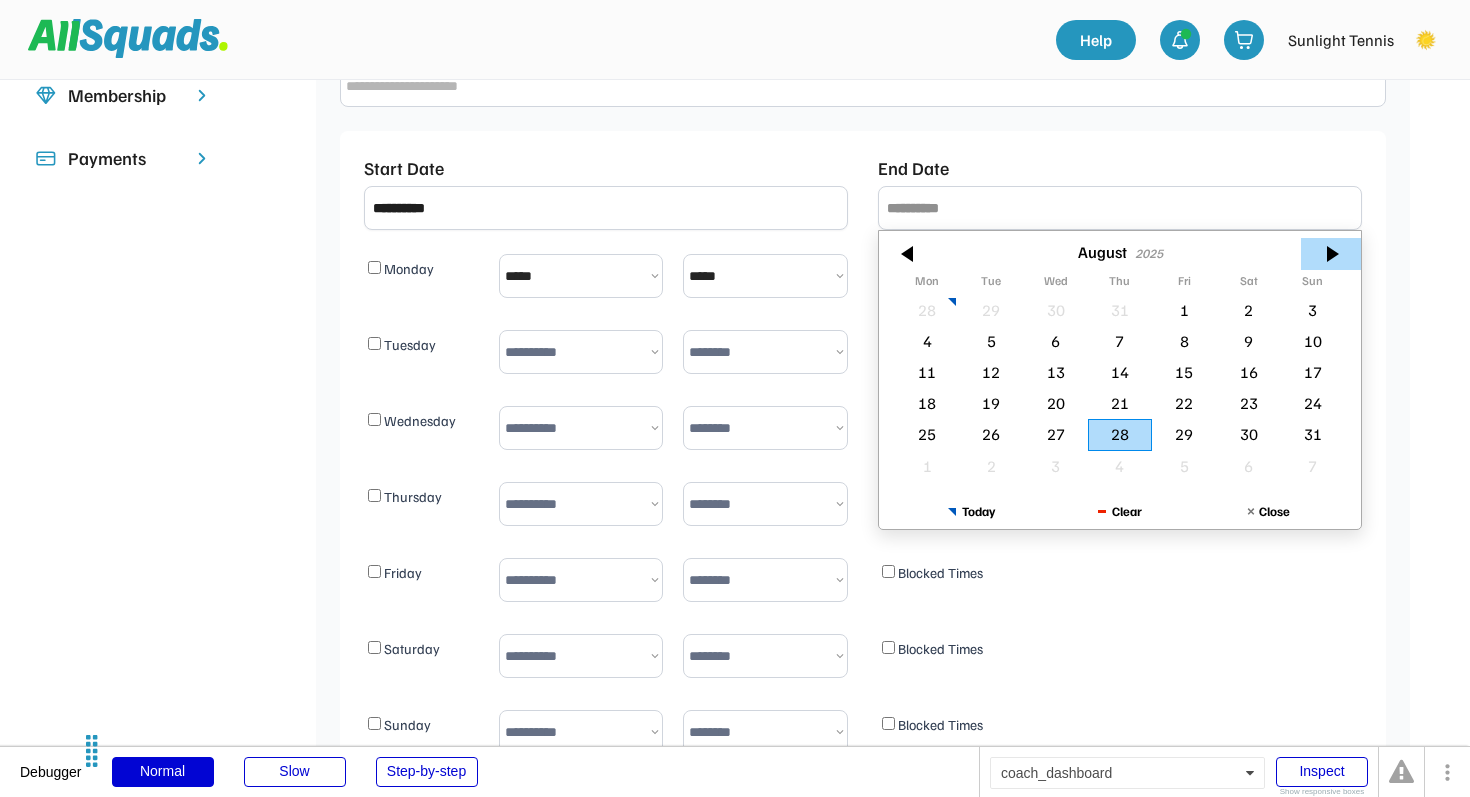 click at bounding box center (1331, 254) 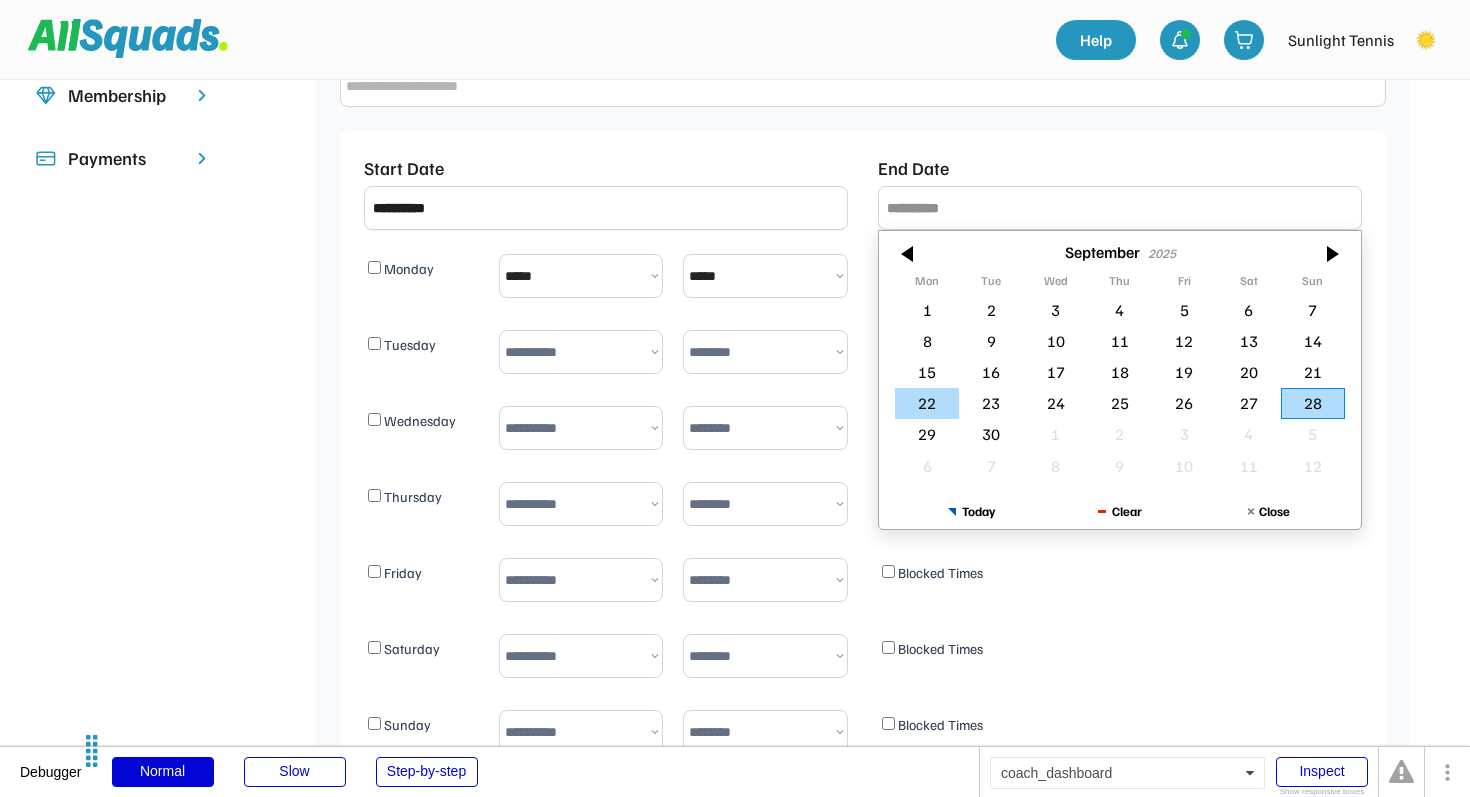click on "22" at bounding box center (927, 403) 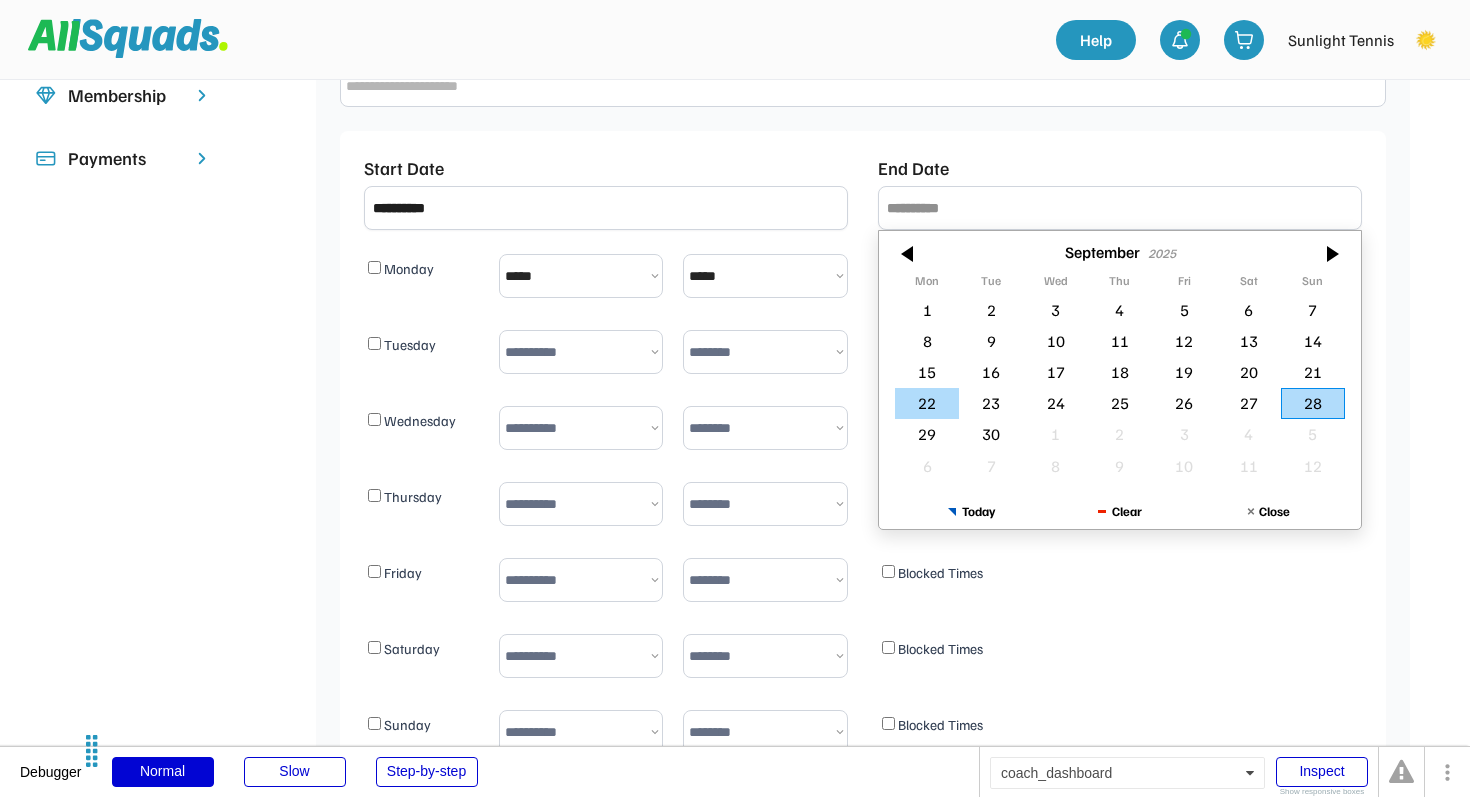 type on "**********" 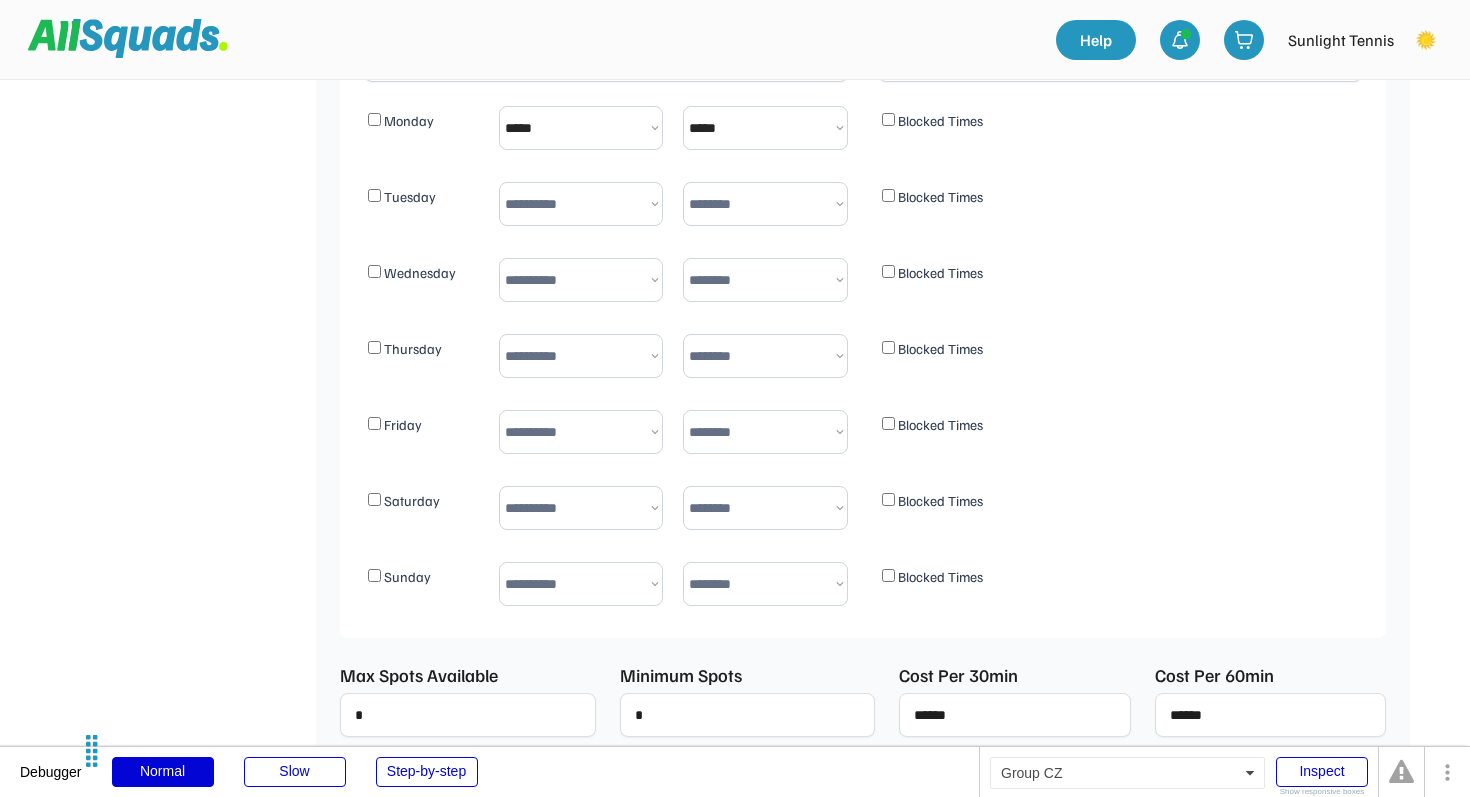 scroll, scrollTop: 554, scrollLeft: 0, axis: vertical 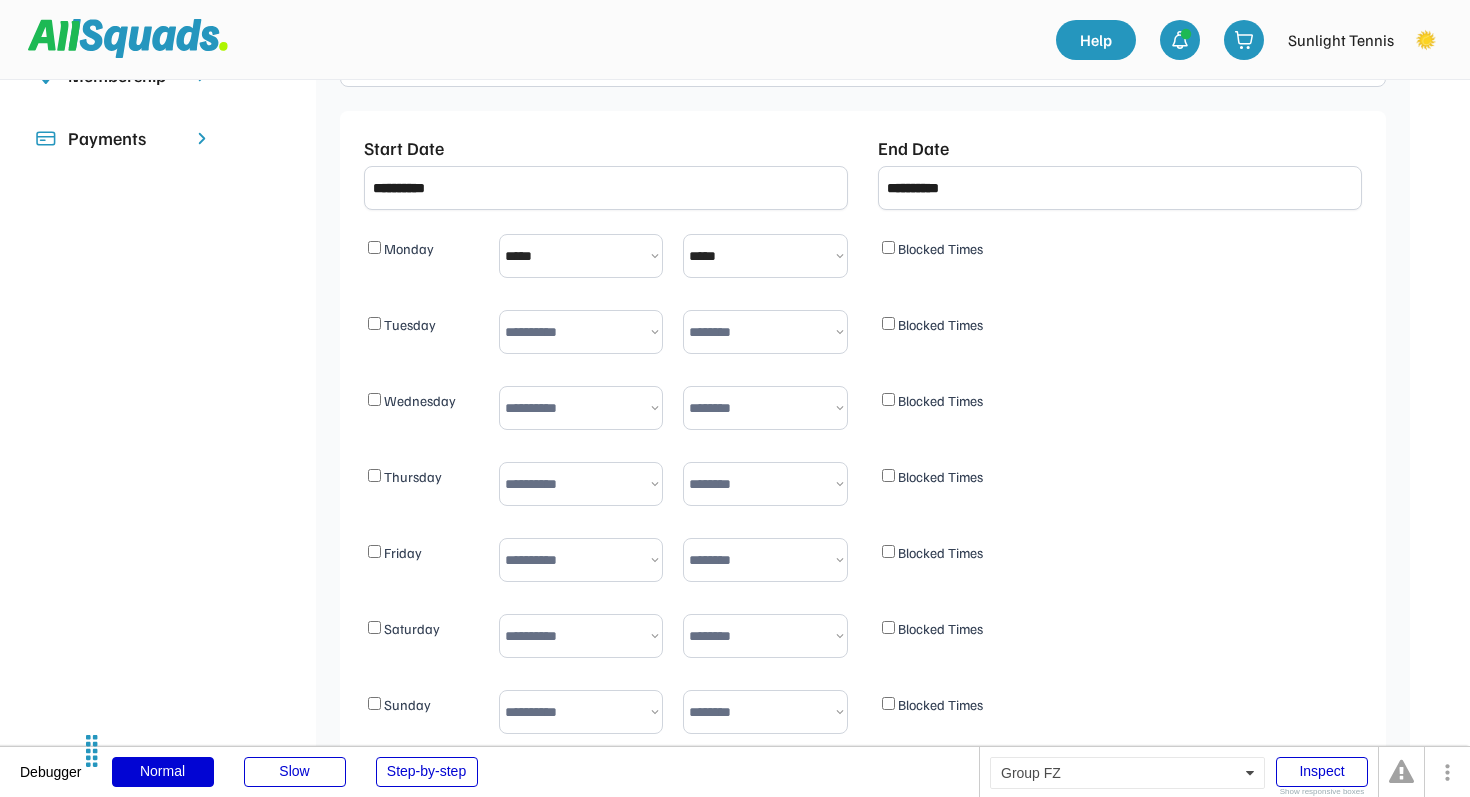 click on "******** ***** ***** ***** ***** ***** ***** ***** ***** ***** ***** ***** ***** ***** ***** ***** ***** ***** ***** ***** ***** ***** ***** ***** ***** ***** ***** ***** ***** ***** ***** ***** ***** ***** ***** ***** ***** ***** ***** *****" at bounding box center [765, 256] 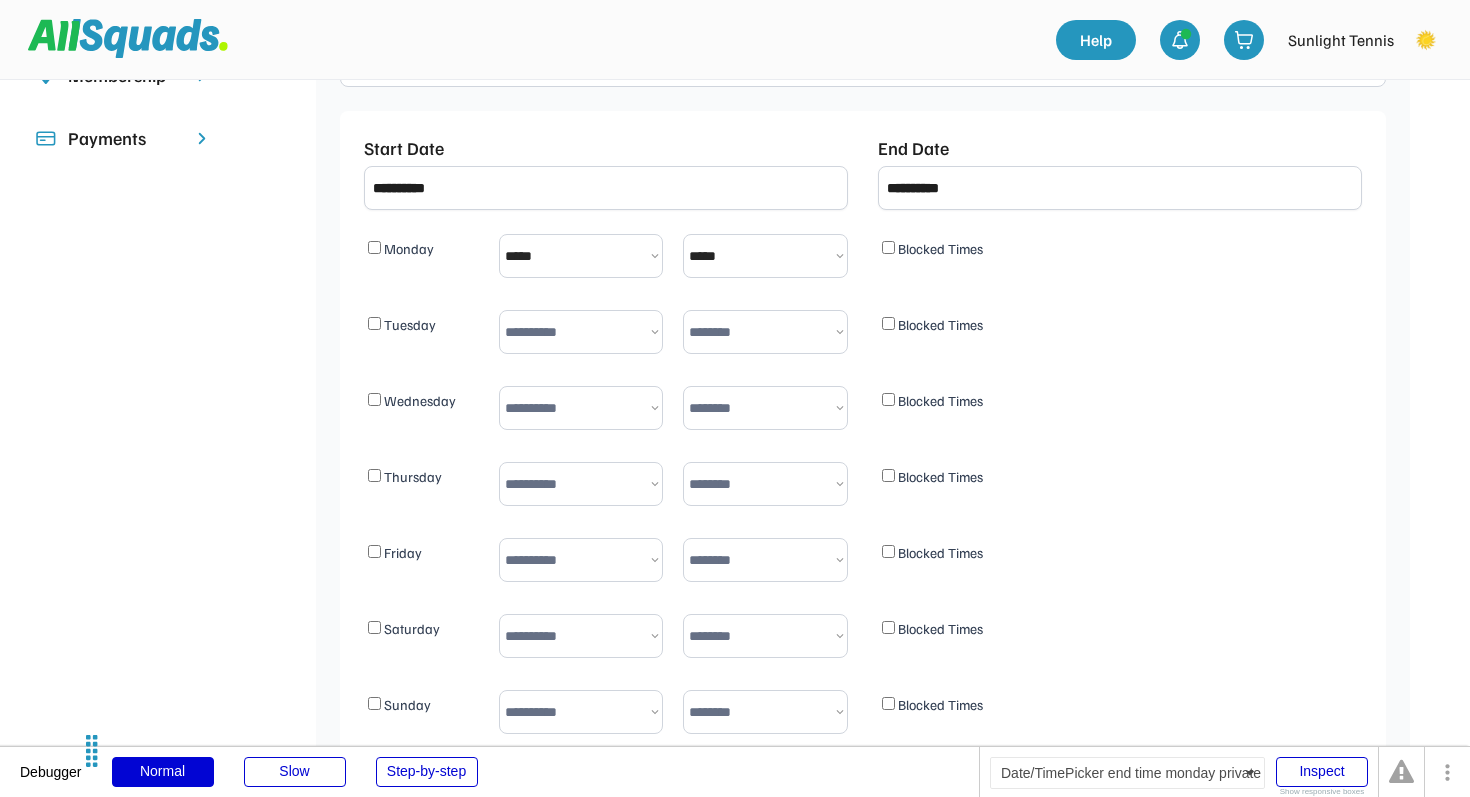 select on "********" 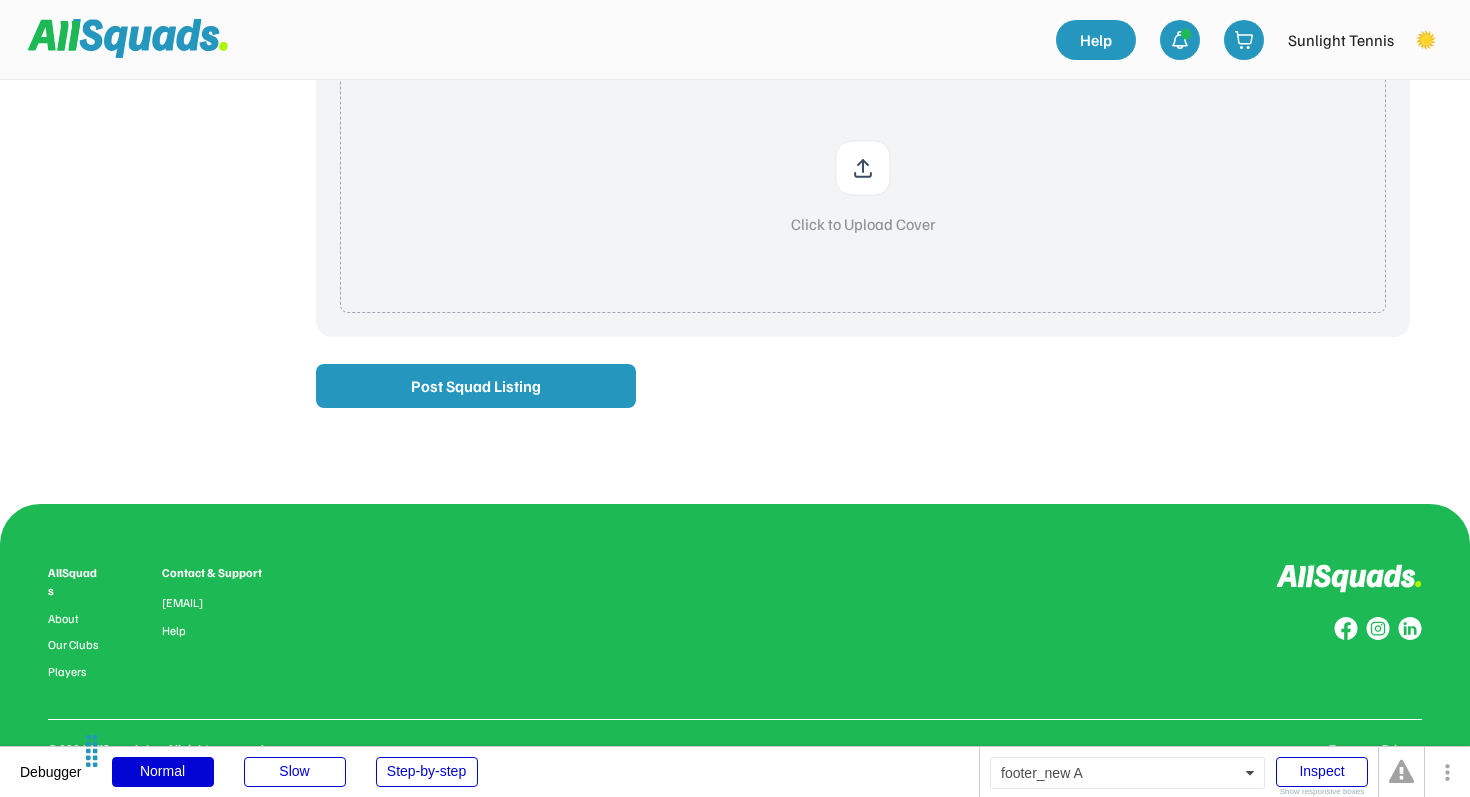 scroll, scrollTop: 1757, scrollLeft: 0, axis: vertical 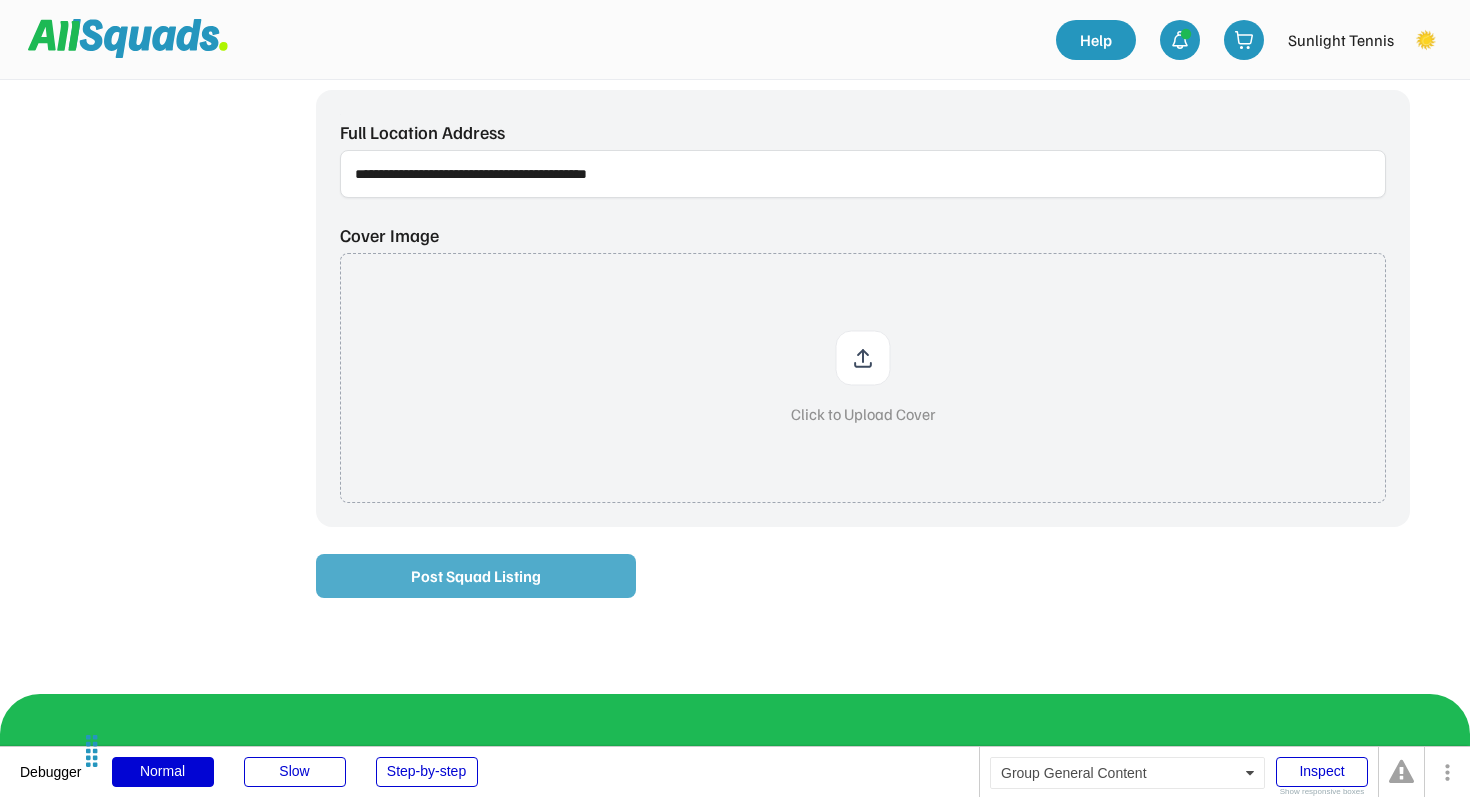 click on "Post Squad Listing" 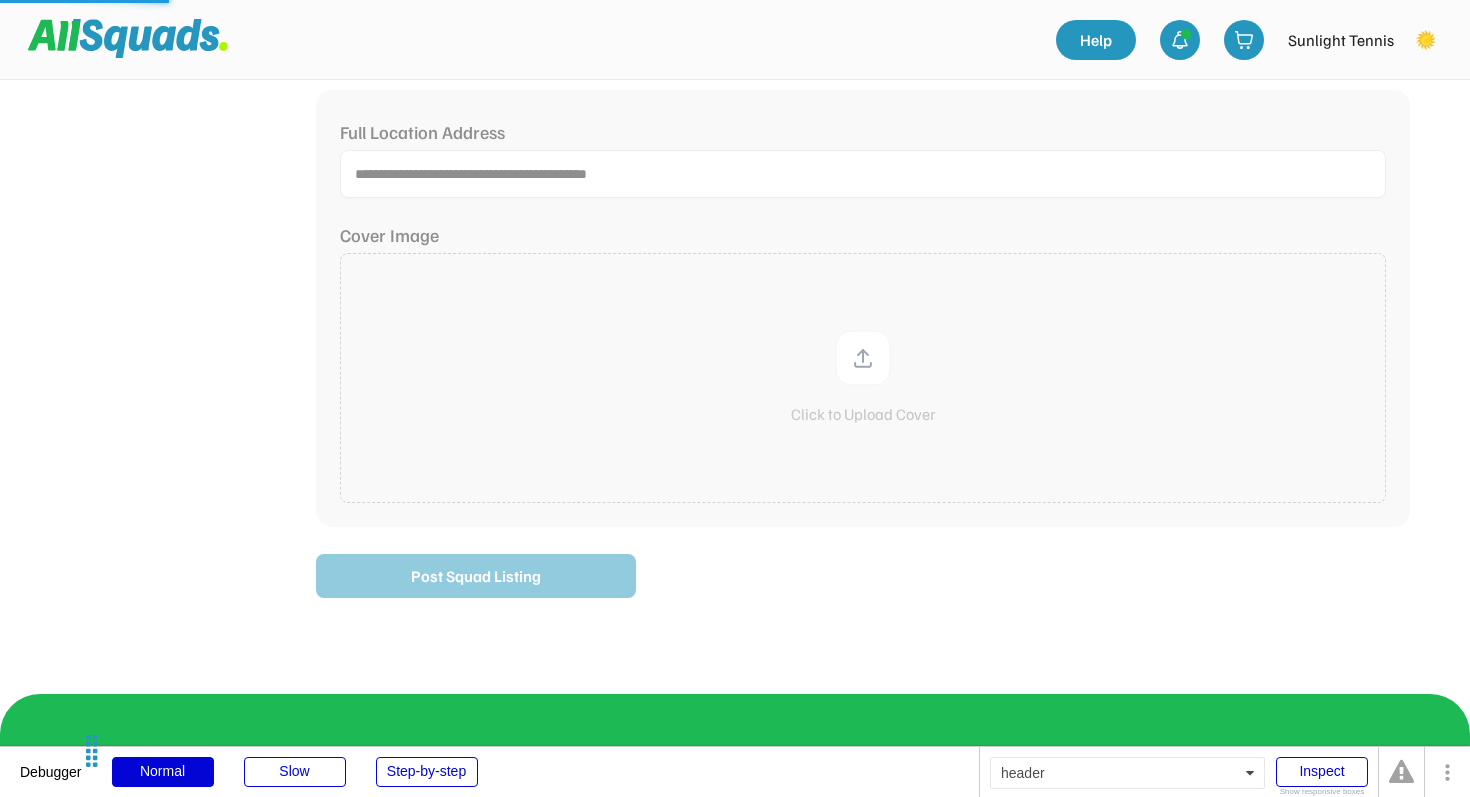 type 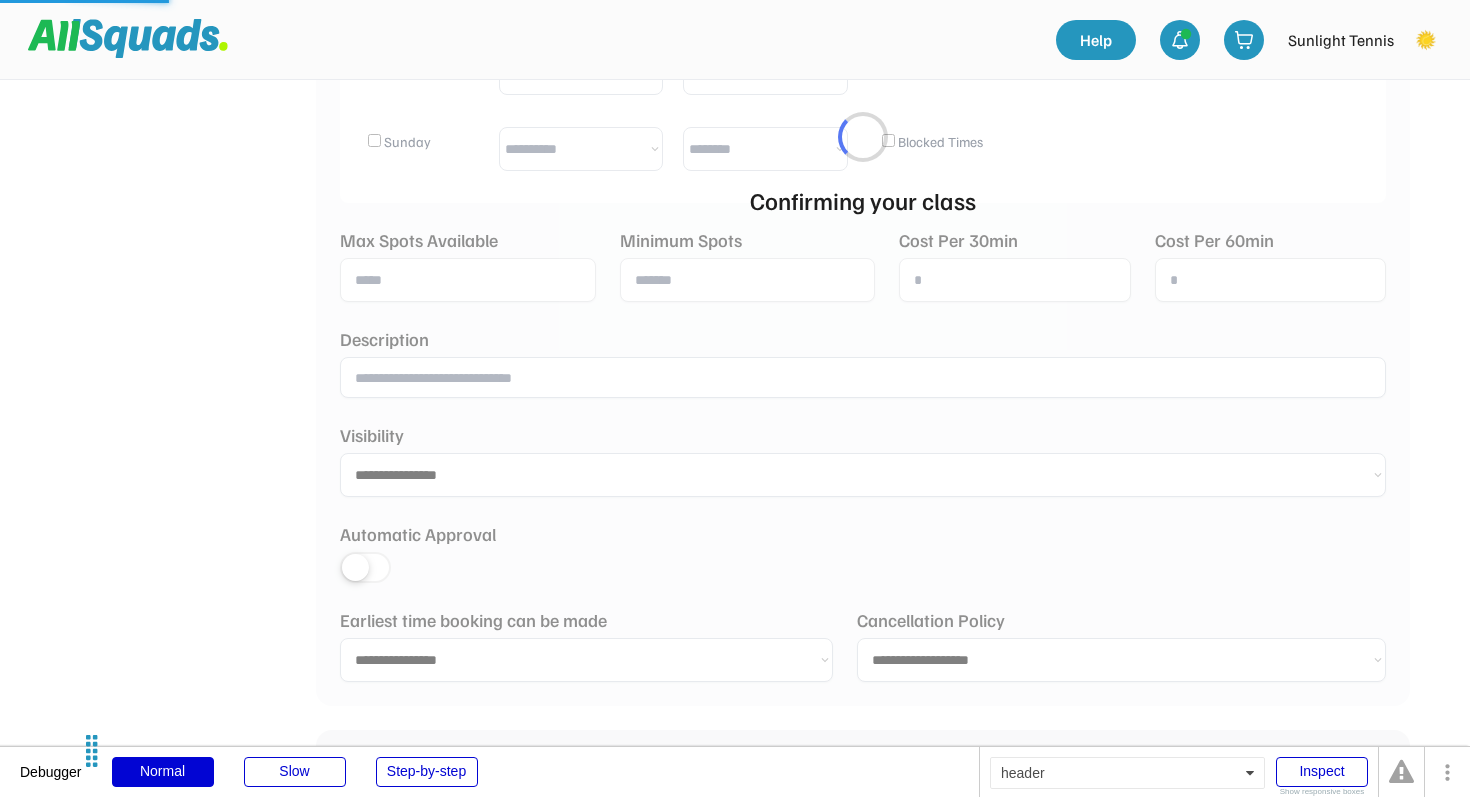 select 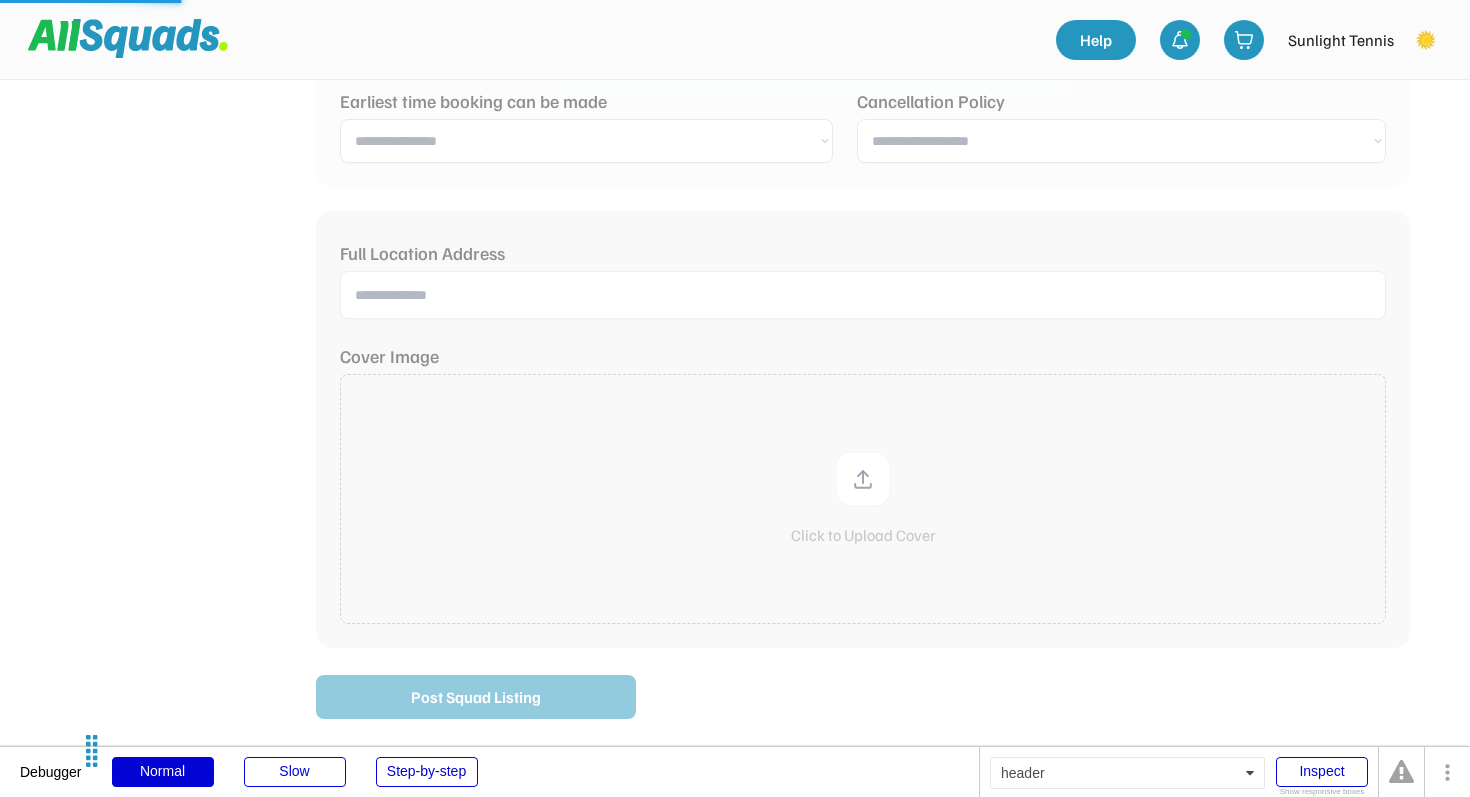 scroll, scrollTop: 196, scrollLeft: 0, axis: vertical 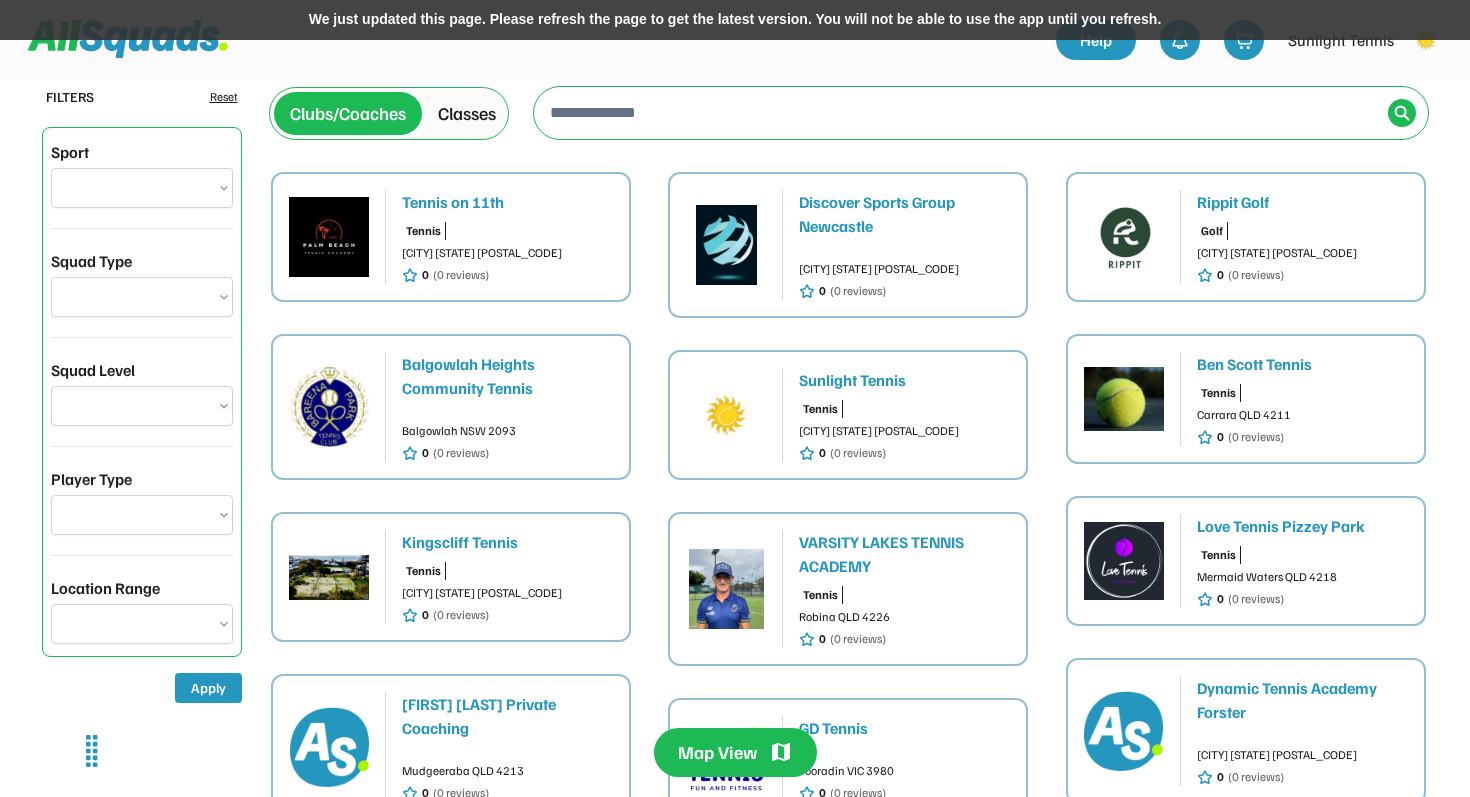 click on "Sunlight Tennis" at bounding box center (904, 380) 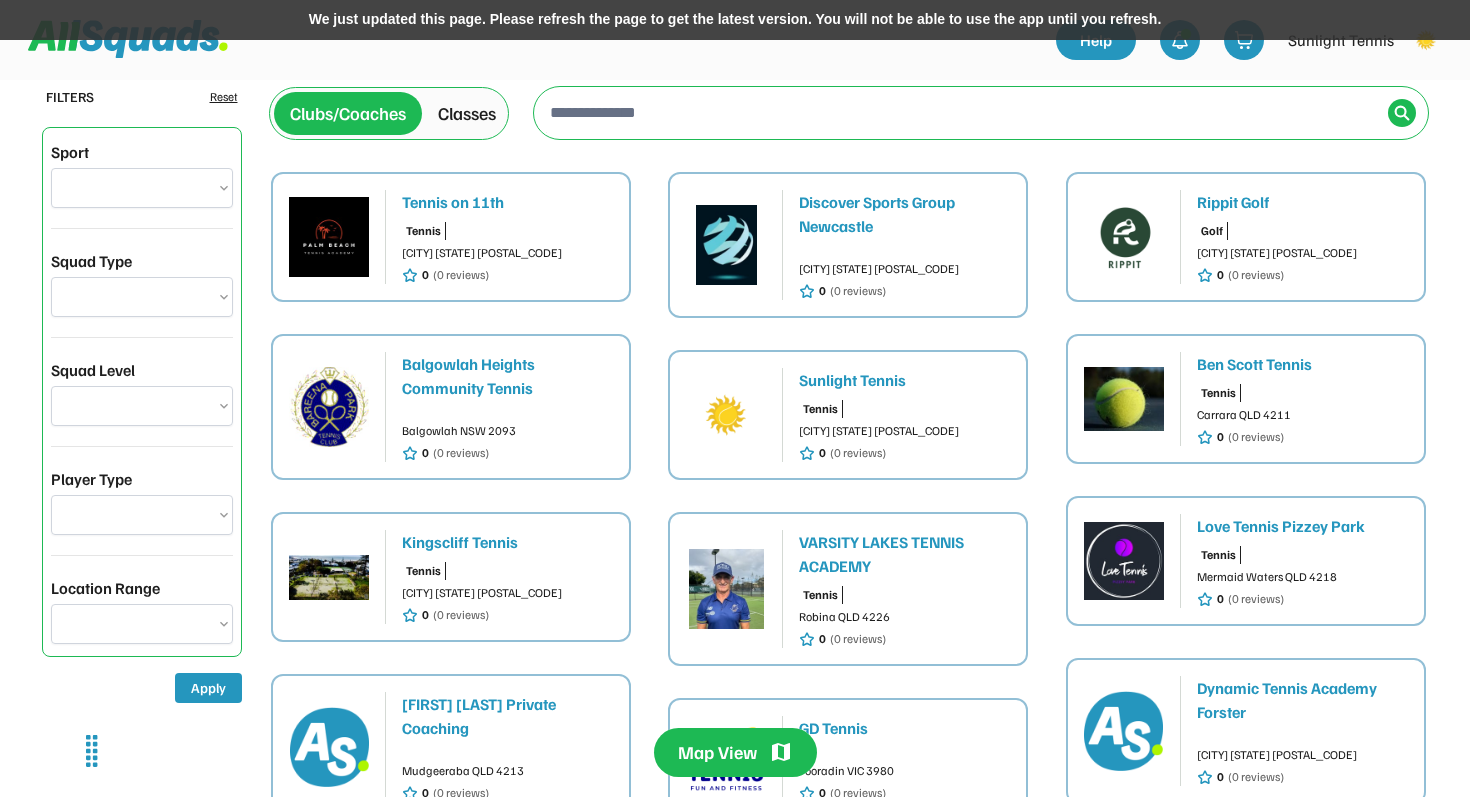 scroll, scrollTop: 0, scrollLeft: 0, axis: both 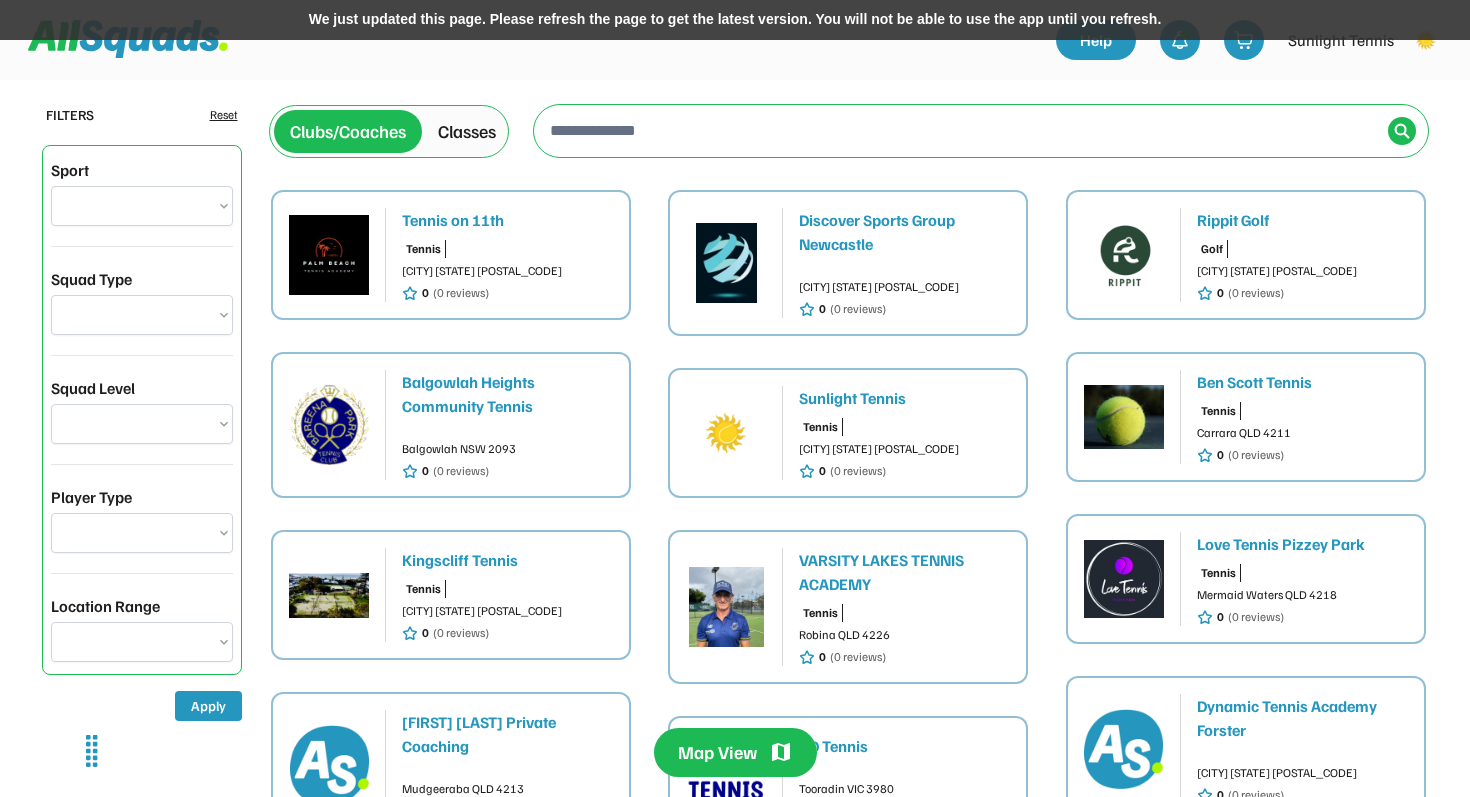 click at bounding box center [1426, 40] 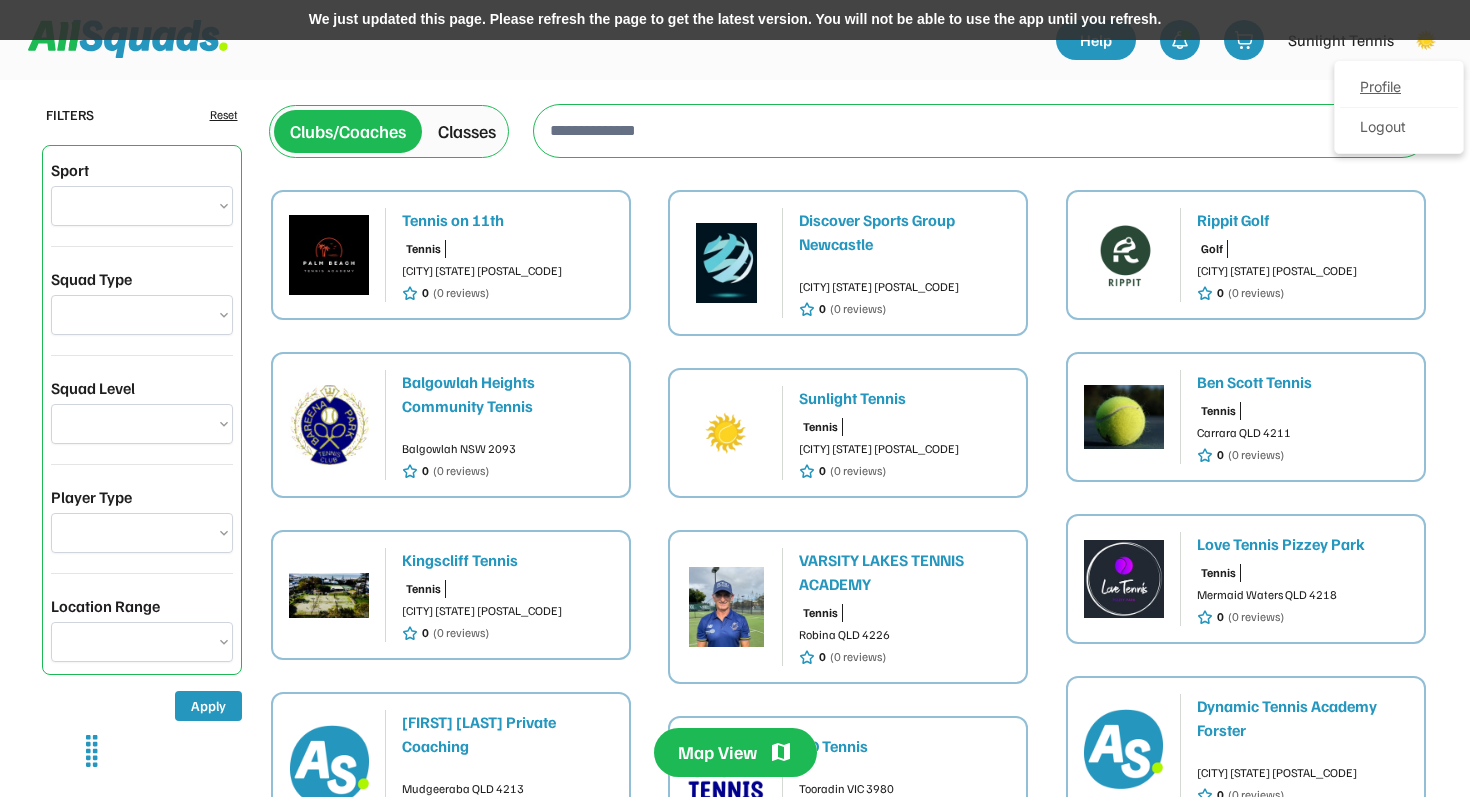 click on "Profile" at bounding box center [1399, 88] 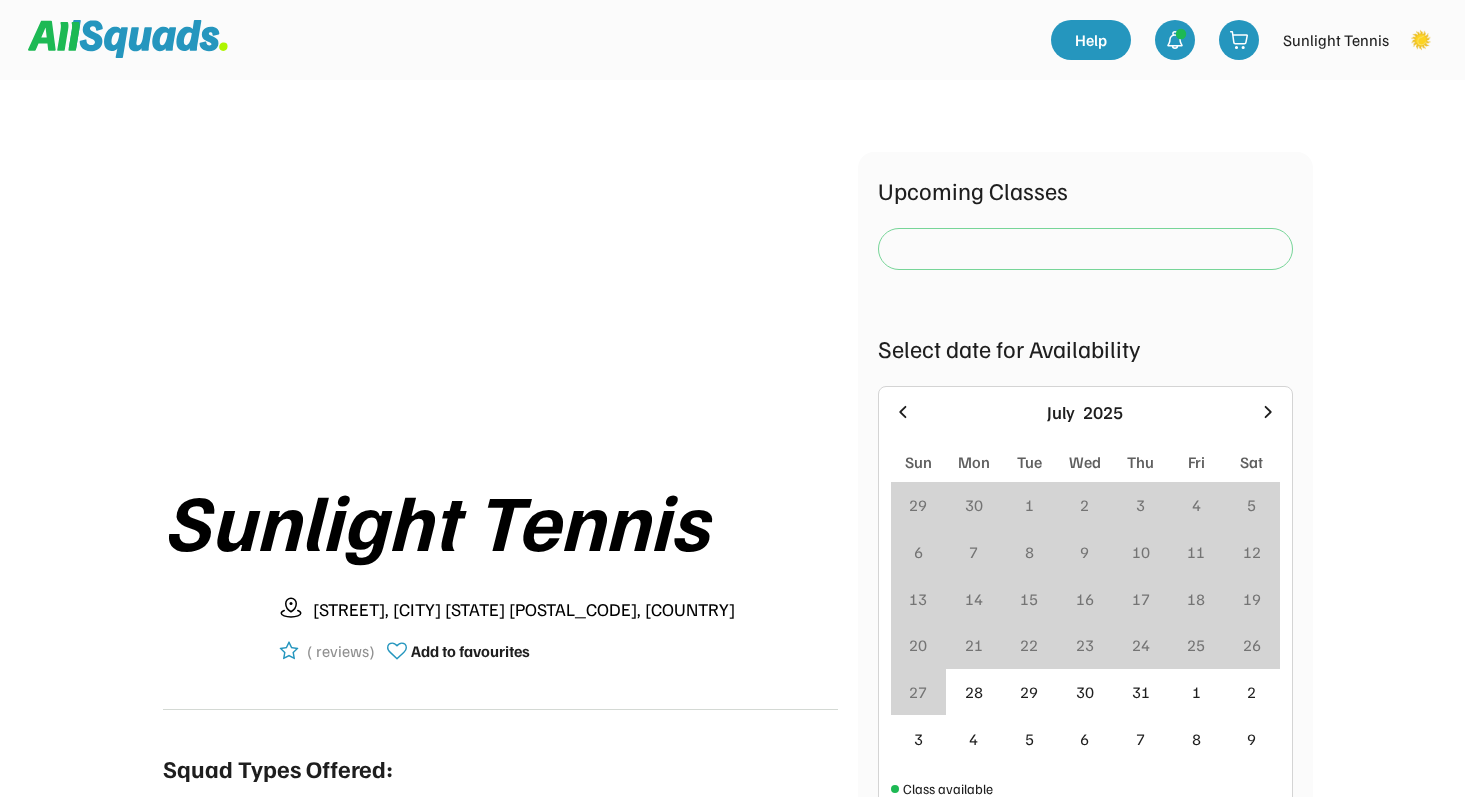 scroll, scrollTop: 0, scrollLeft: 0, axis: both 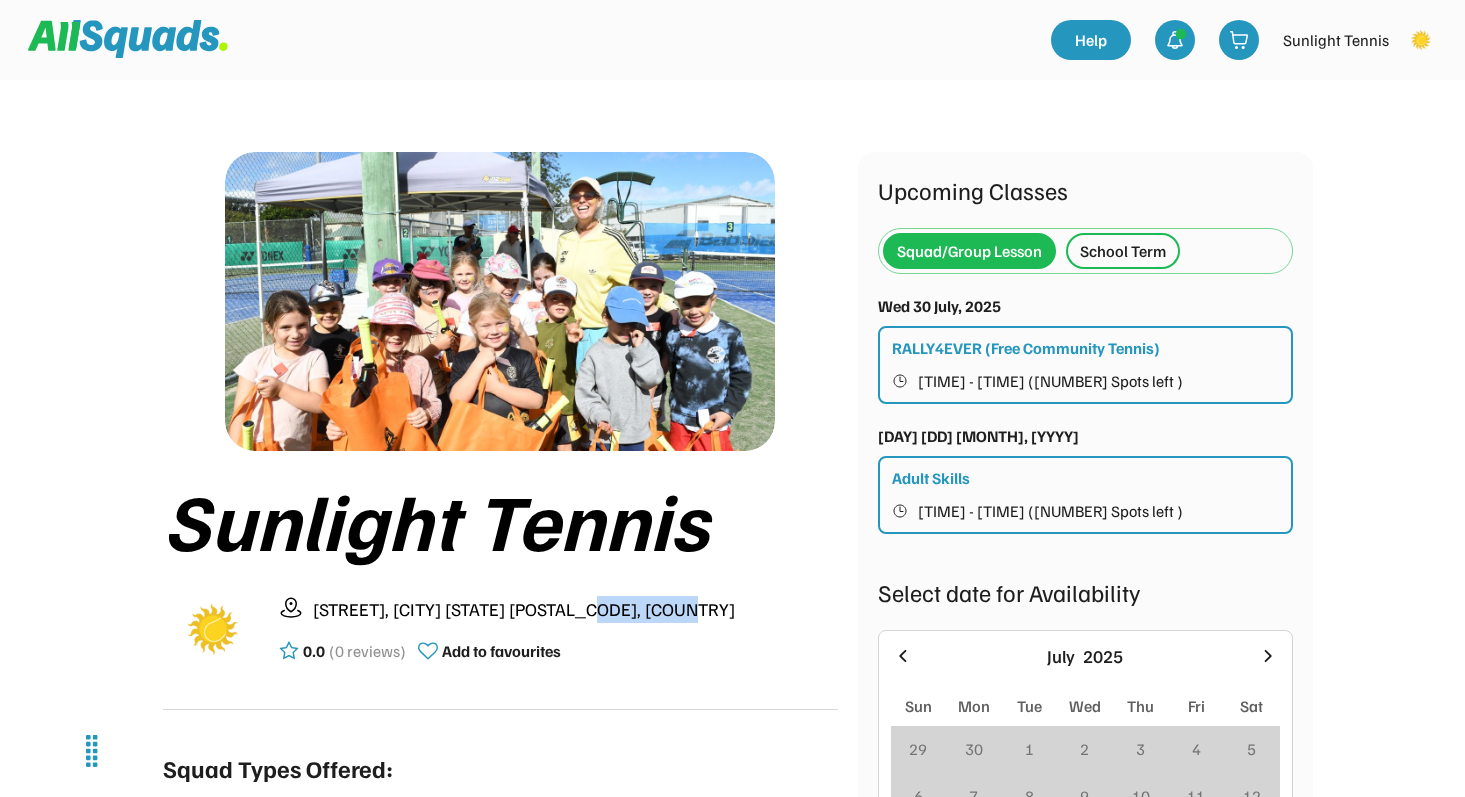 drag, startPoint x: 655, startPoint y: 611, endPoint x: 580, endPoint y: 601, distance: 75.66373 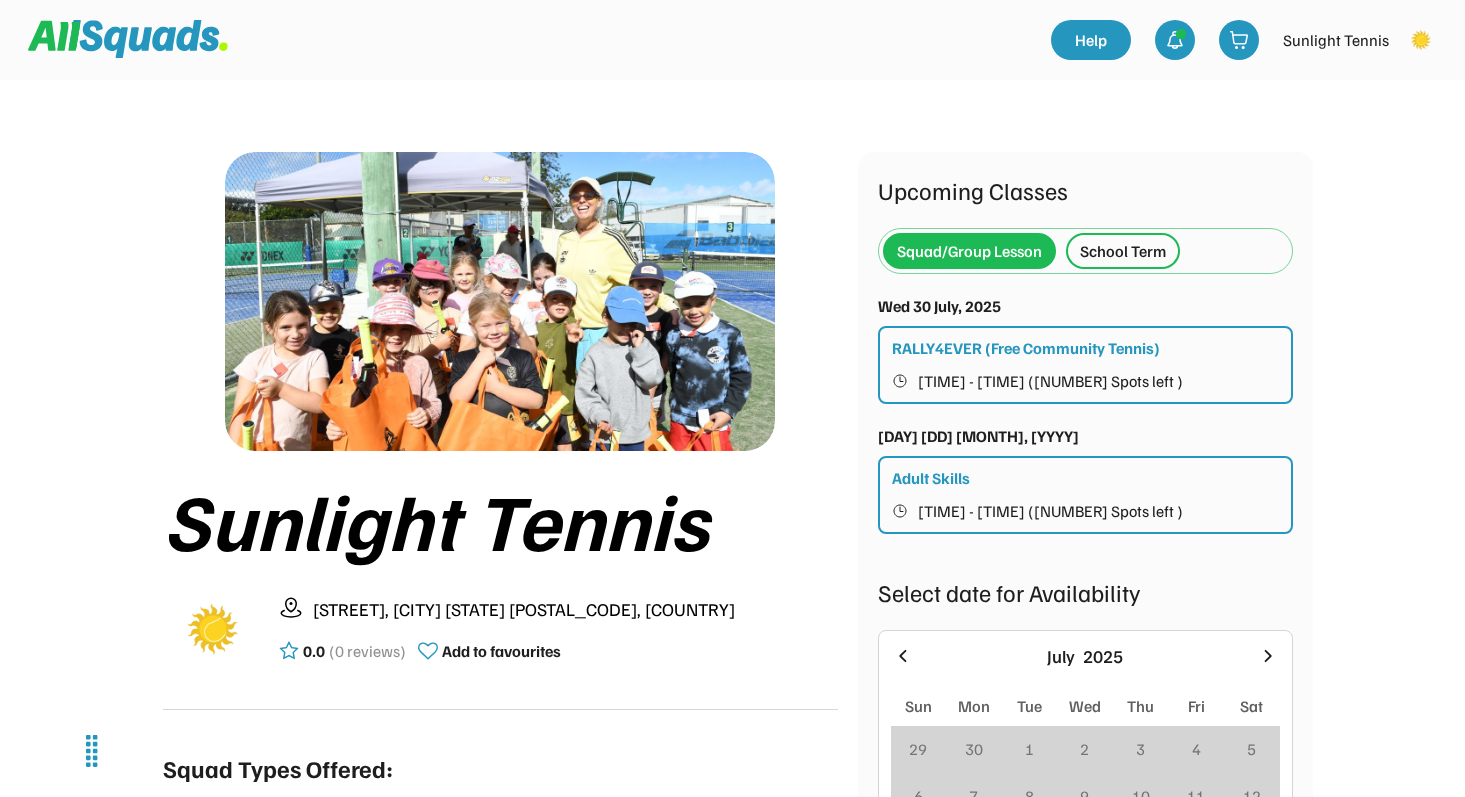 click on "[STREET], [CITY] [STATE] [POSTAL_CODE], [COUNTRY]" at bounding box center (575, 609) 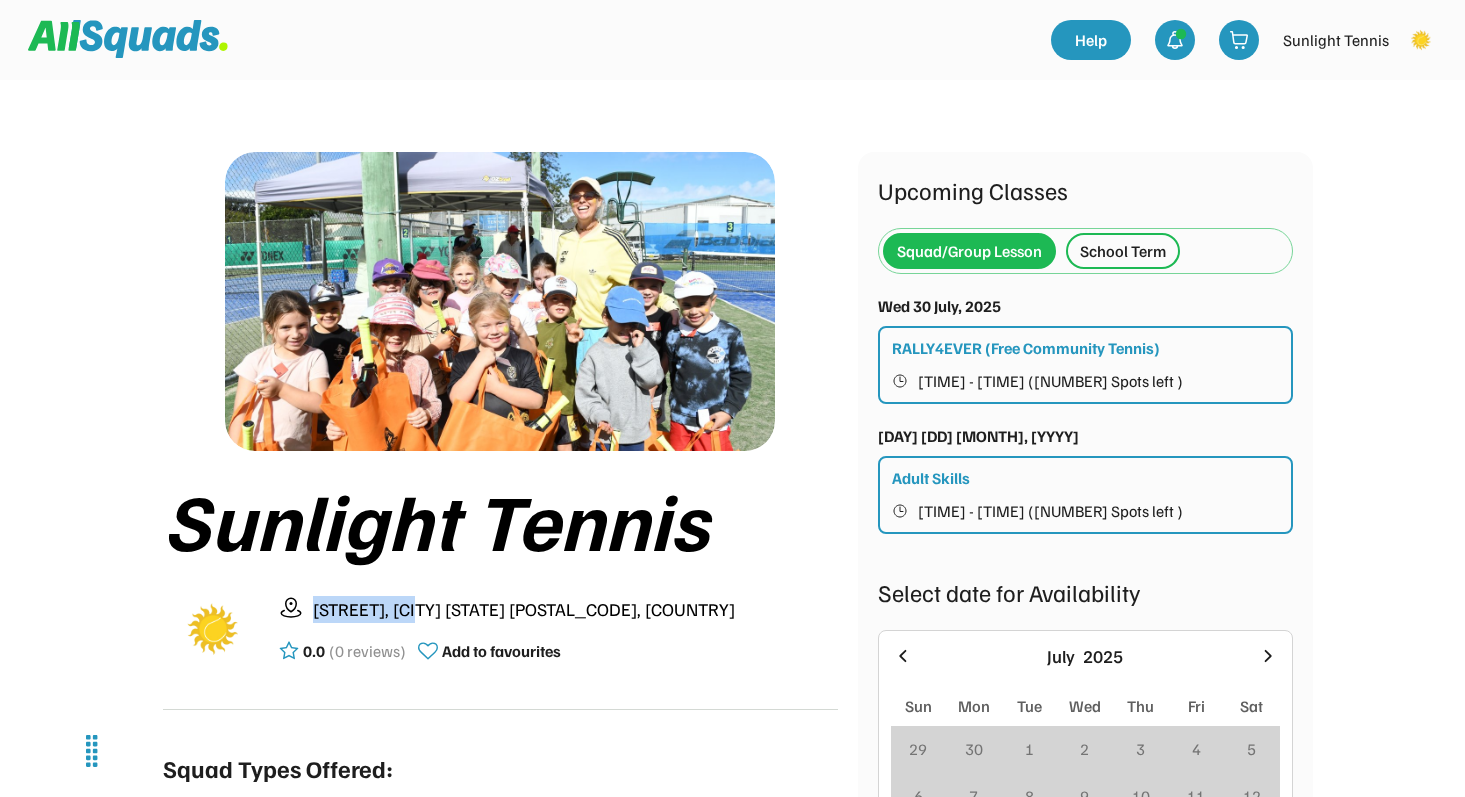 drag, startPoint x: 313, startPoint y: 612, endPoint x: 414, endPoint y: 615, distance: 101.04455 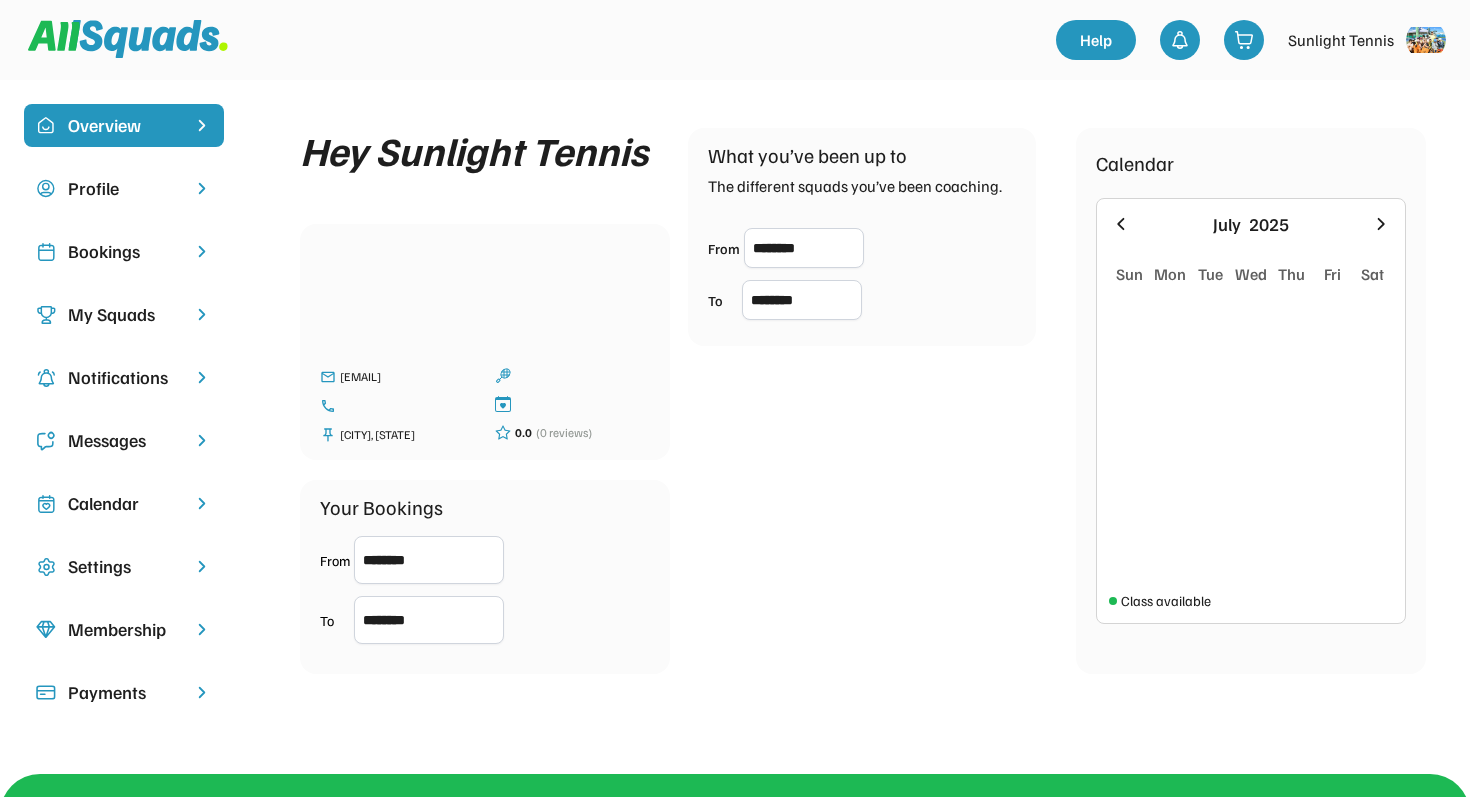 scroll, scrollTop: 0, scrollLeft: 0, axis: both 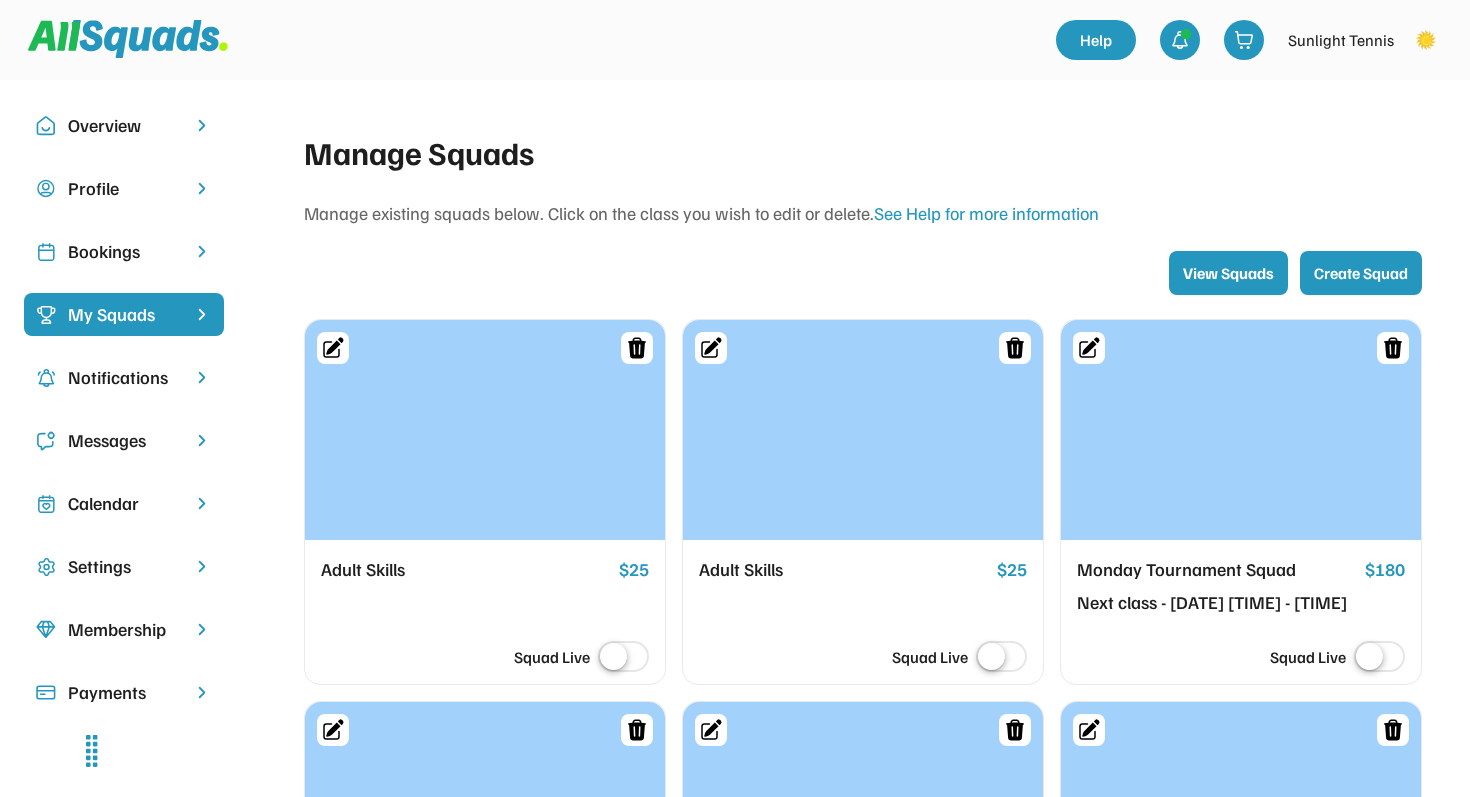 click on "Adult Skills" at bounding box center [466, 570] 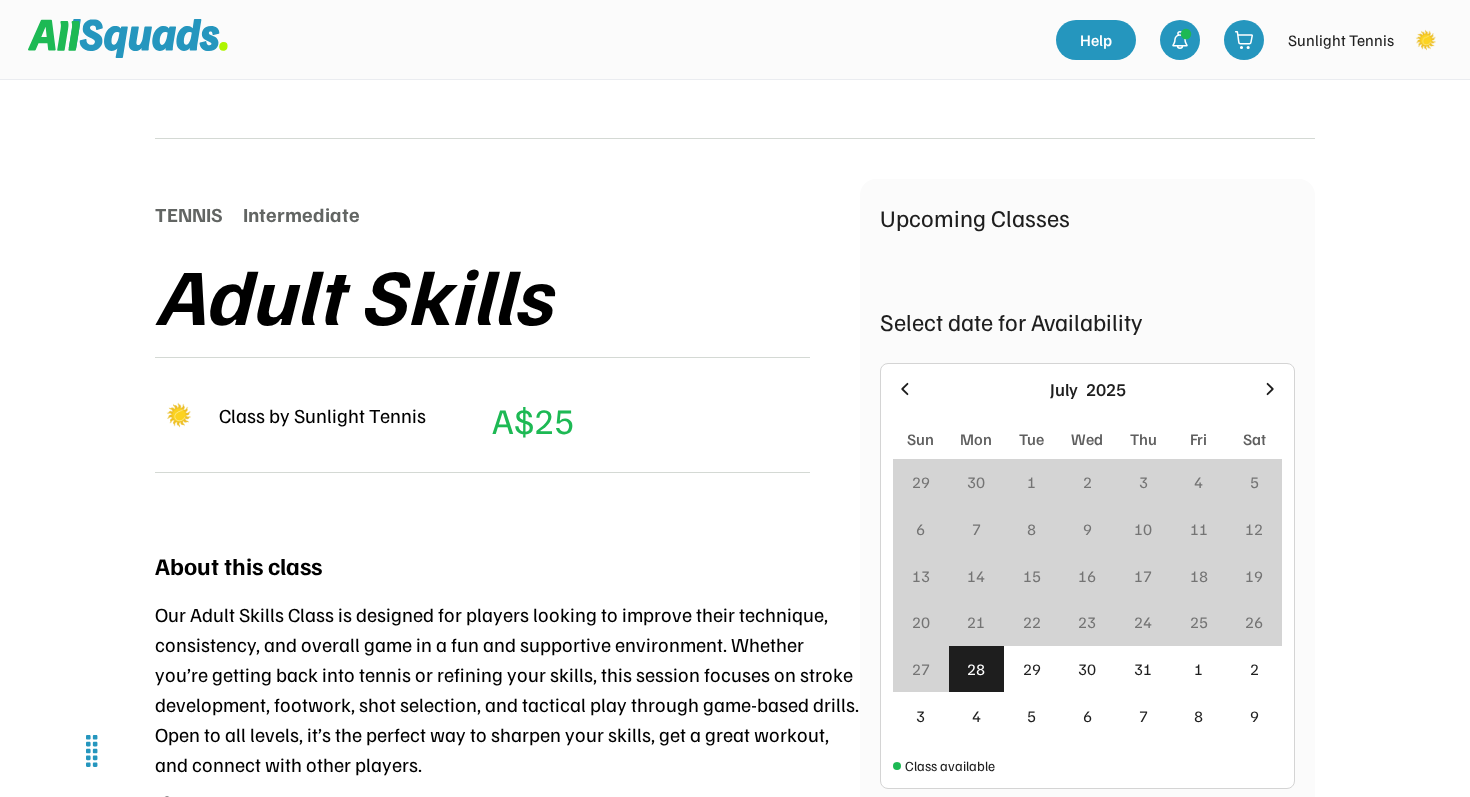 scroll, scrollTop: 0, scrollLeft: 0, axis: both 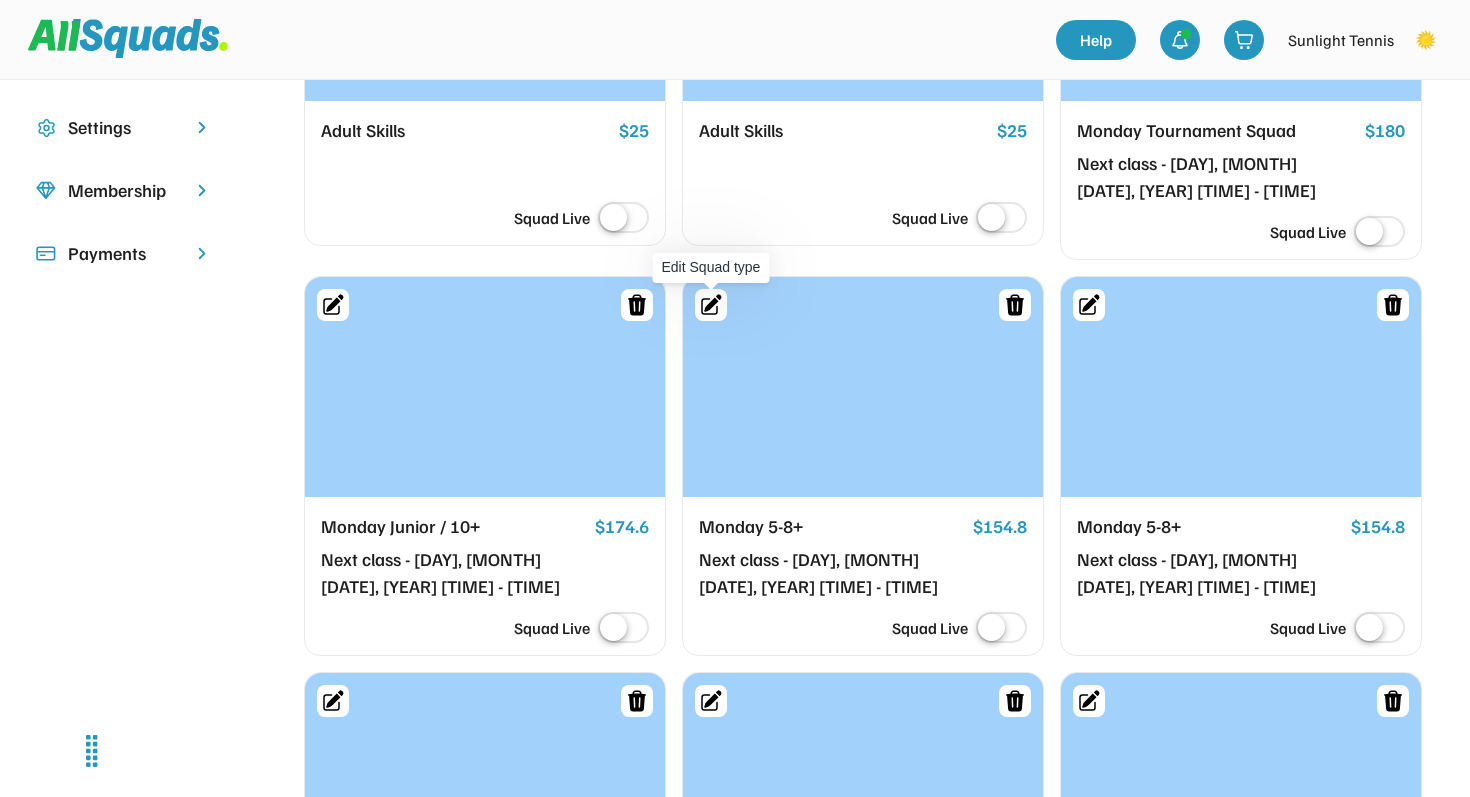 click 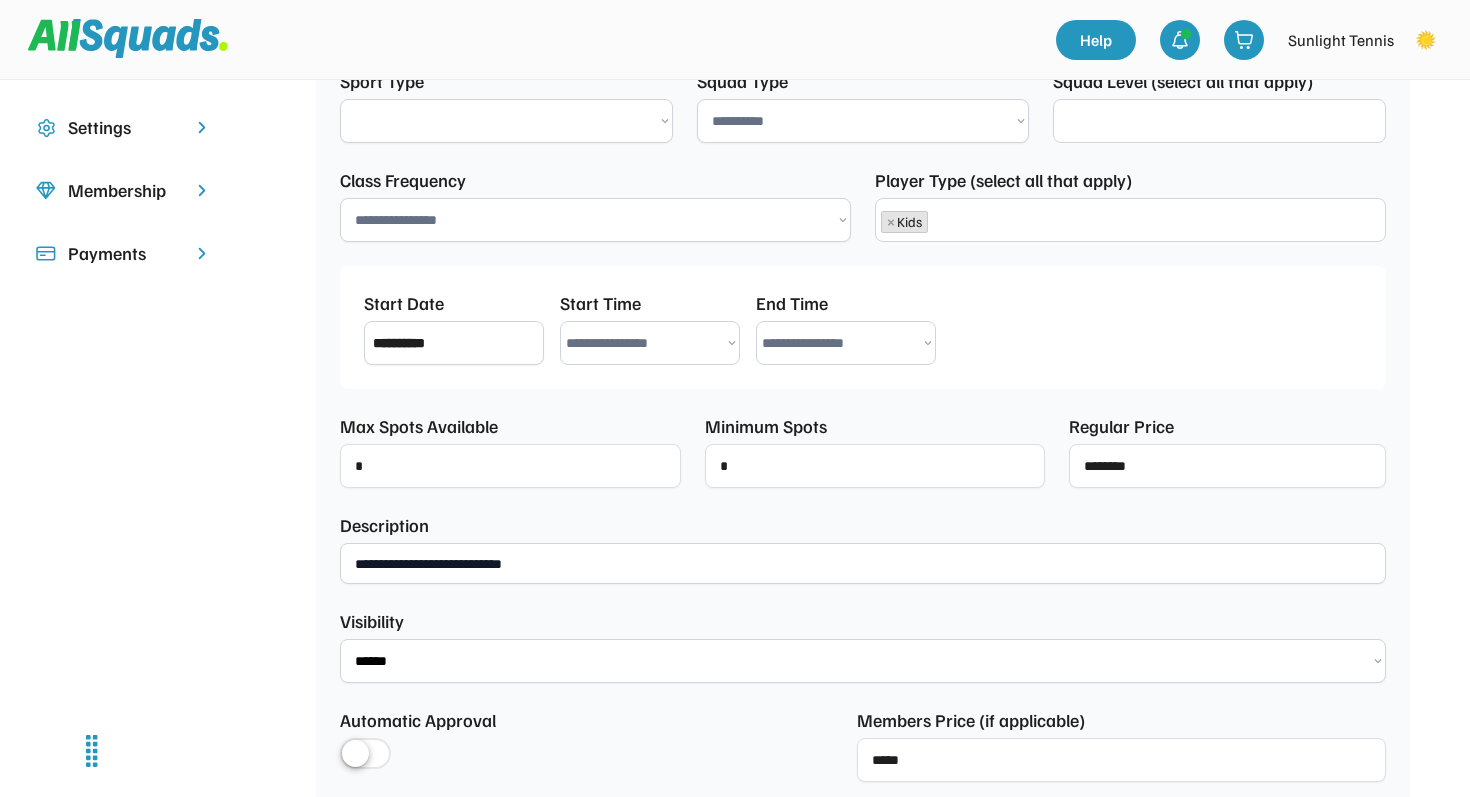 select on "****" 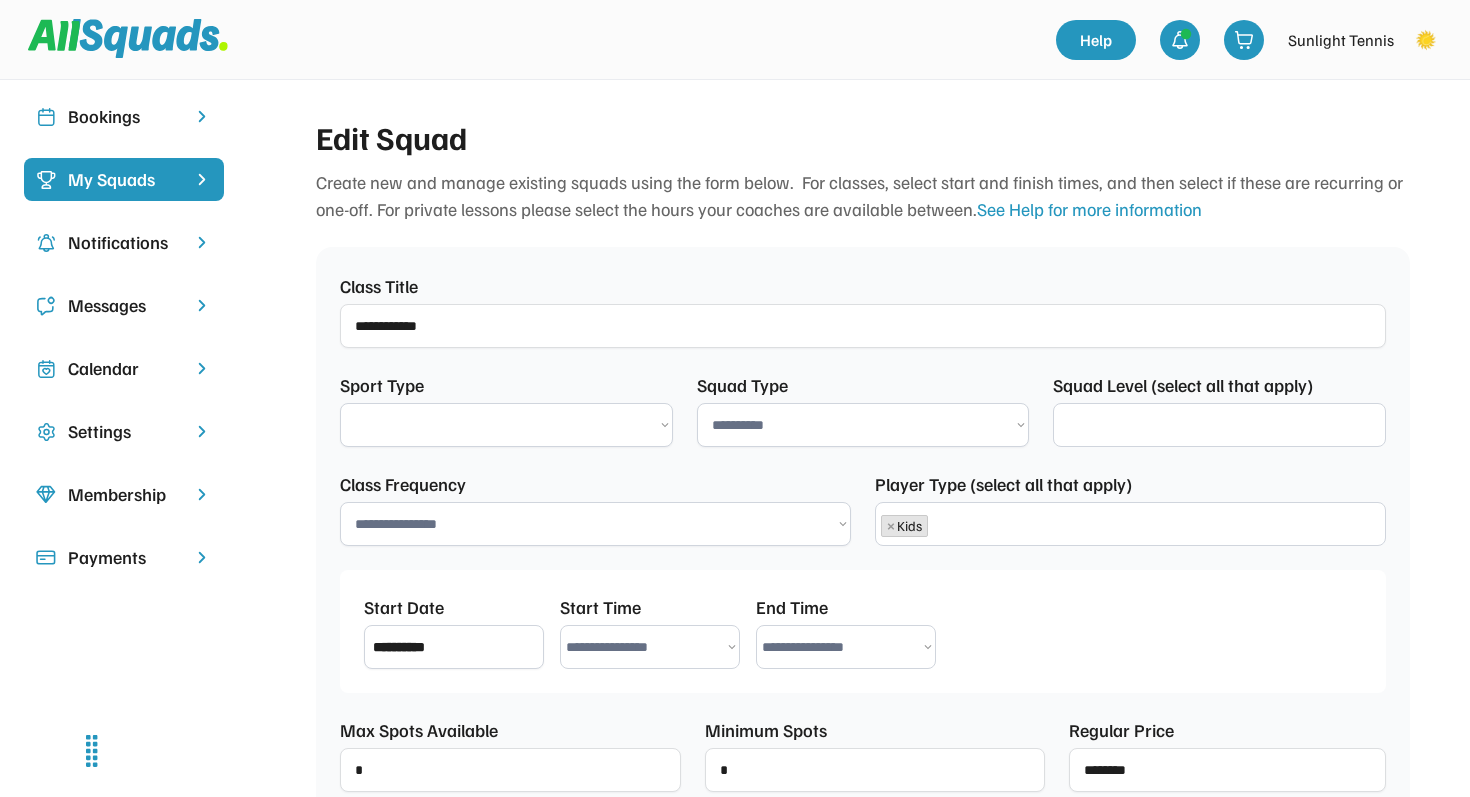 scroll, scrollTop: 17, scrollLeft: 0, axis: vertical 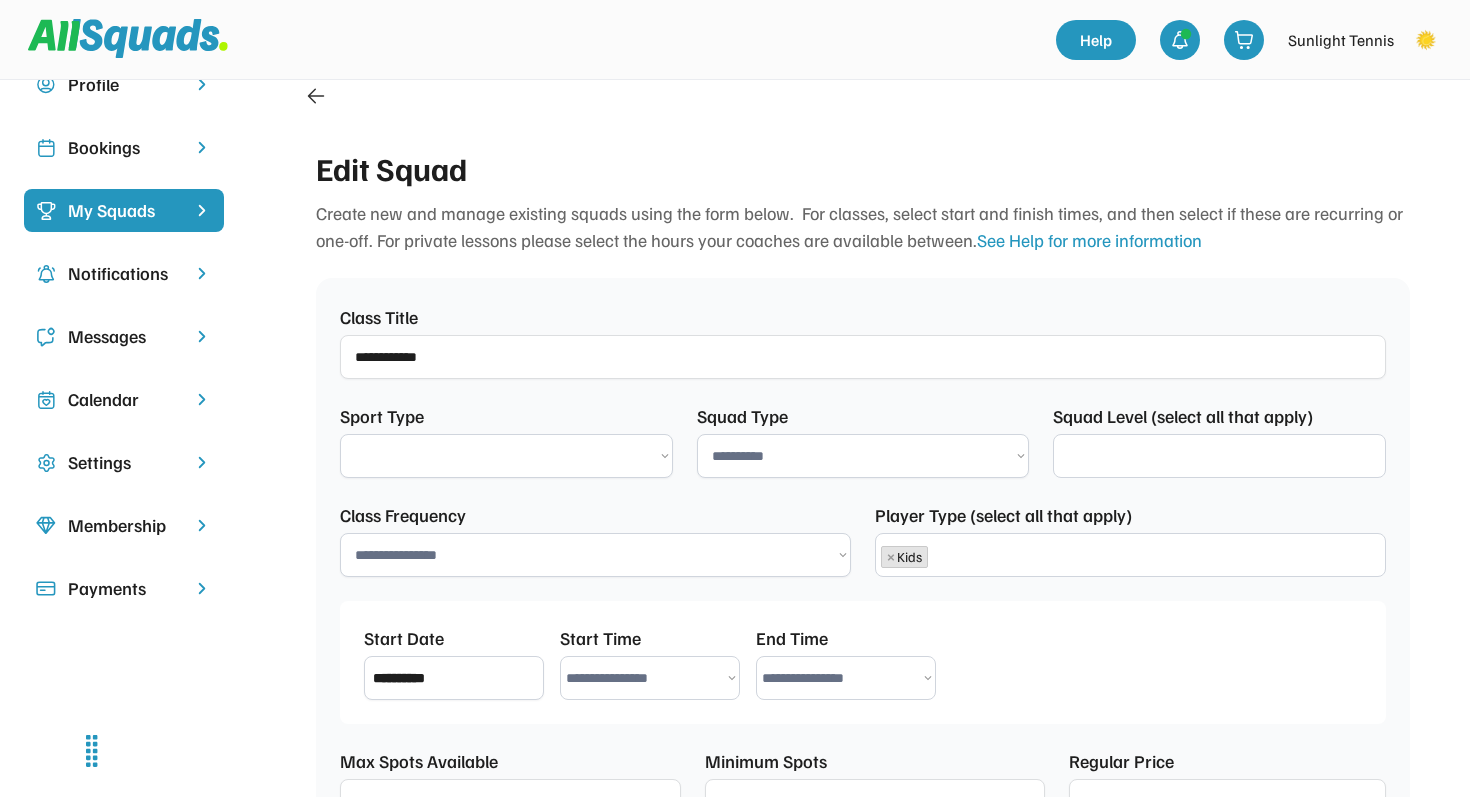 select on "**********" 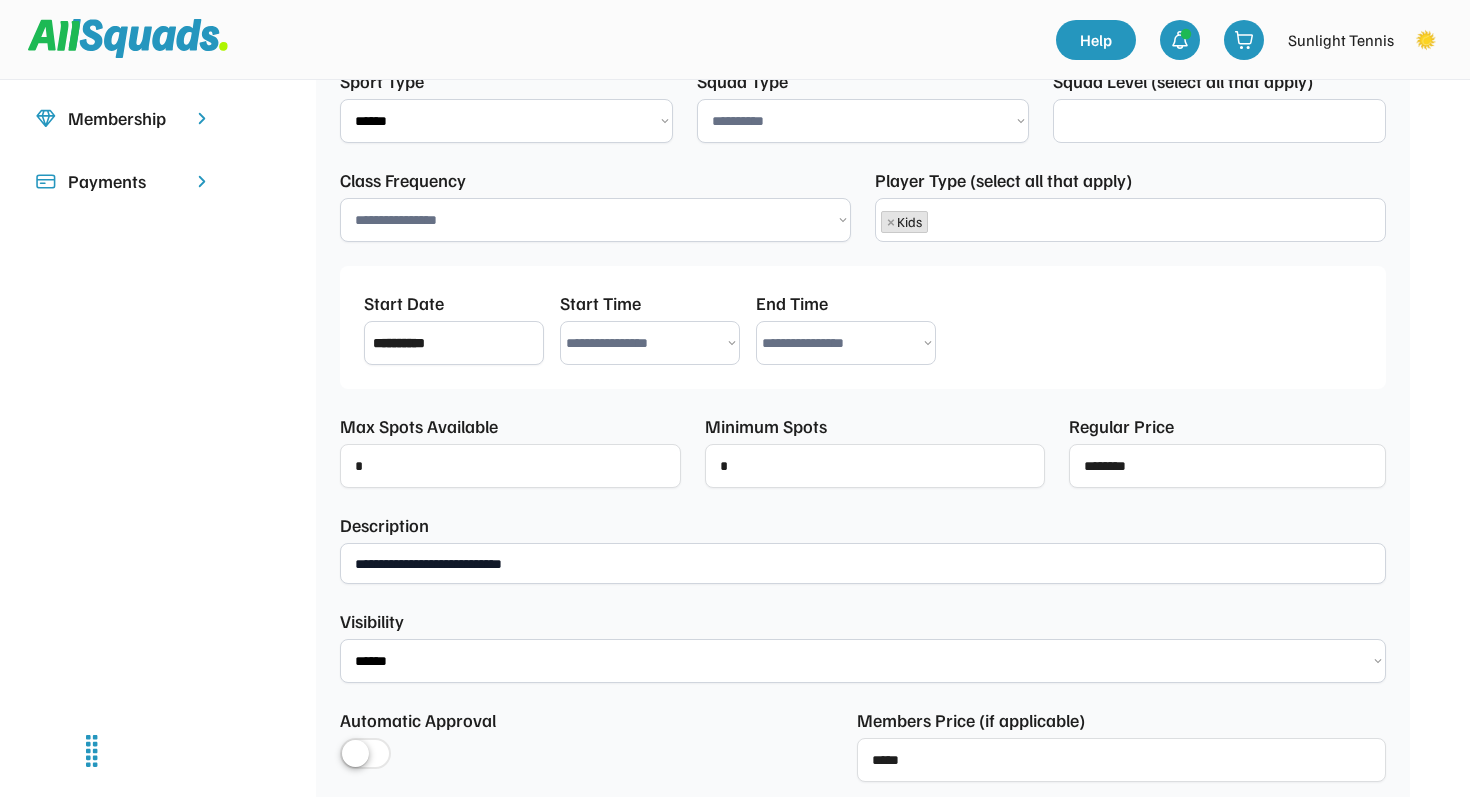 select on "**********" 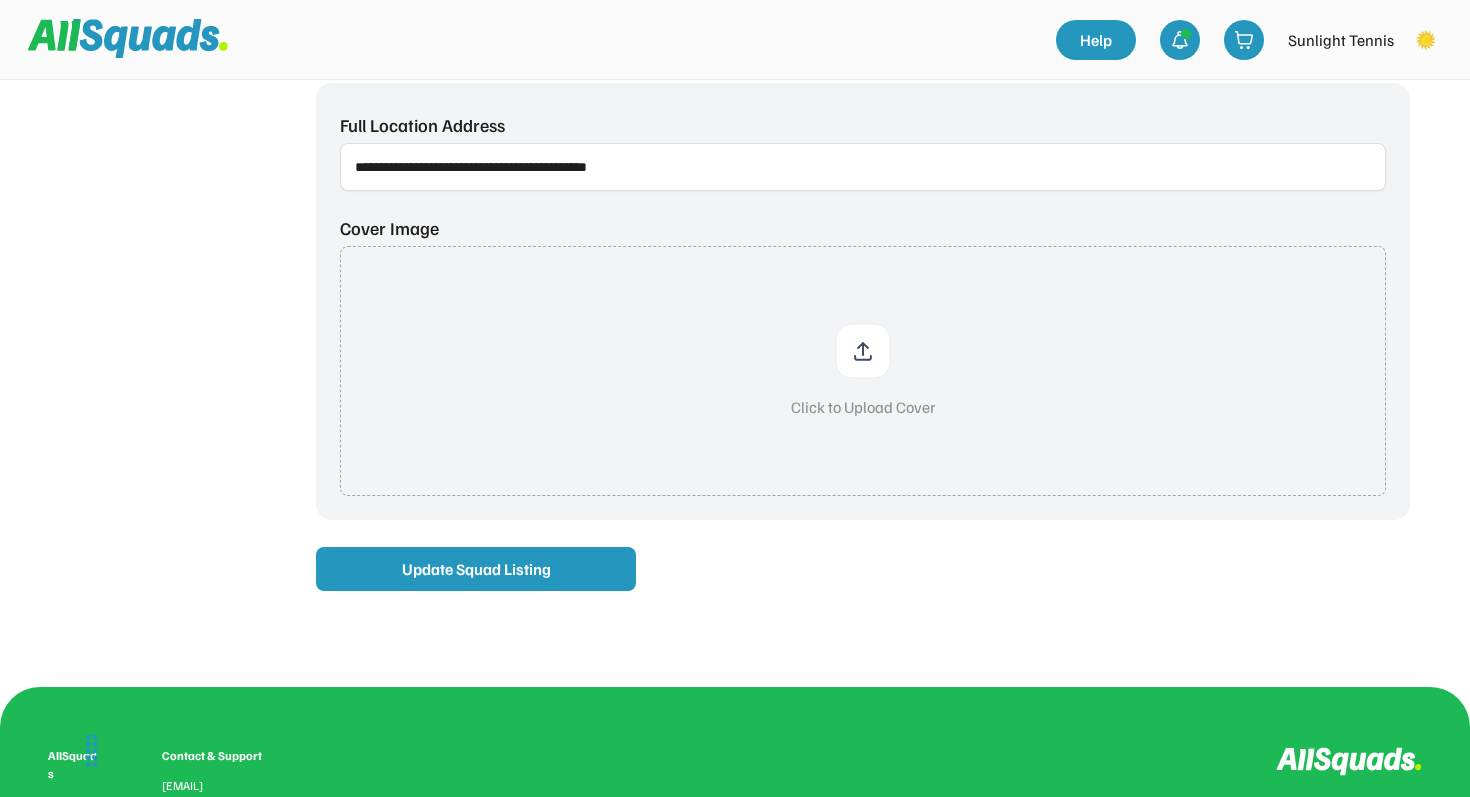 type on "**********" 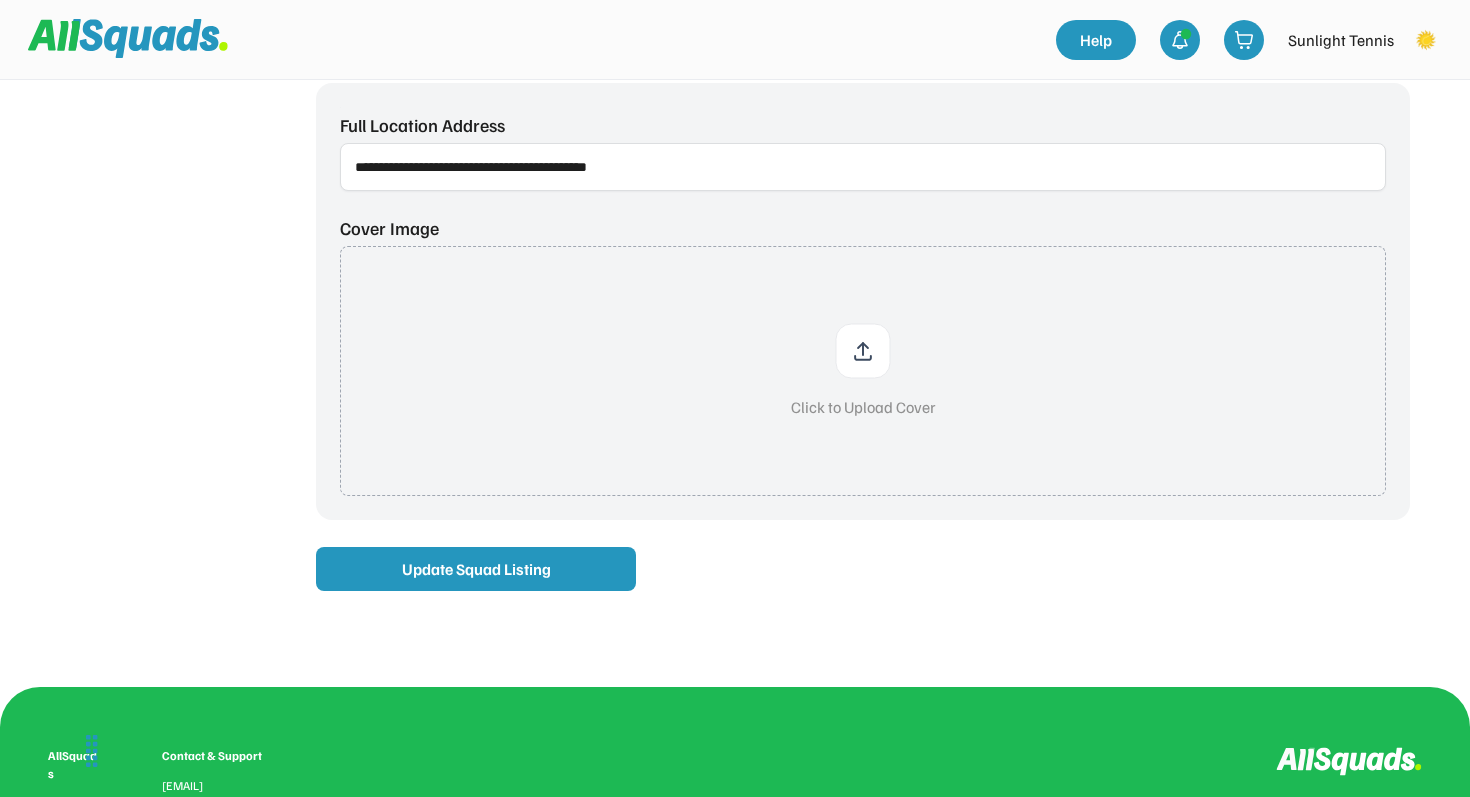 scroll, scrollTop: 1240, scrollLeft: 0, axis: vertical 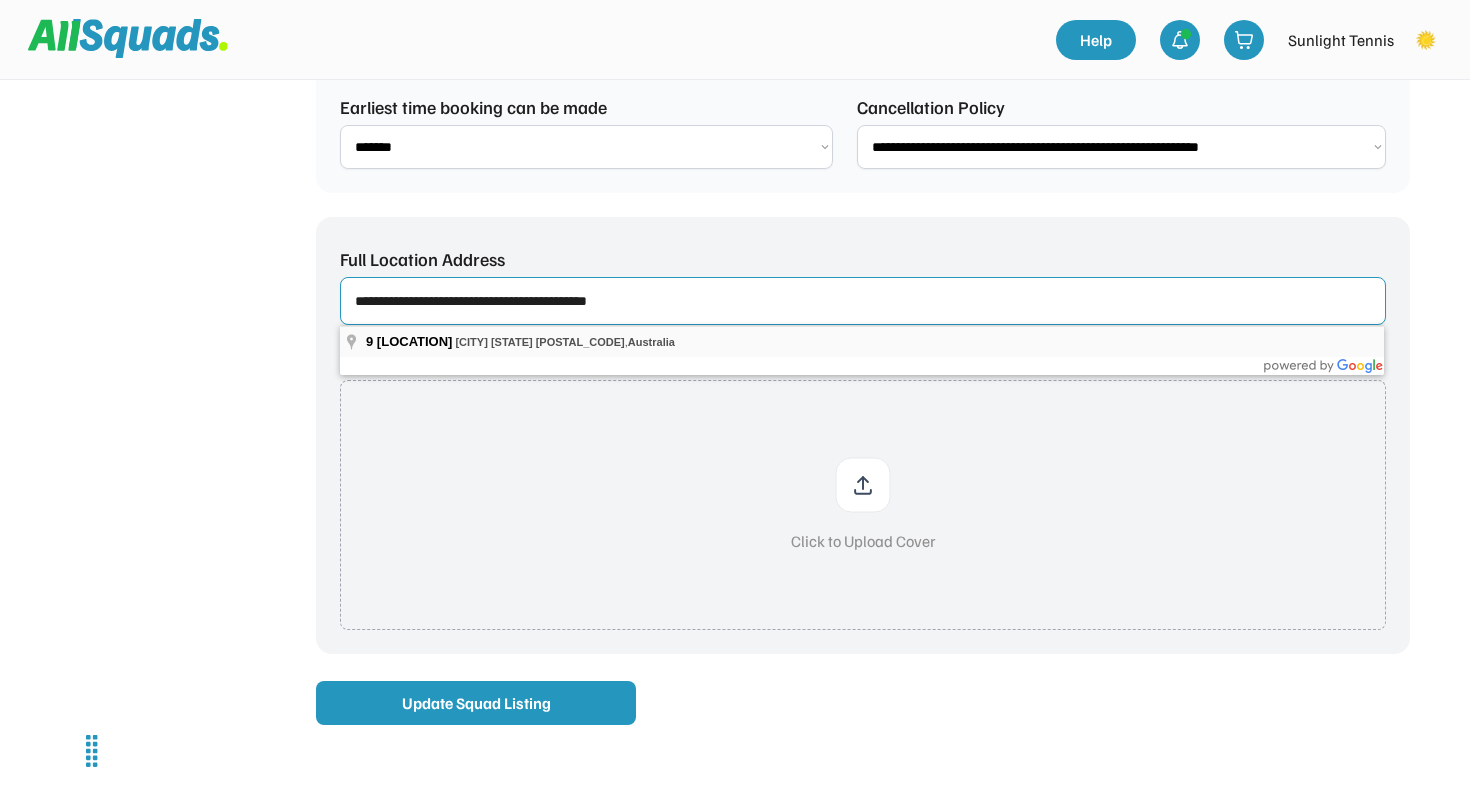 drag, startPoint x: 683, startPoint y: 287, endPoint x: 719, endPoint y: 331, distance: 56.85068 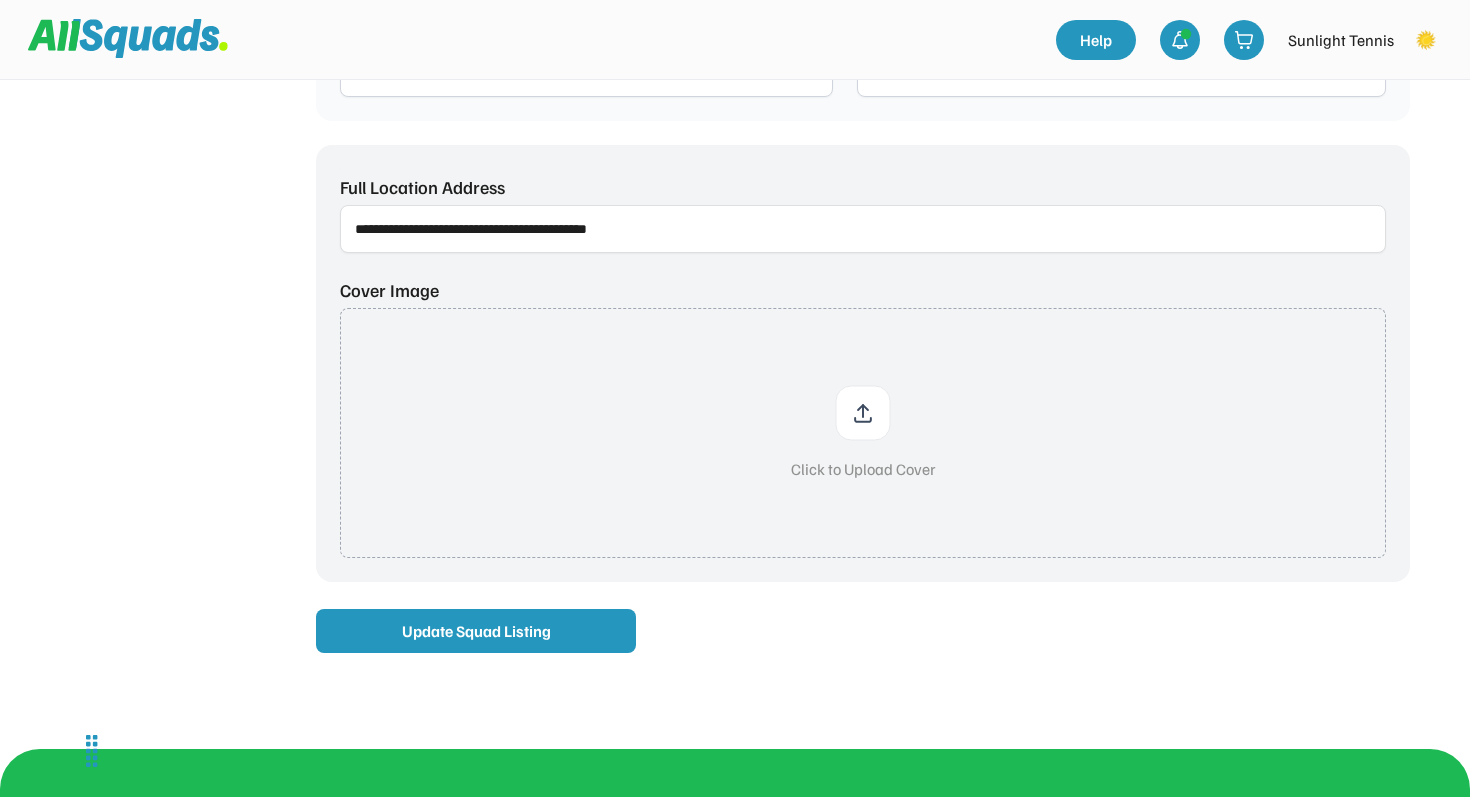 scroll, scrollTop: 1168, scrollLeft: 0, axis: vertical 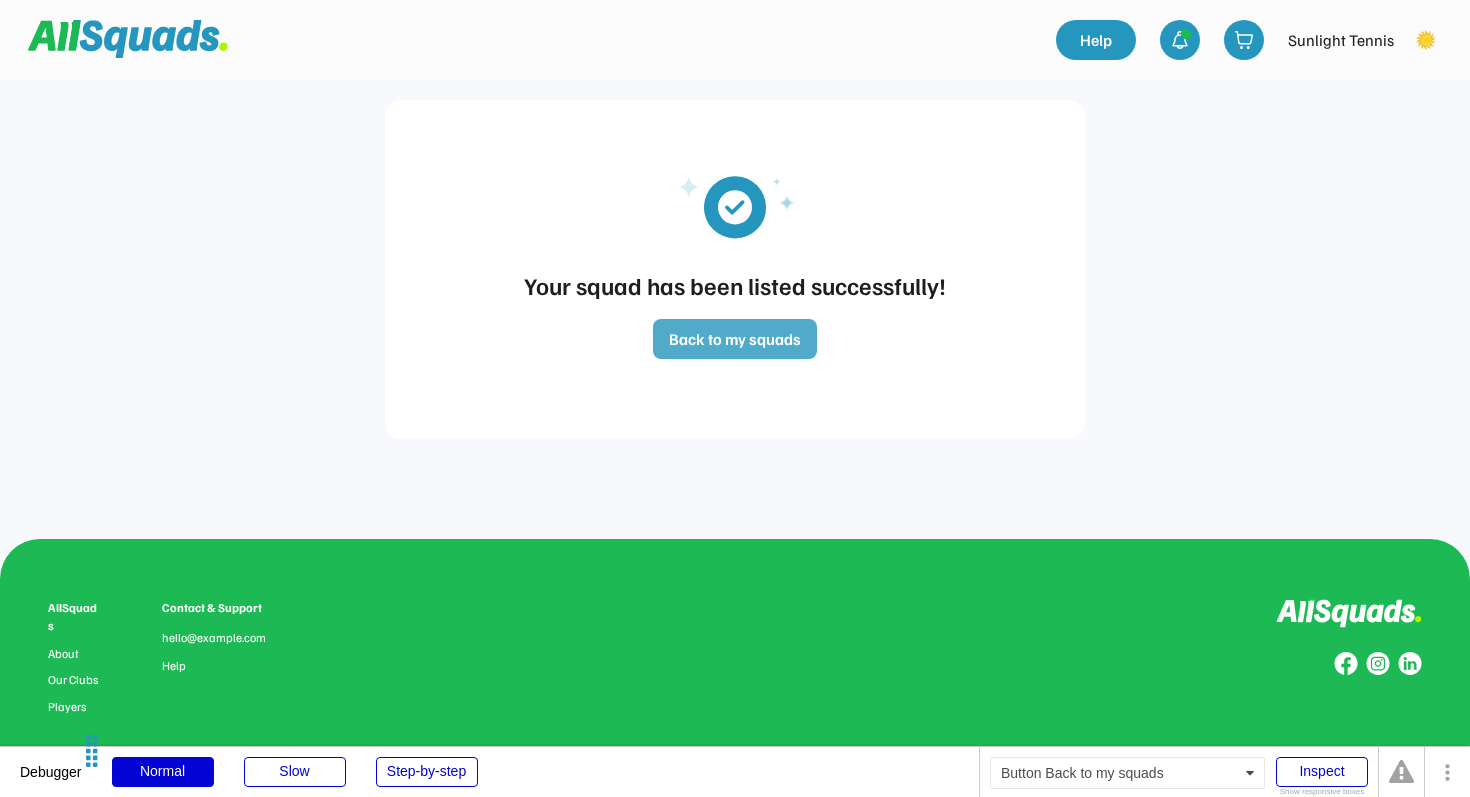 click on "Back to my squads" at bounding box center (735, 339) 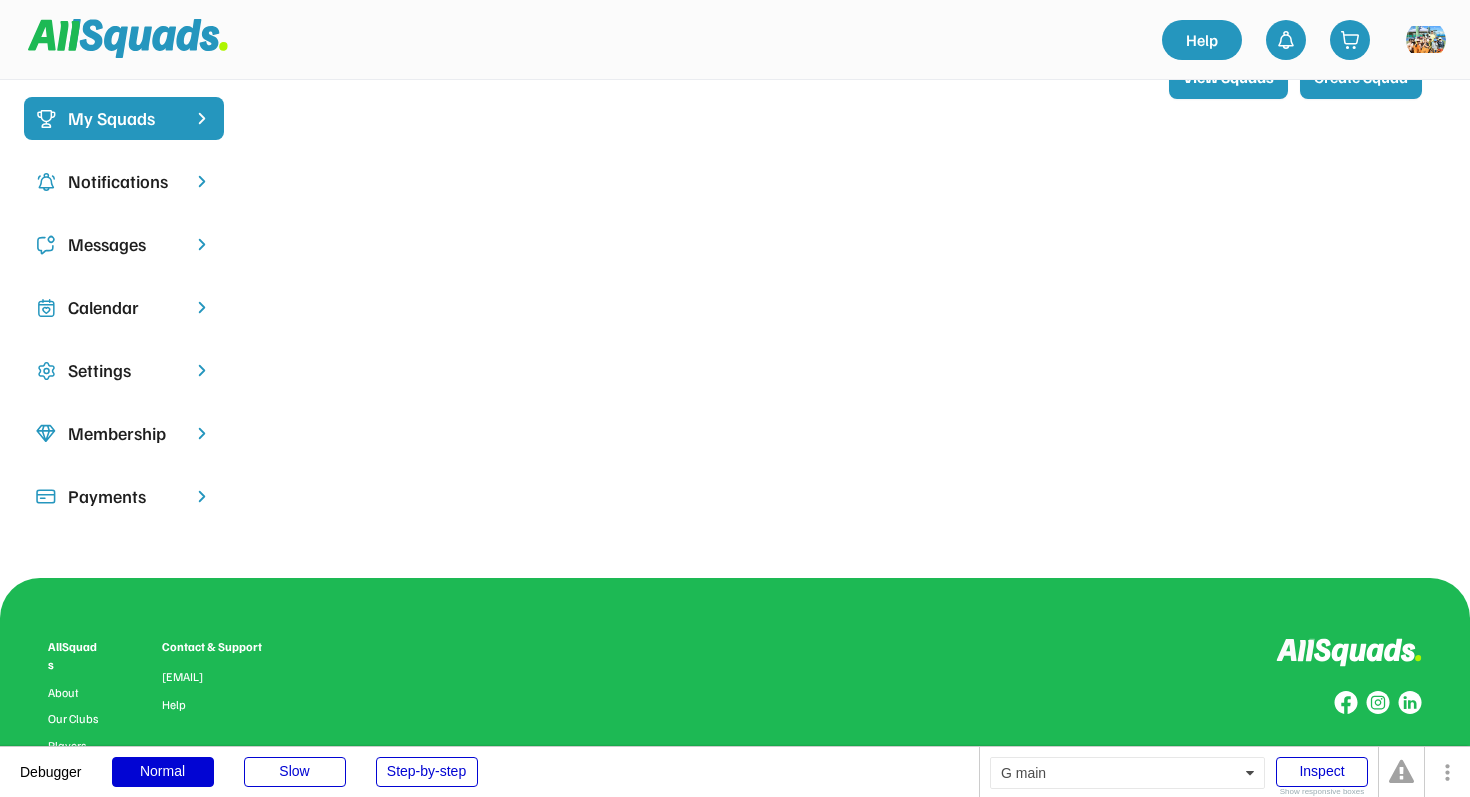 scroll, scrollTop: 196, scrollLeft: 0, axis: vertical 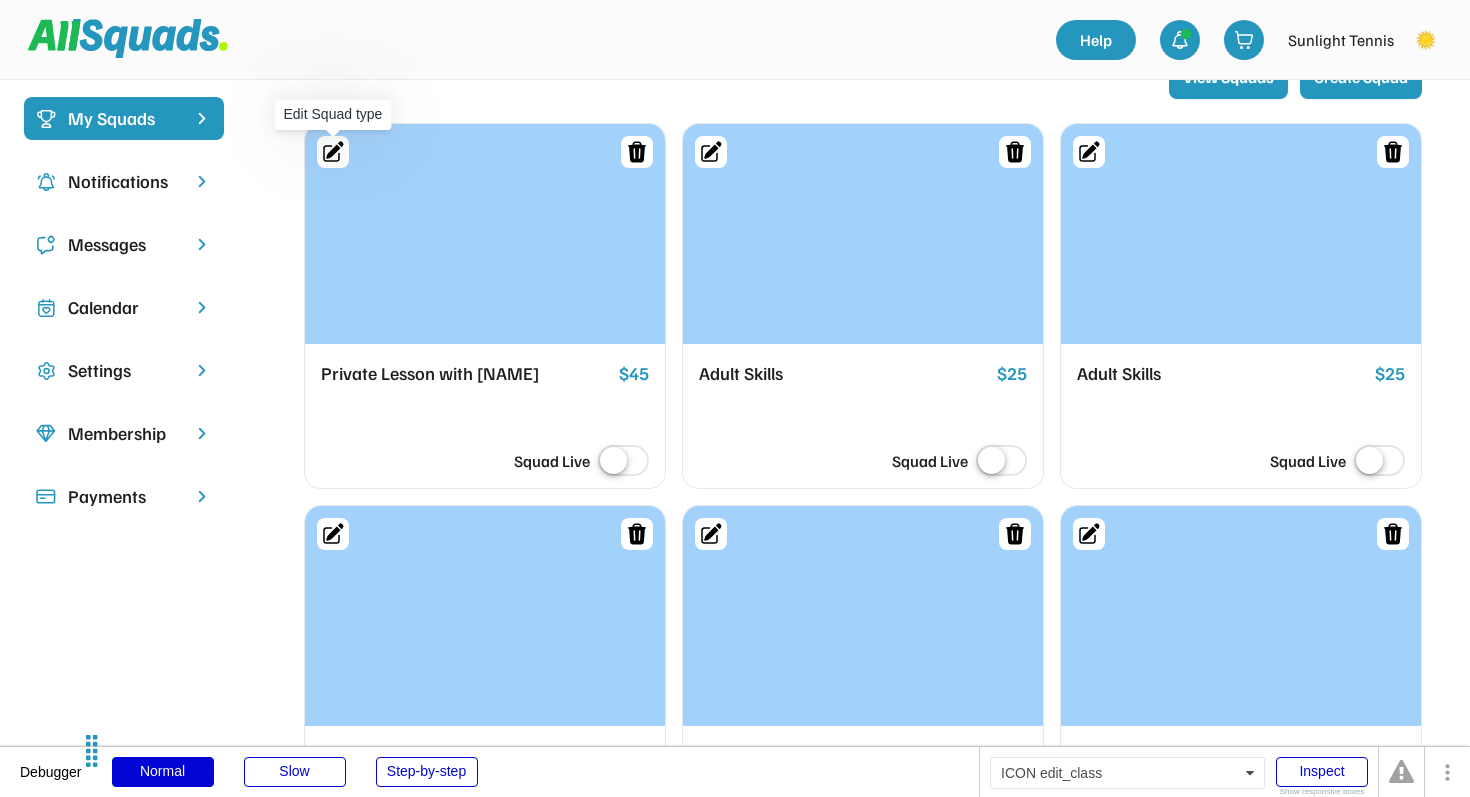 click 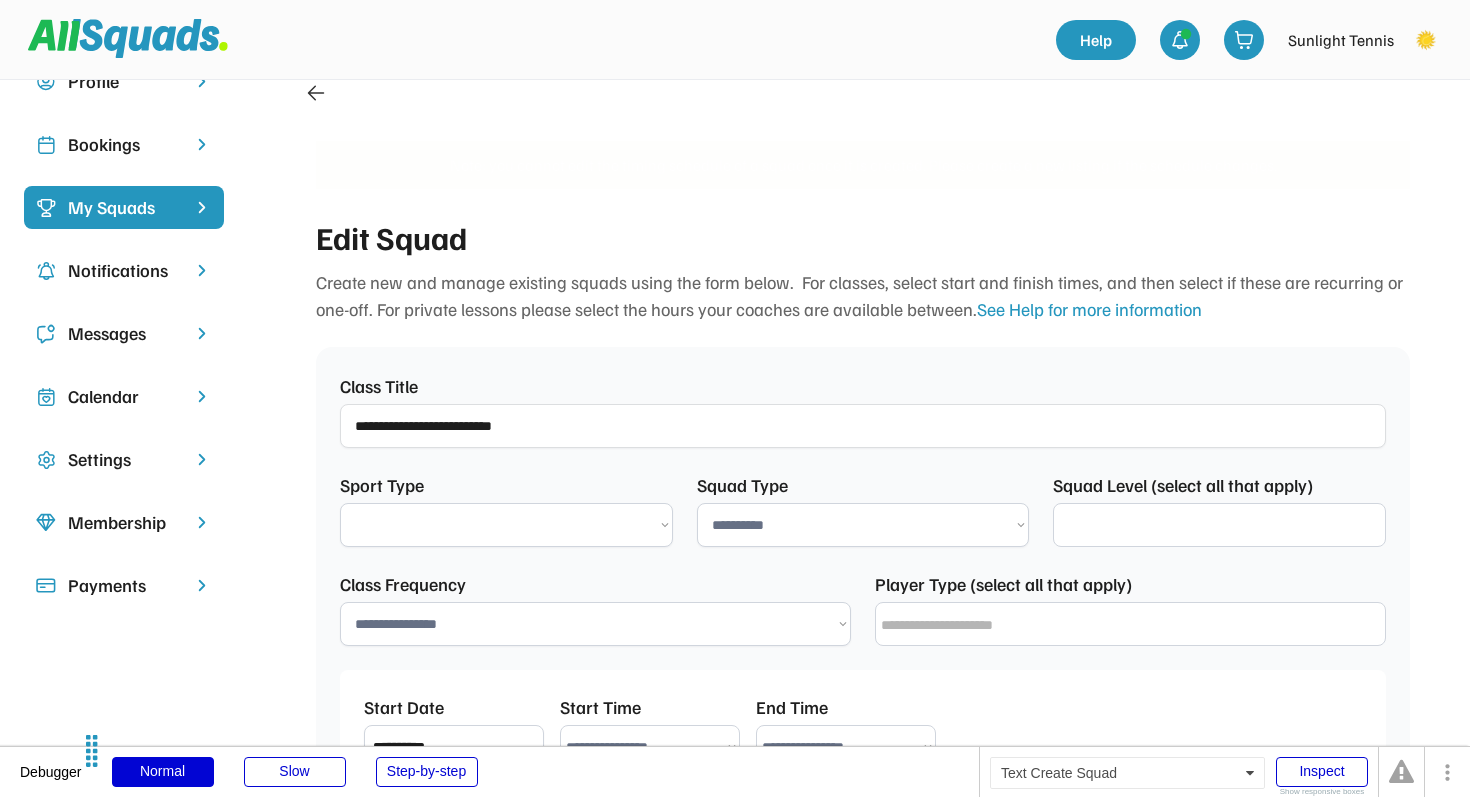 select on "**********" 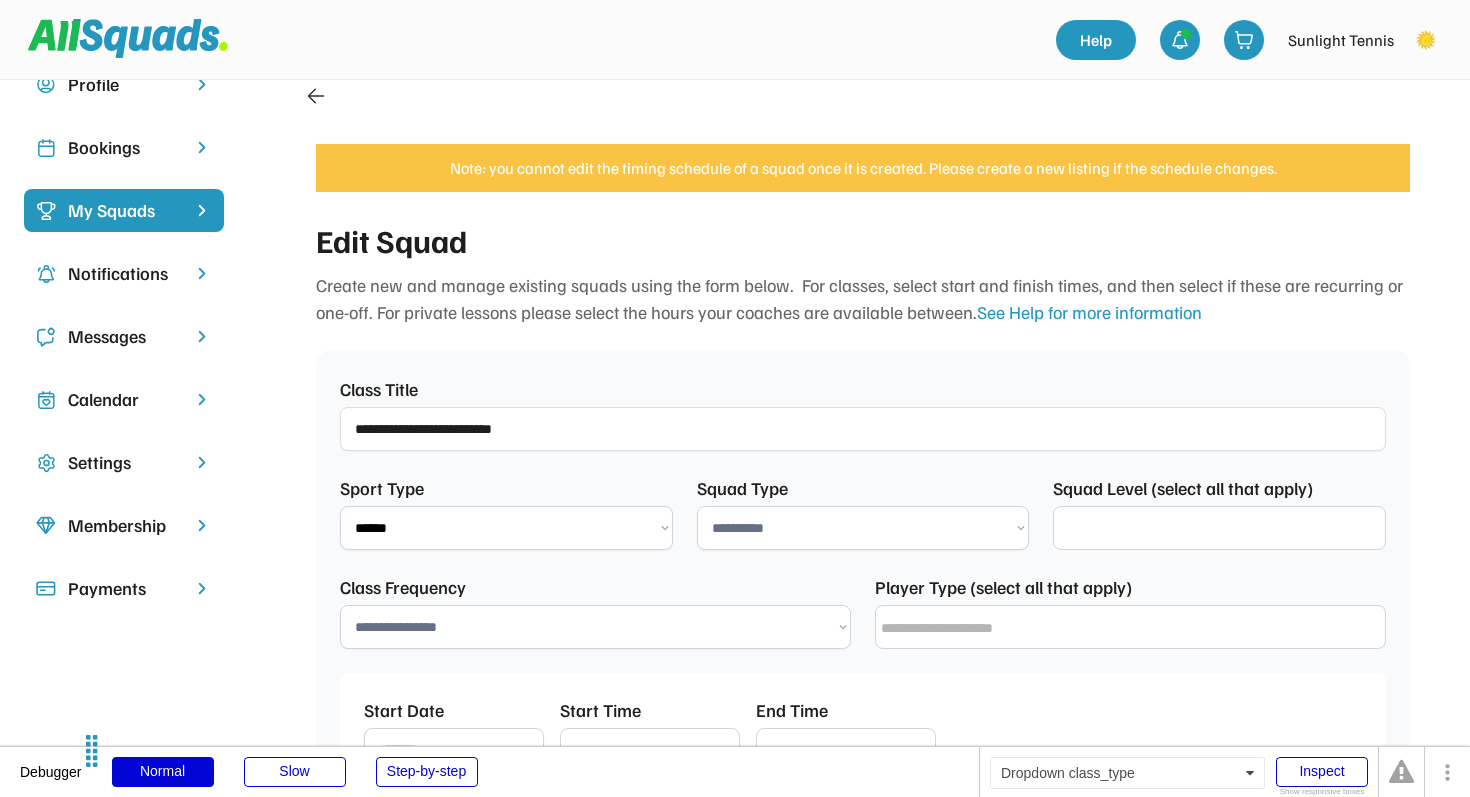 select on "*********" 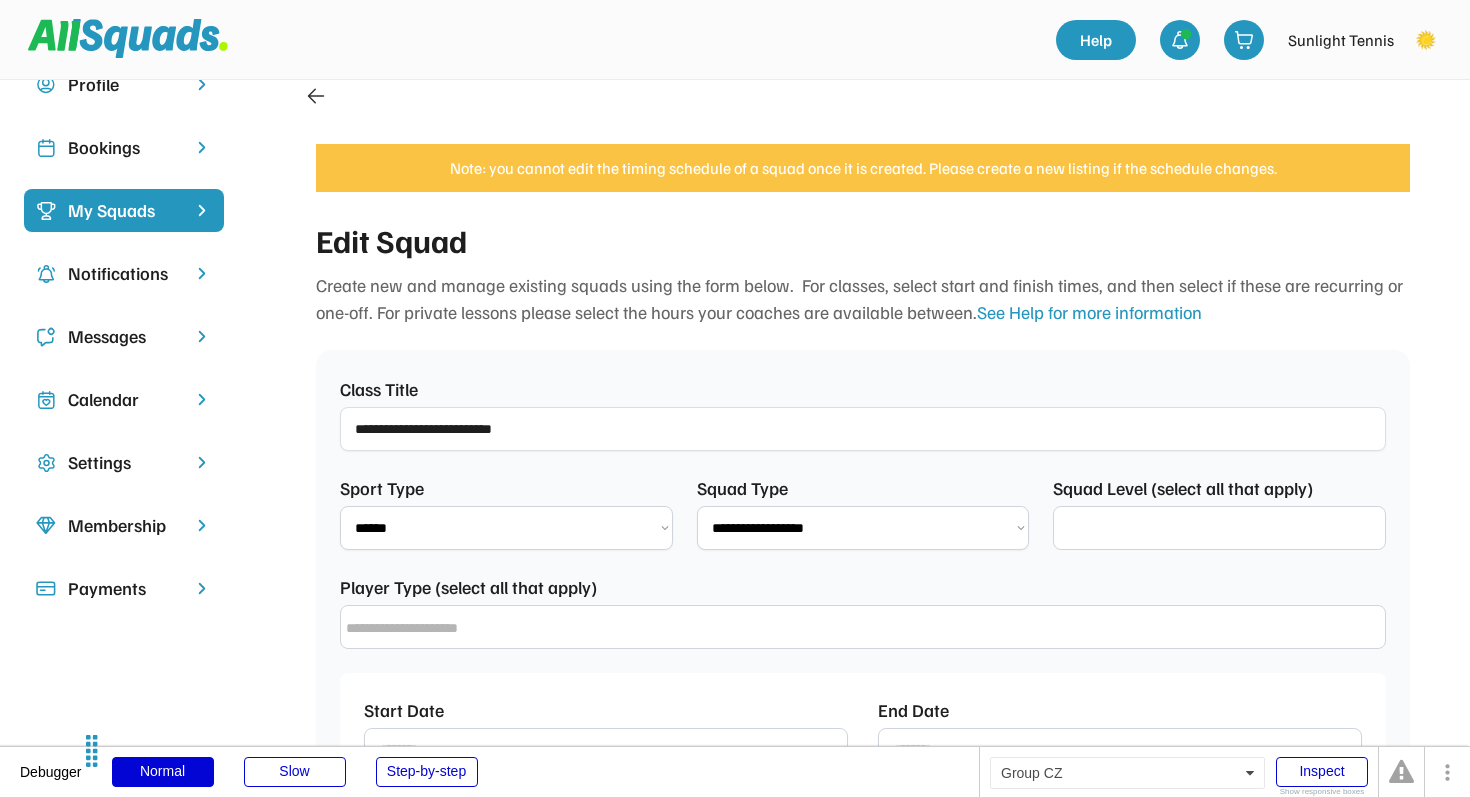 scroll, scrollTop: 504, scrollLeft: 0, axis: vertical 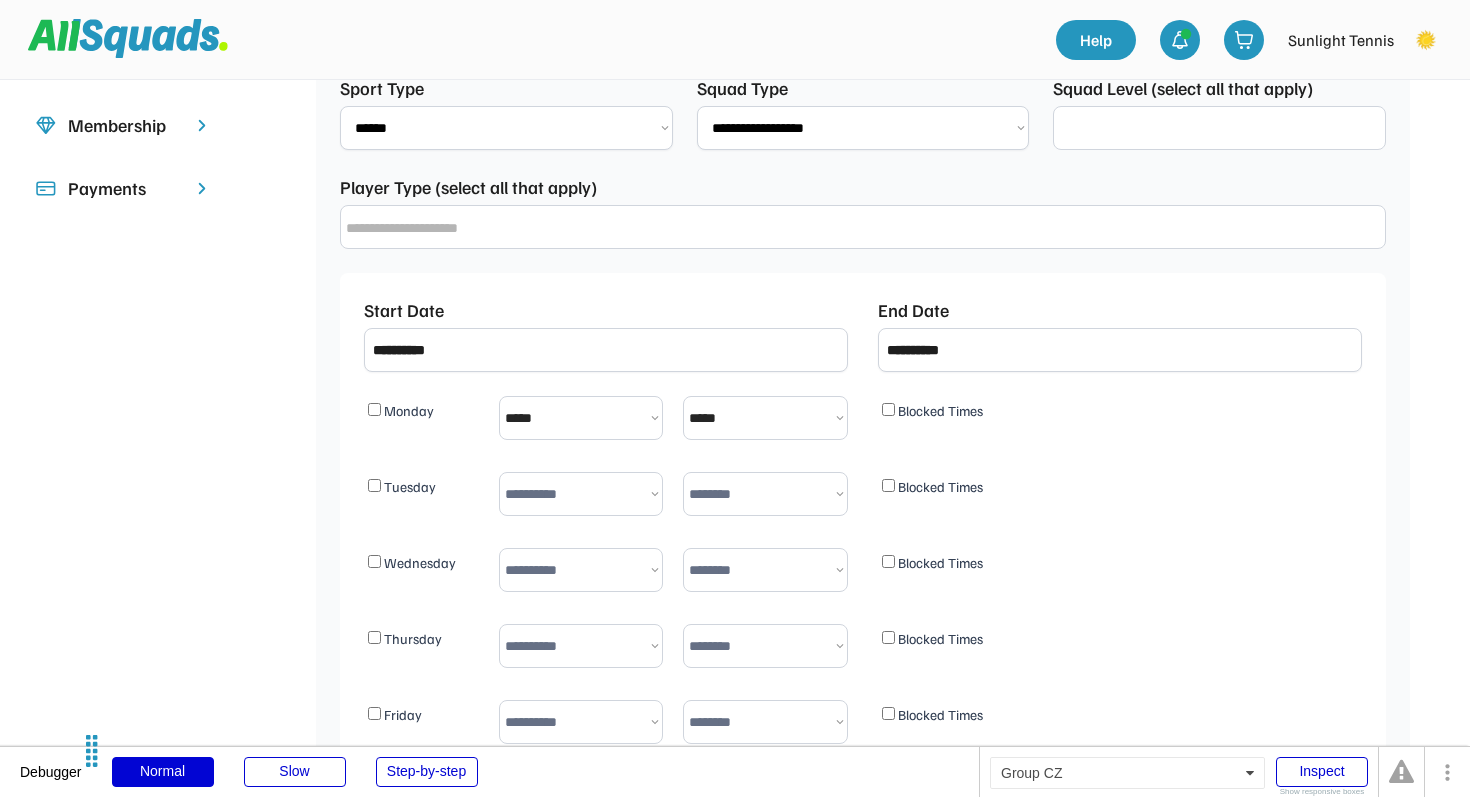 select on "**********" 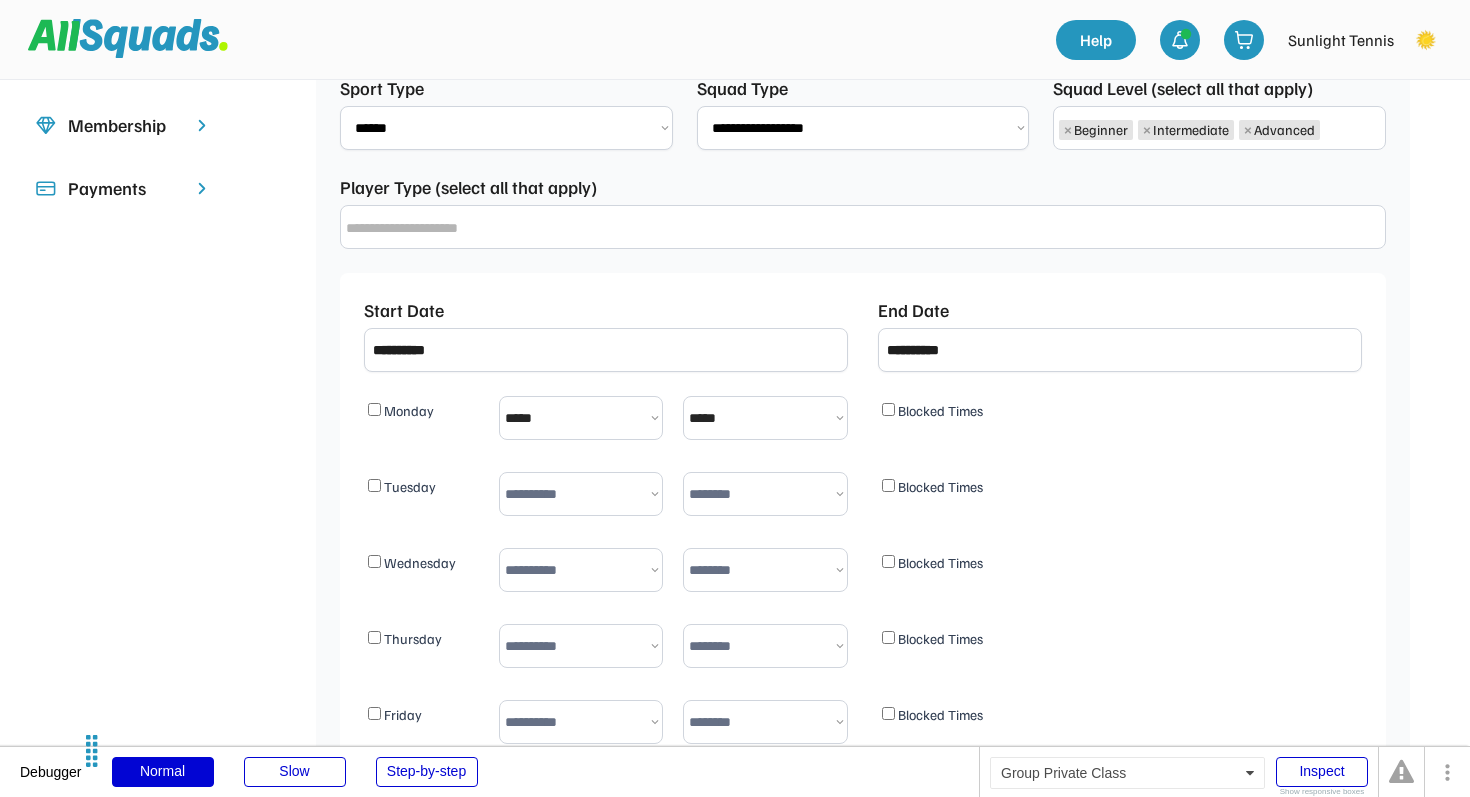 scroll, scrollTop: 34, scrollLeft: 0, axis: vertical 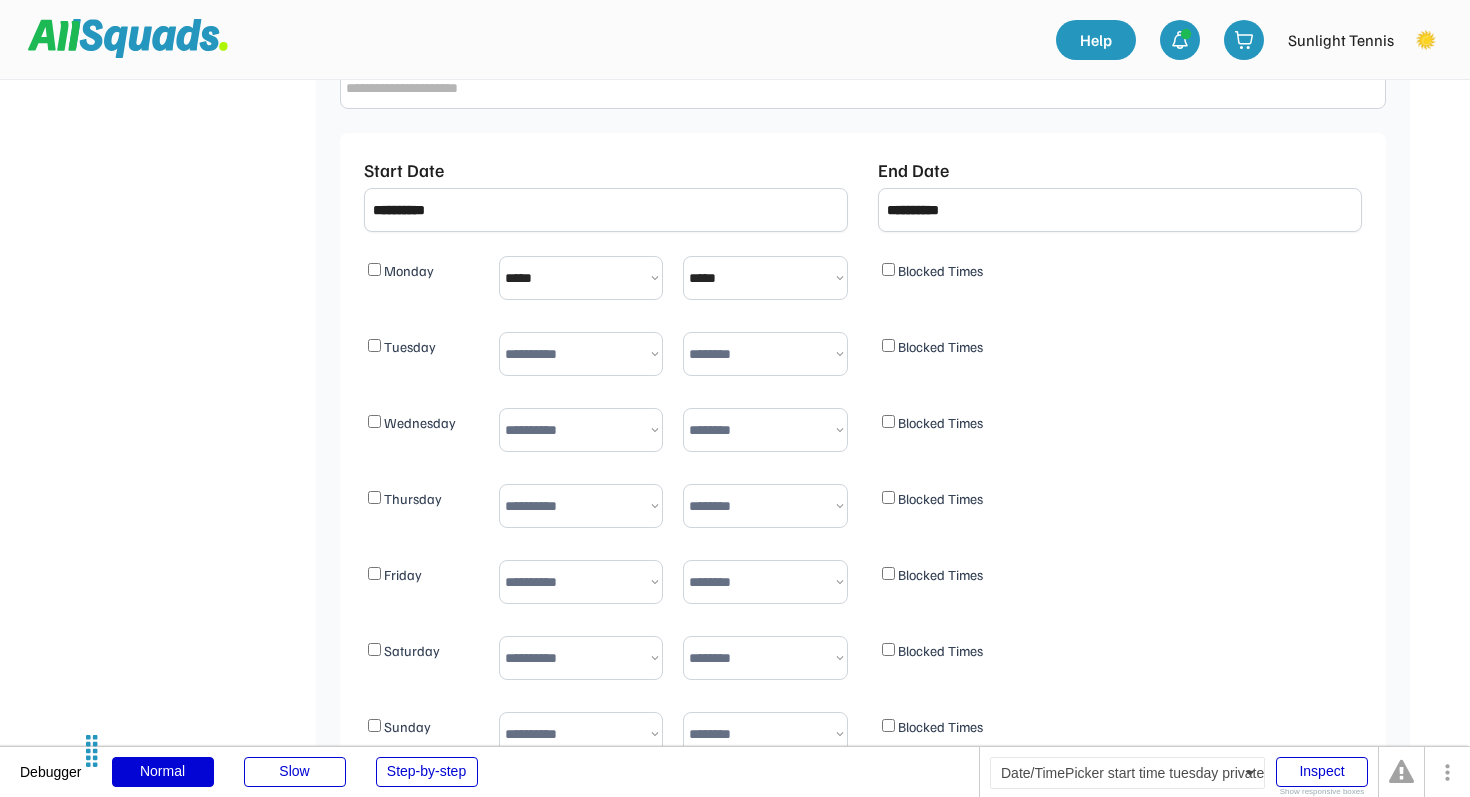 click on "**********" at bounding box center [581, 354] 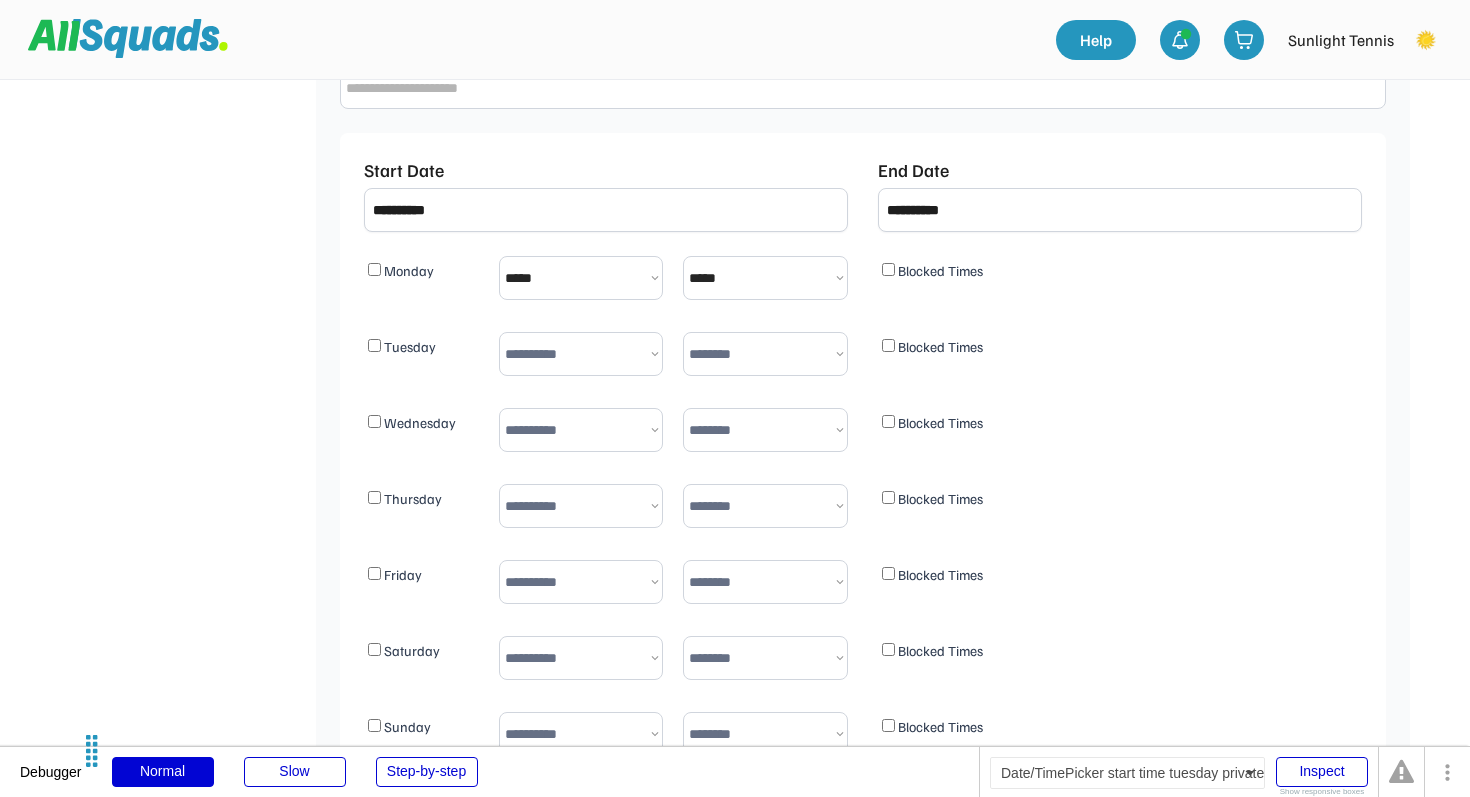 click on "**********" at bounding box center (581, 354) 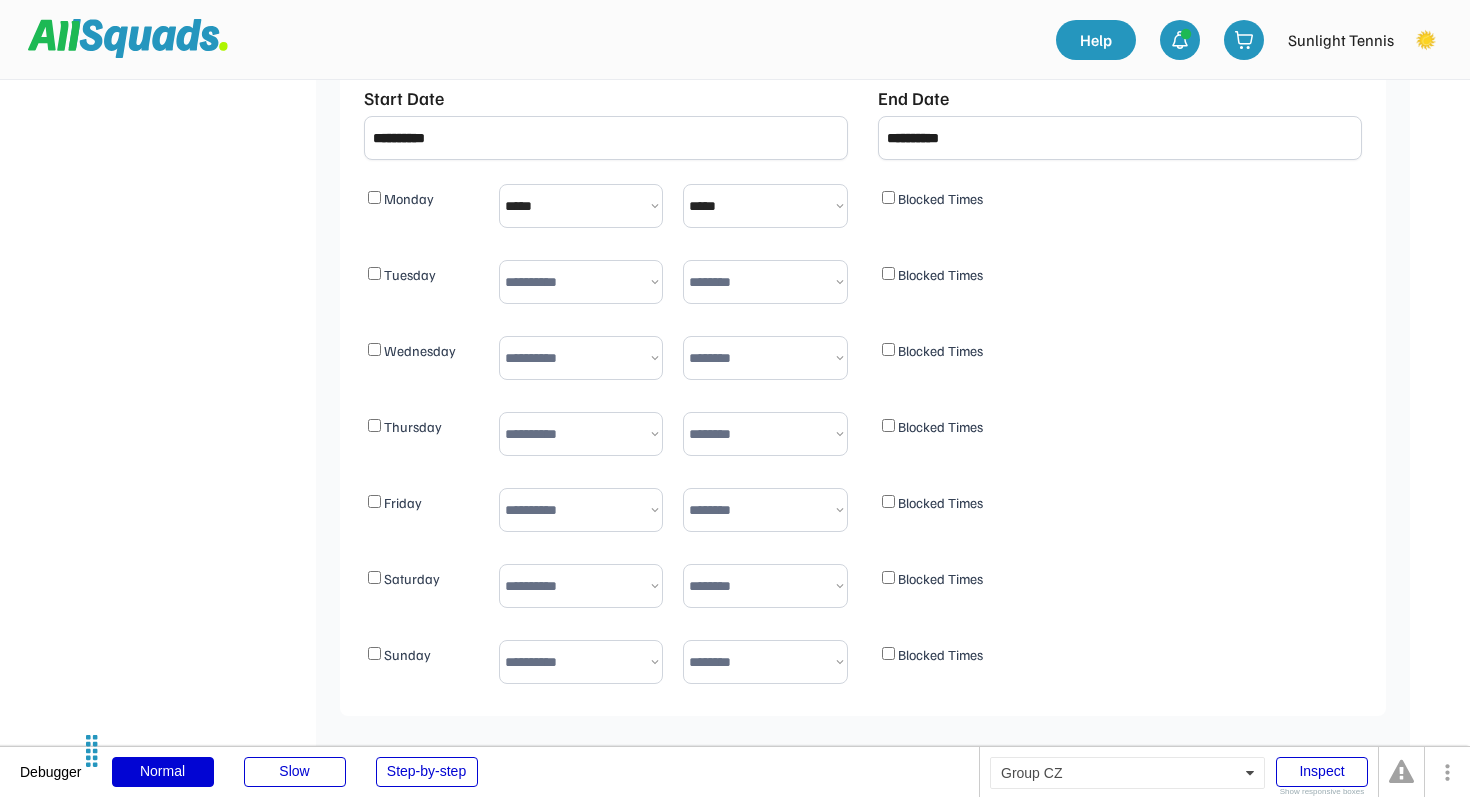 select on "*******" 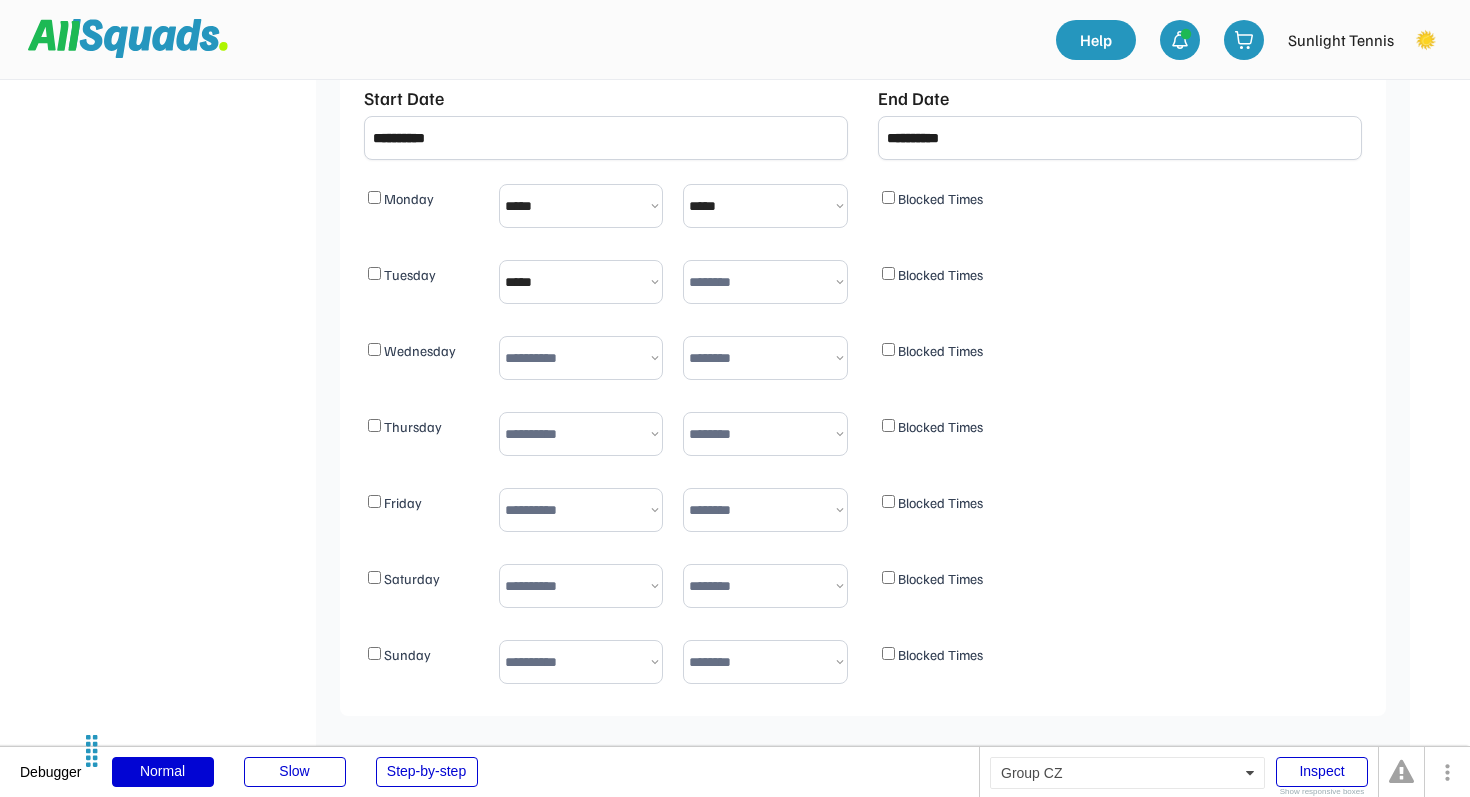 click on "******** ***** ***** ***** ***** ***** ***** ***** ***** ***** ***** ***** ***** ***** ***** ***** ***** ***** ***** ***** ***** ***** ***** ***** ***** ***** ***** ***** ***** ***** ***** ***** ***** ***** ***** ***** ***** *****" at bounding box center [765, 282] 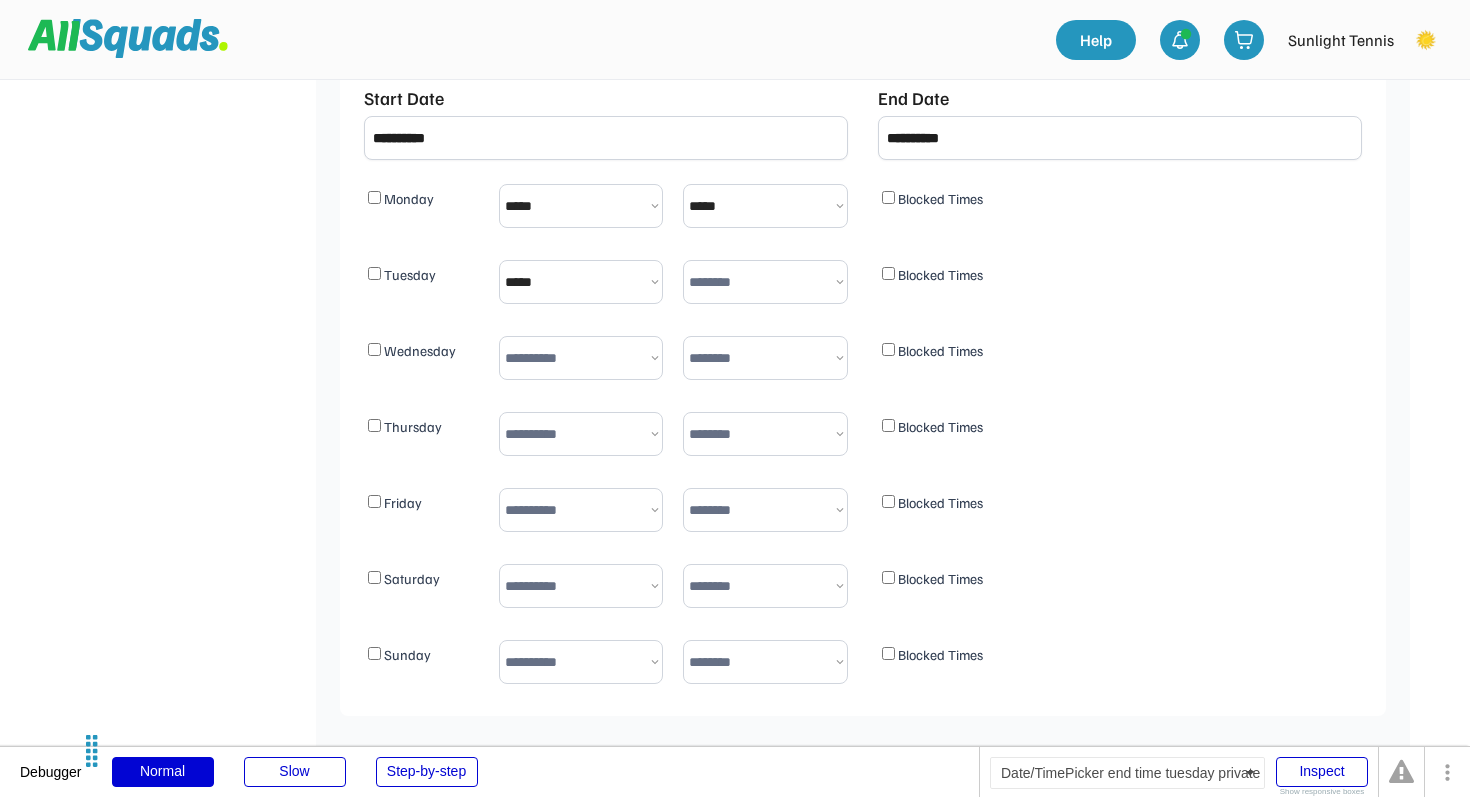 select on "********" 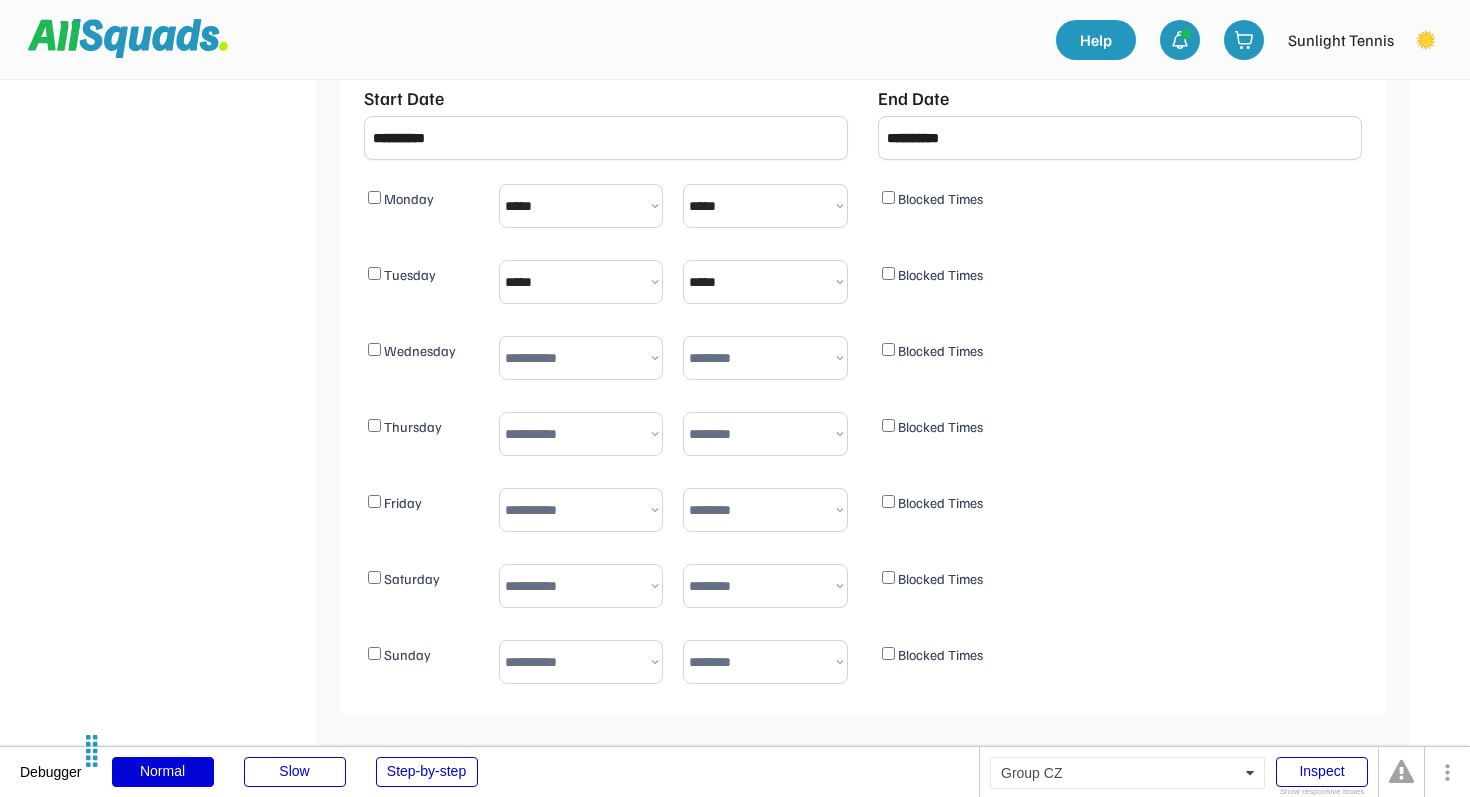 click on "**********" at bounding box center [581, 358] 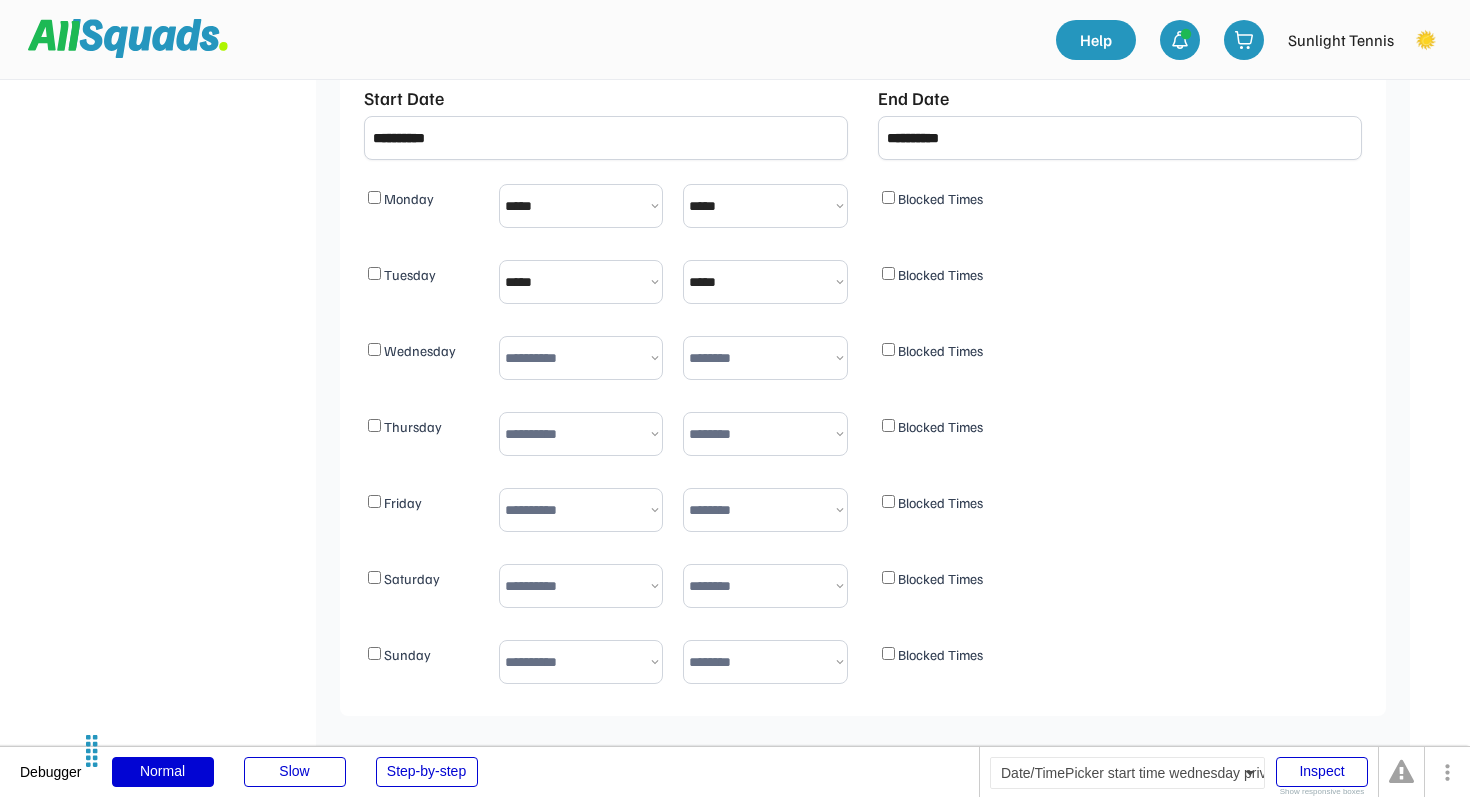 select on "*******" 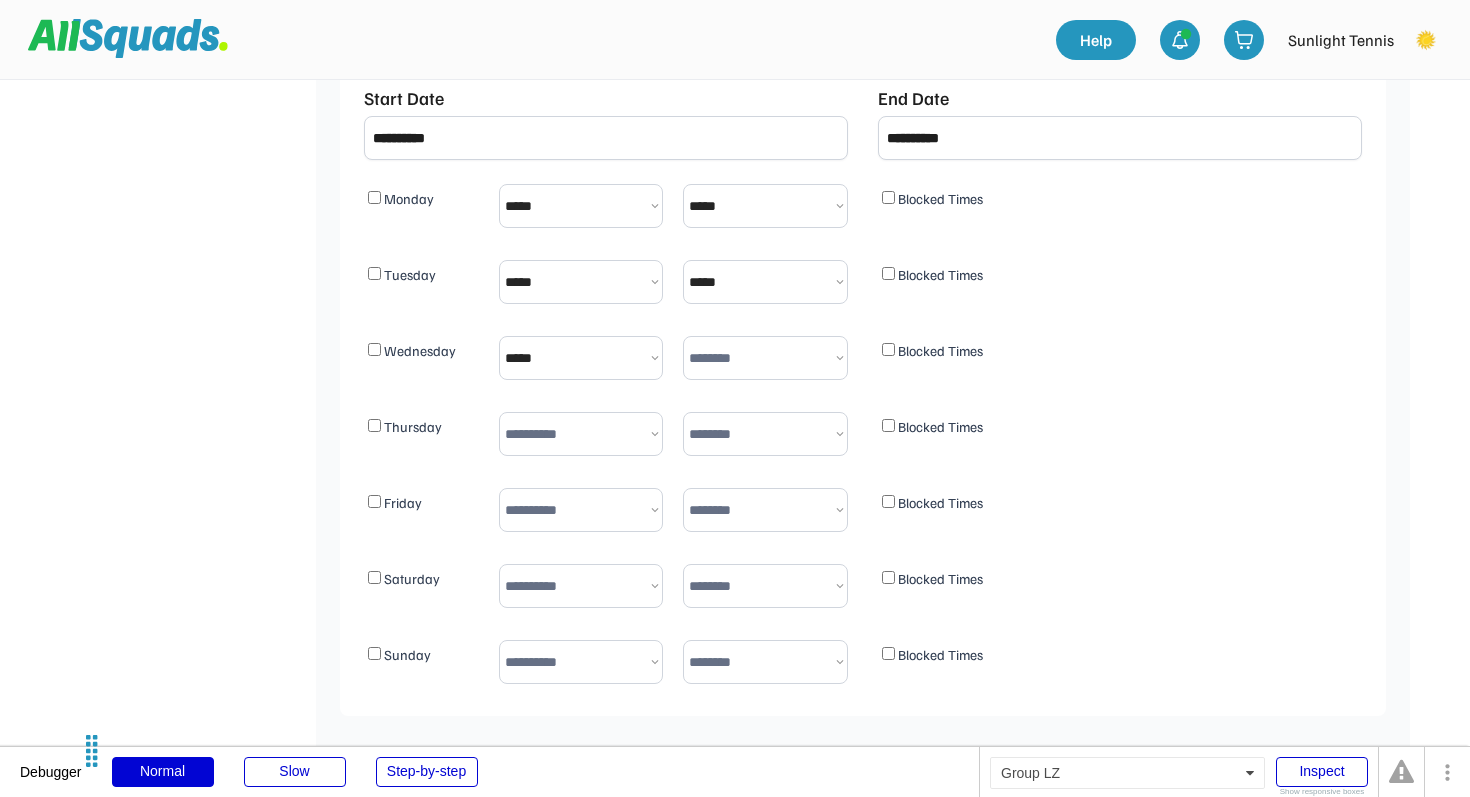 click on "******** ***** ***** ***** ***** ***** ***** ***** ***** ***** ***** ***** ***** ***** ***** ***** ***** ***** ***** ***** ***** ***** ***** ***** ***** ***** ***** ***** ***** ***** ***** ***** ***** ***** ***** ***** ***** ***** ***** ***** ***** ***** ***** ***** ***** ***** ***** ***** ***** ***** ***** ***** ***** ***** ***** ***** ***** ***** ***** ***** ***** ***** ***** *****" at bounding box center [765, 358] 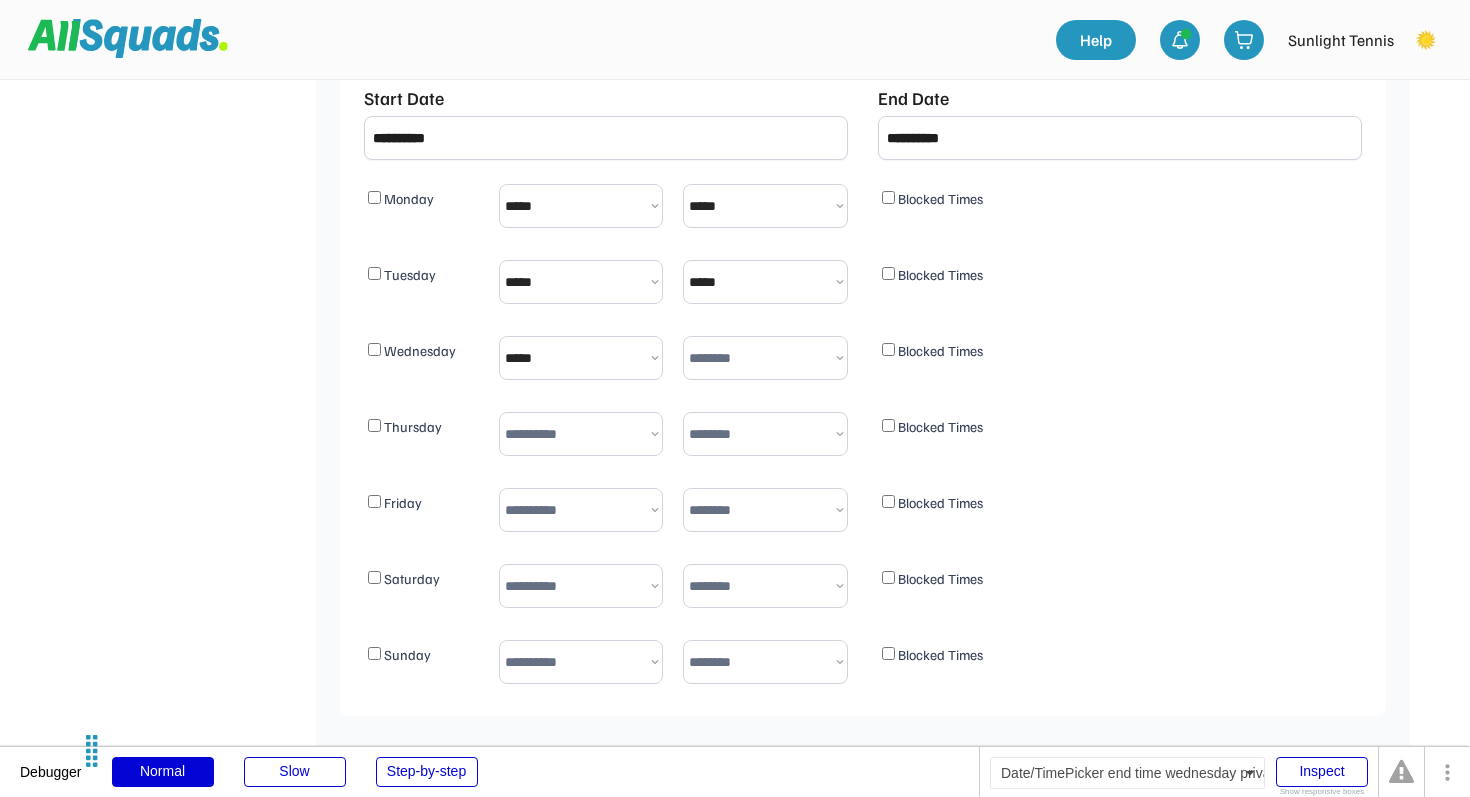 select on "*******" 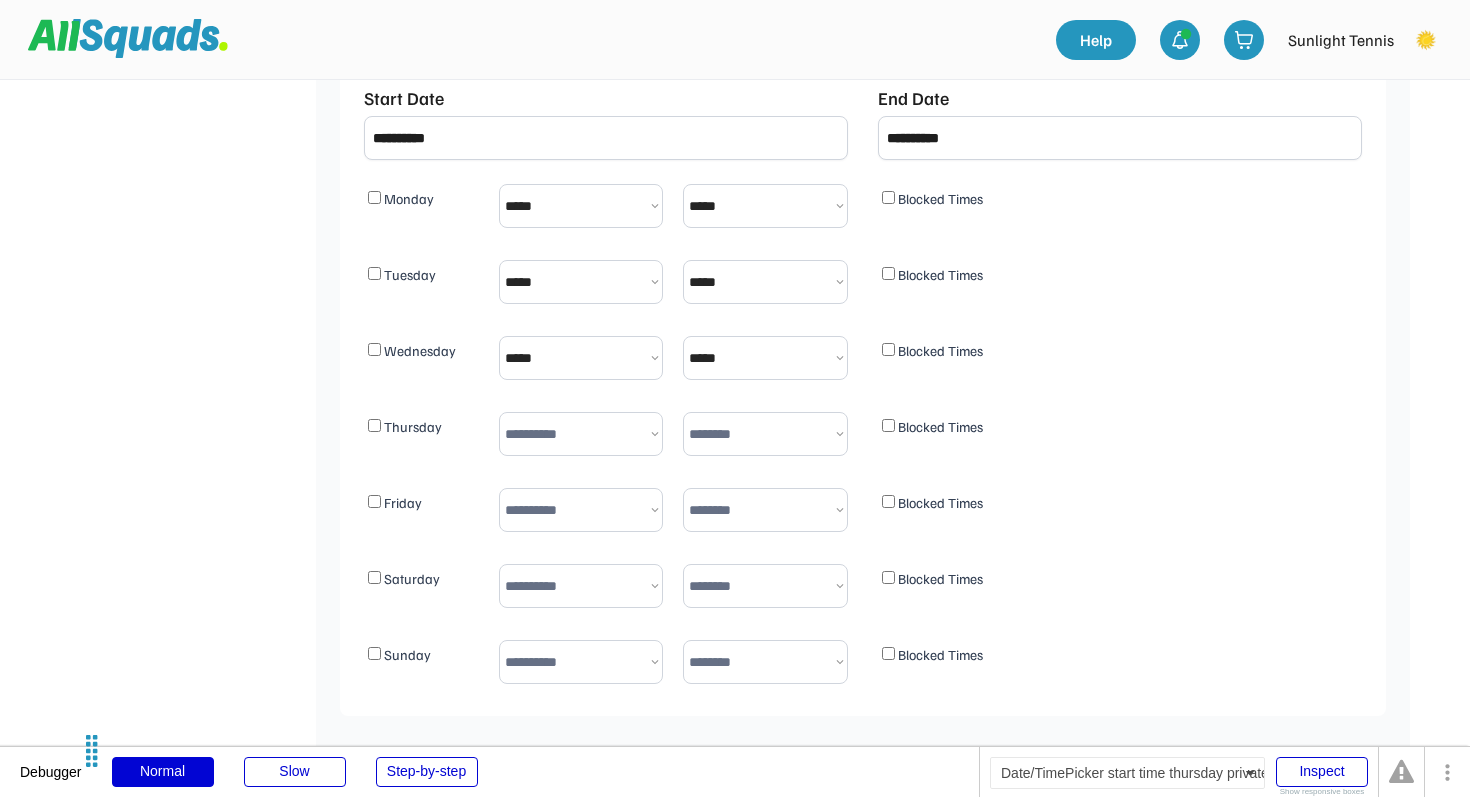 click on "**********" at bounding box center (581, 434) 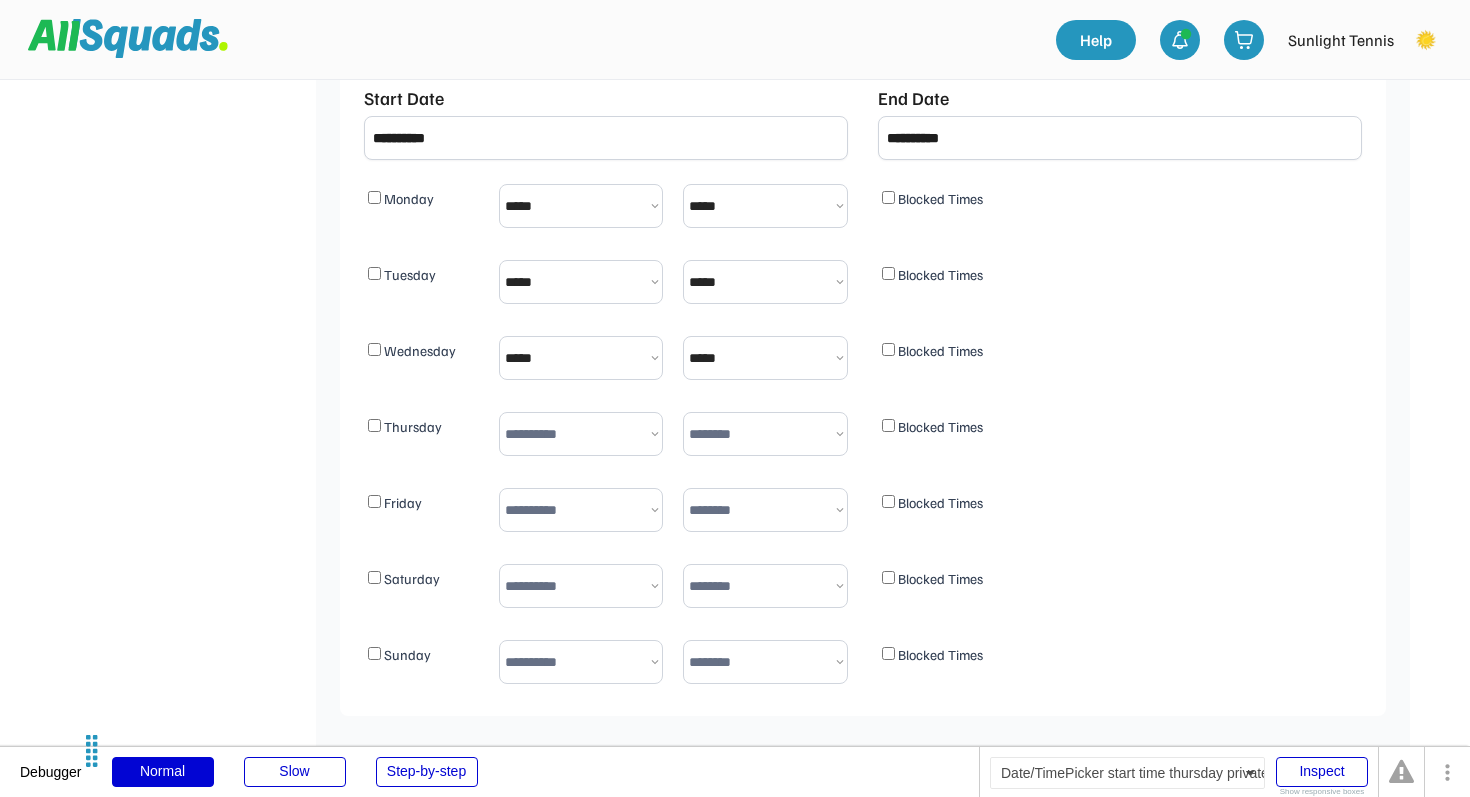 select on "*******" 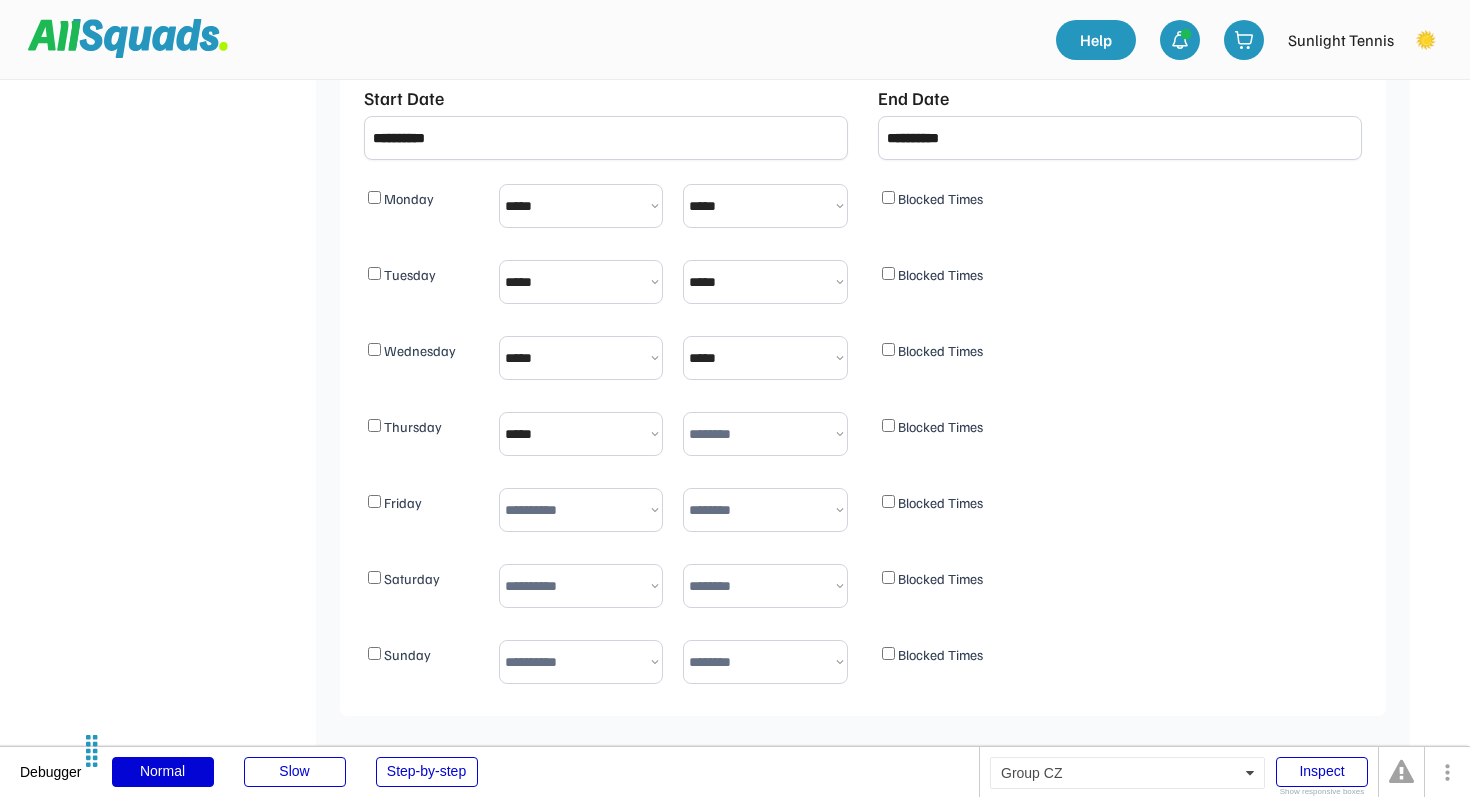 click on "******** ***** ***** ***** ***** ***** ***** ***** ***** ***** ***** ***** ***** ***** ***** ***** ***** ***** ***** ***** ***** ***** ***** ***** ***** ***** ***** ***** ***** ***** ***** ***** ***** ***** ***** ***** ***** *****" at bounding box center (765, 434) 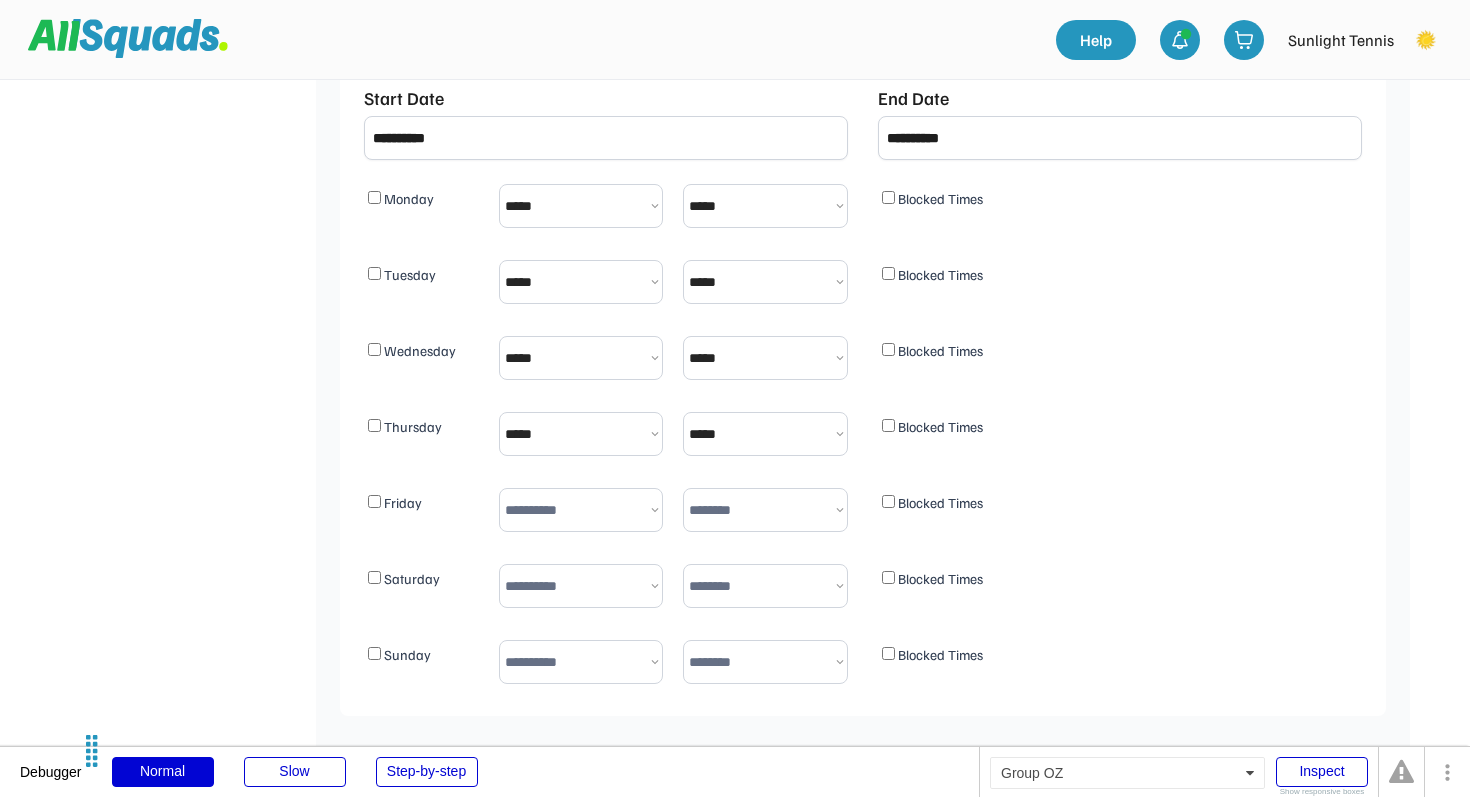 click on "******** ***** ***** ***** ***** ***** ***** ***** ***** ***** ***** ***** ***** ***** ***** ***** ***** ***** ***** ***** ***** ***** ***** ***** ***** ***** ***** ***** ***** ***** ***** ***** ***** ***** ***** ***** ***** *****" at bounding box center (765, 434) 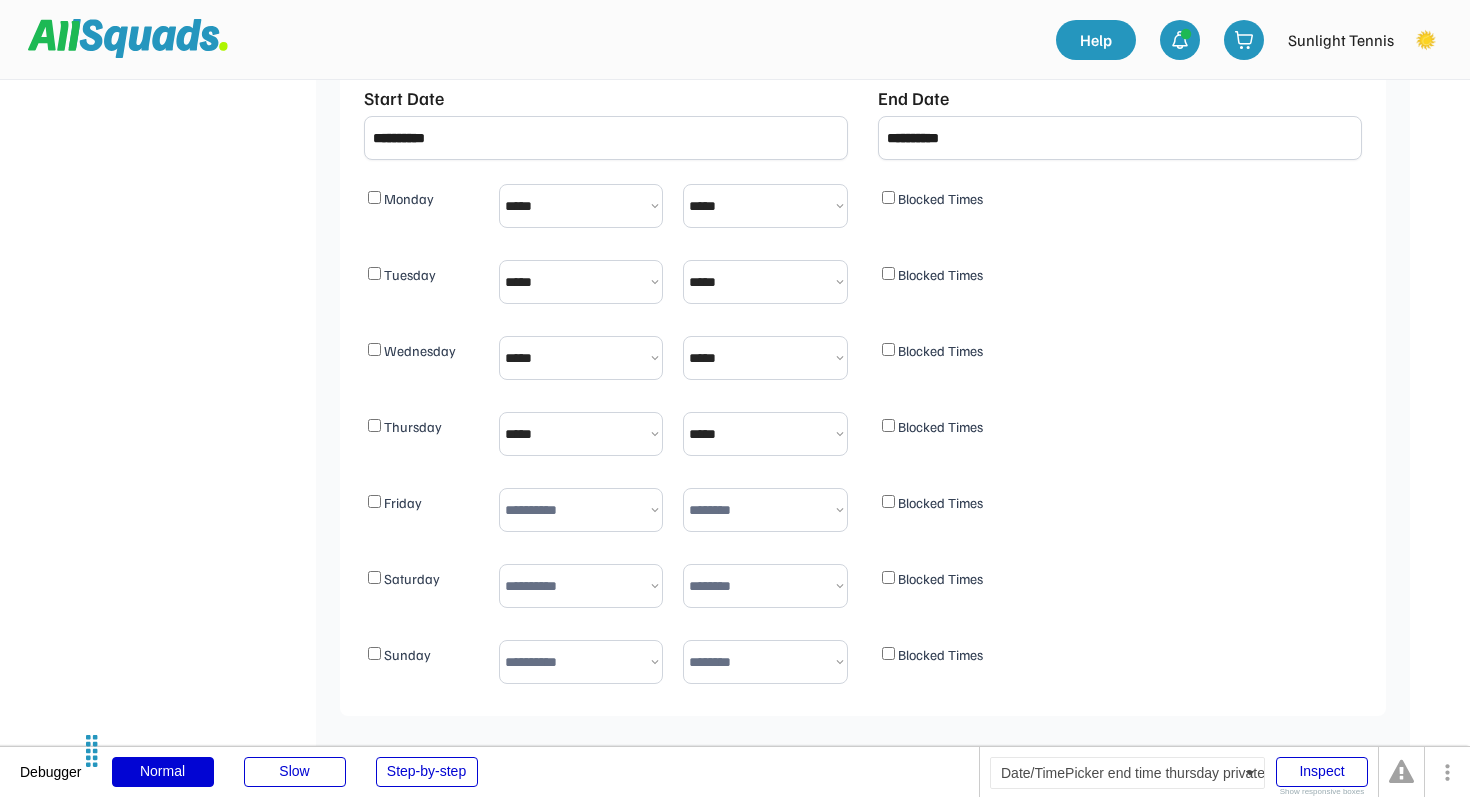 select on "*******" 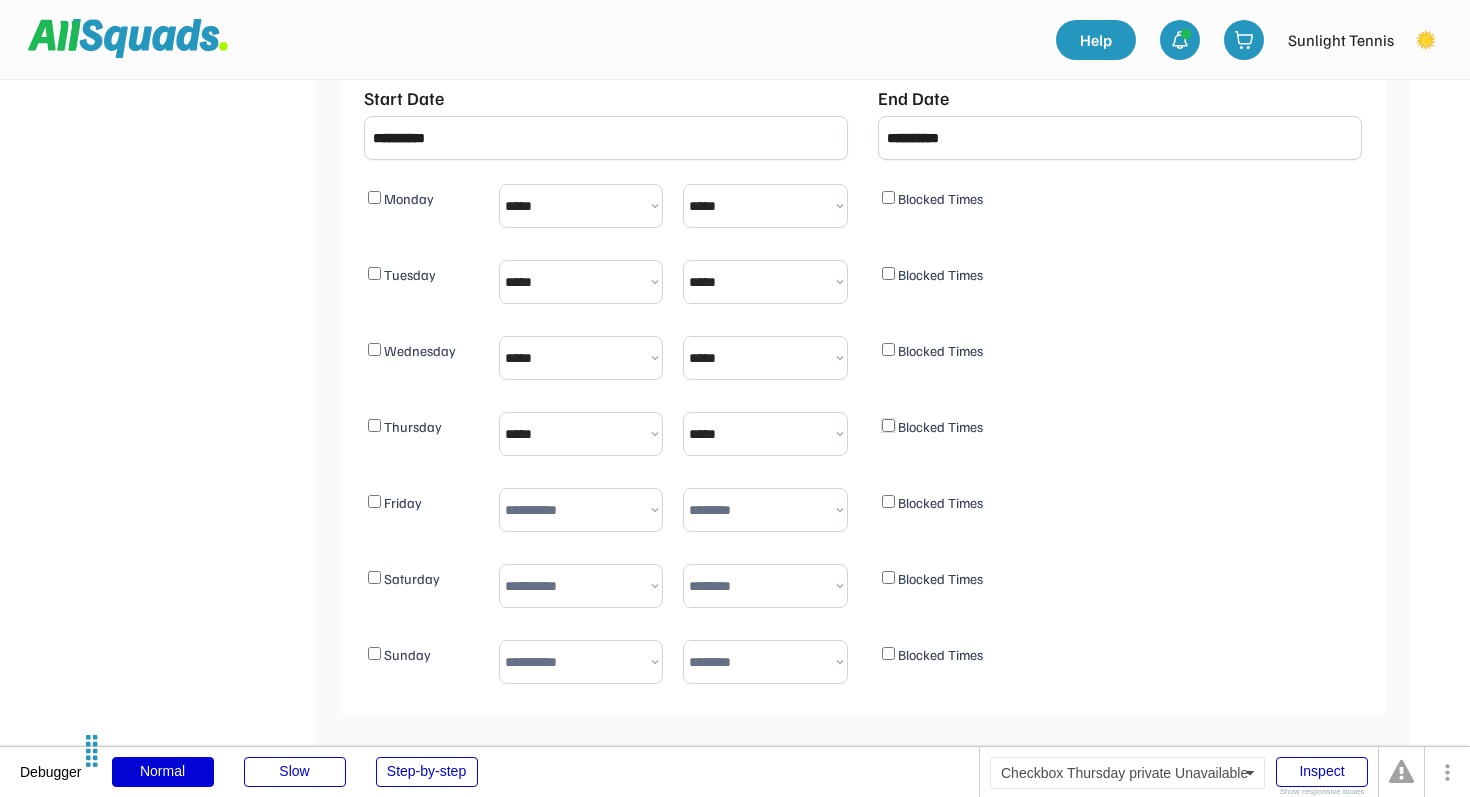 select on "*******" 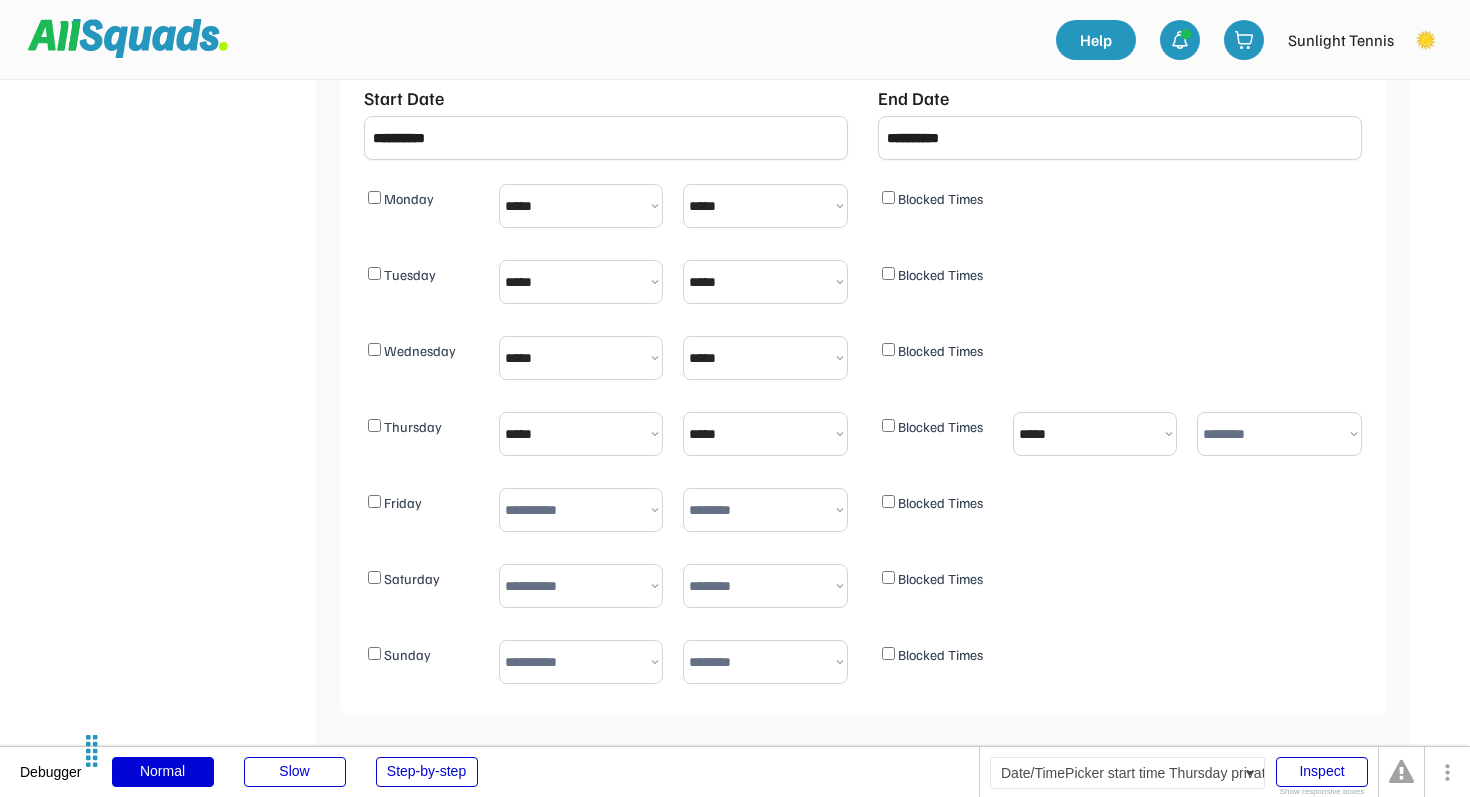 click on "**********" at bounding box center [1095, 434] 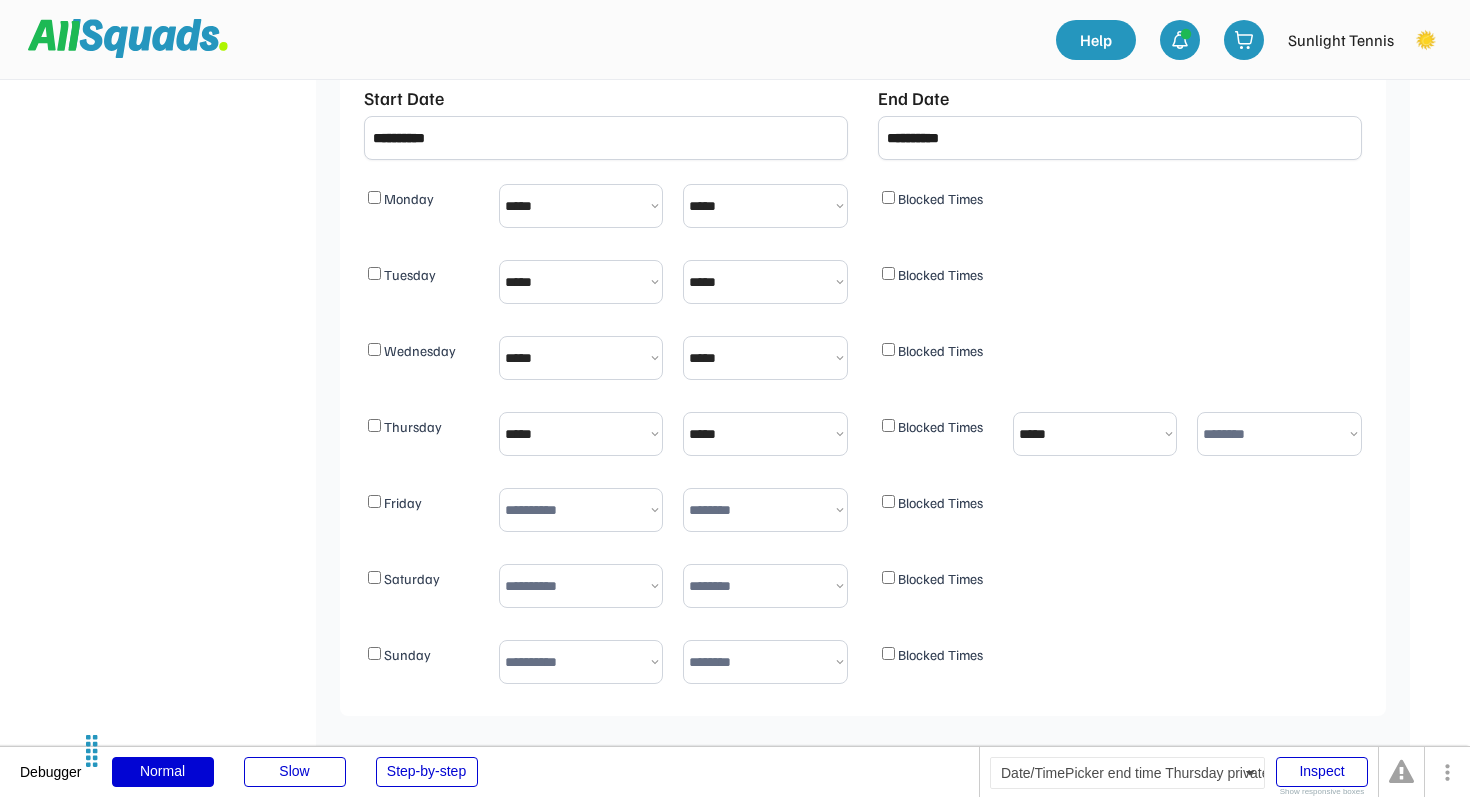 click on "******** ***** ***** ***** ***** ***** ***** ***** ***** ***** ***** ***** ***** ***** ***** ***** ***** ***** ***** ***** ***** ***** ***** ***** ***** ***** ***** ***** ***** ***** ***** ***** ***** ***** ***** ***** ***** ***** ***** *****" at bounding box center [1279, 434] 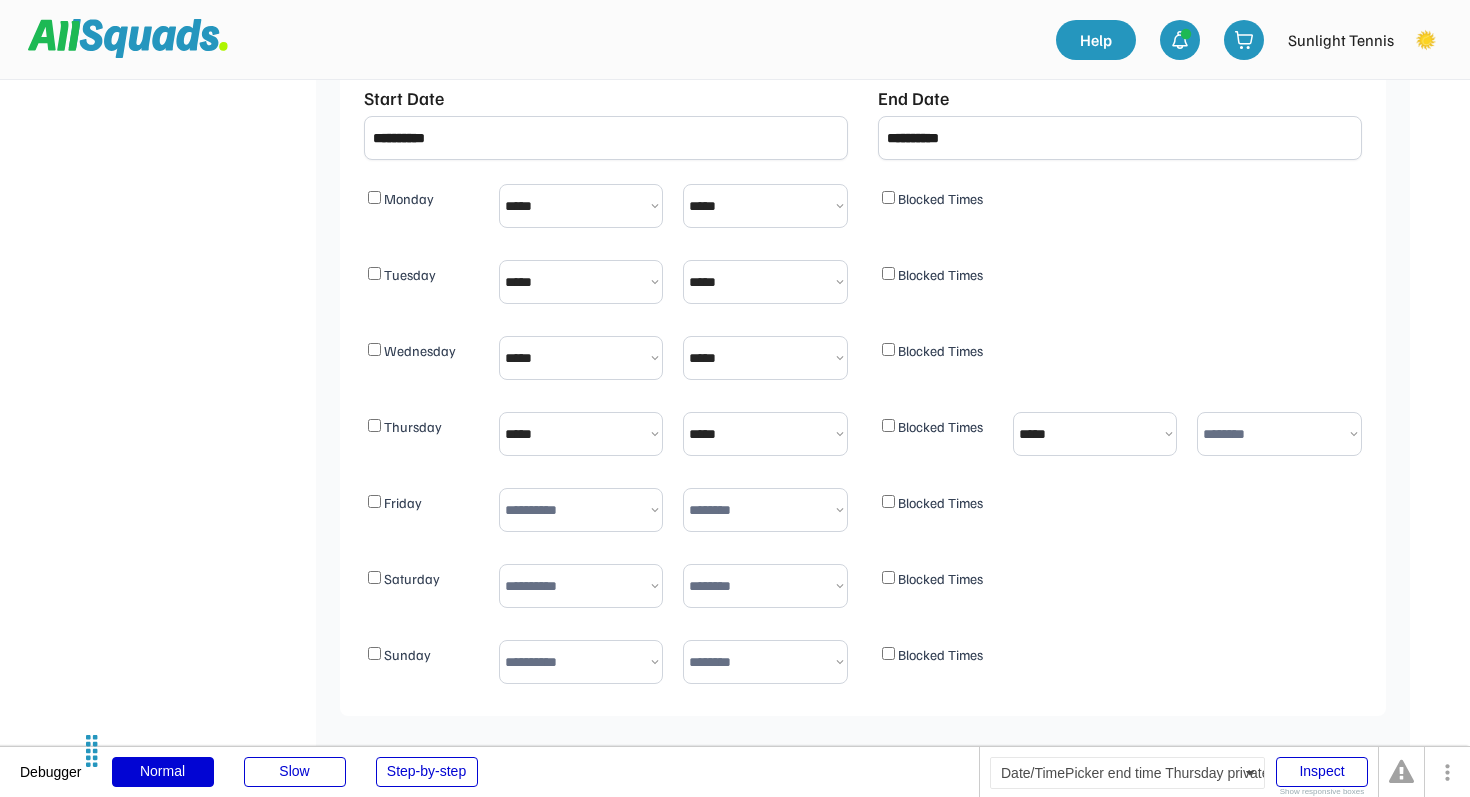 select on "********" 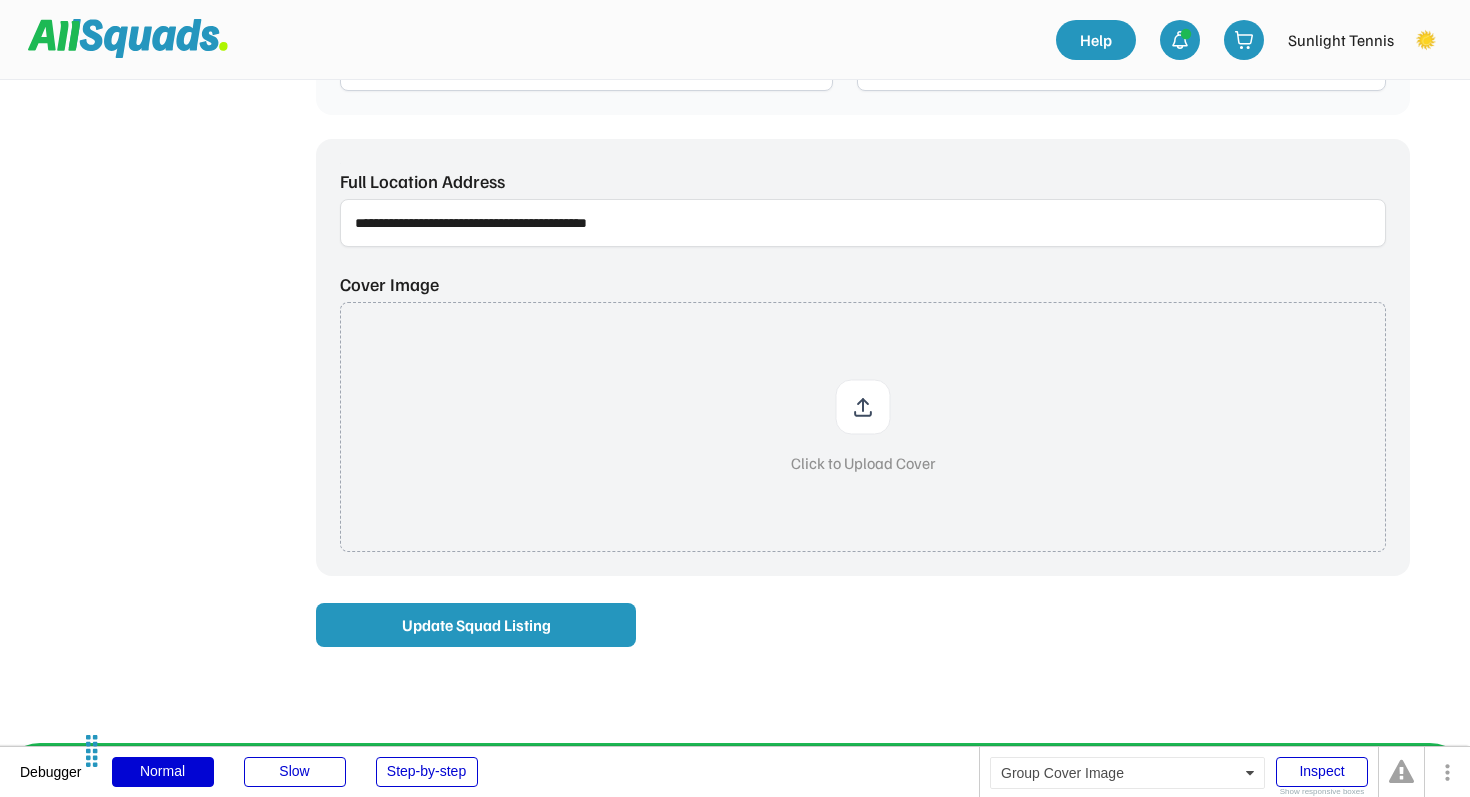 scroll, scrollTop: 1858, scrollLeft: 0, axis: vertical 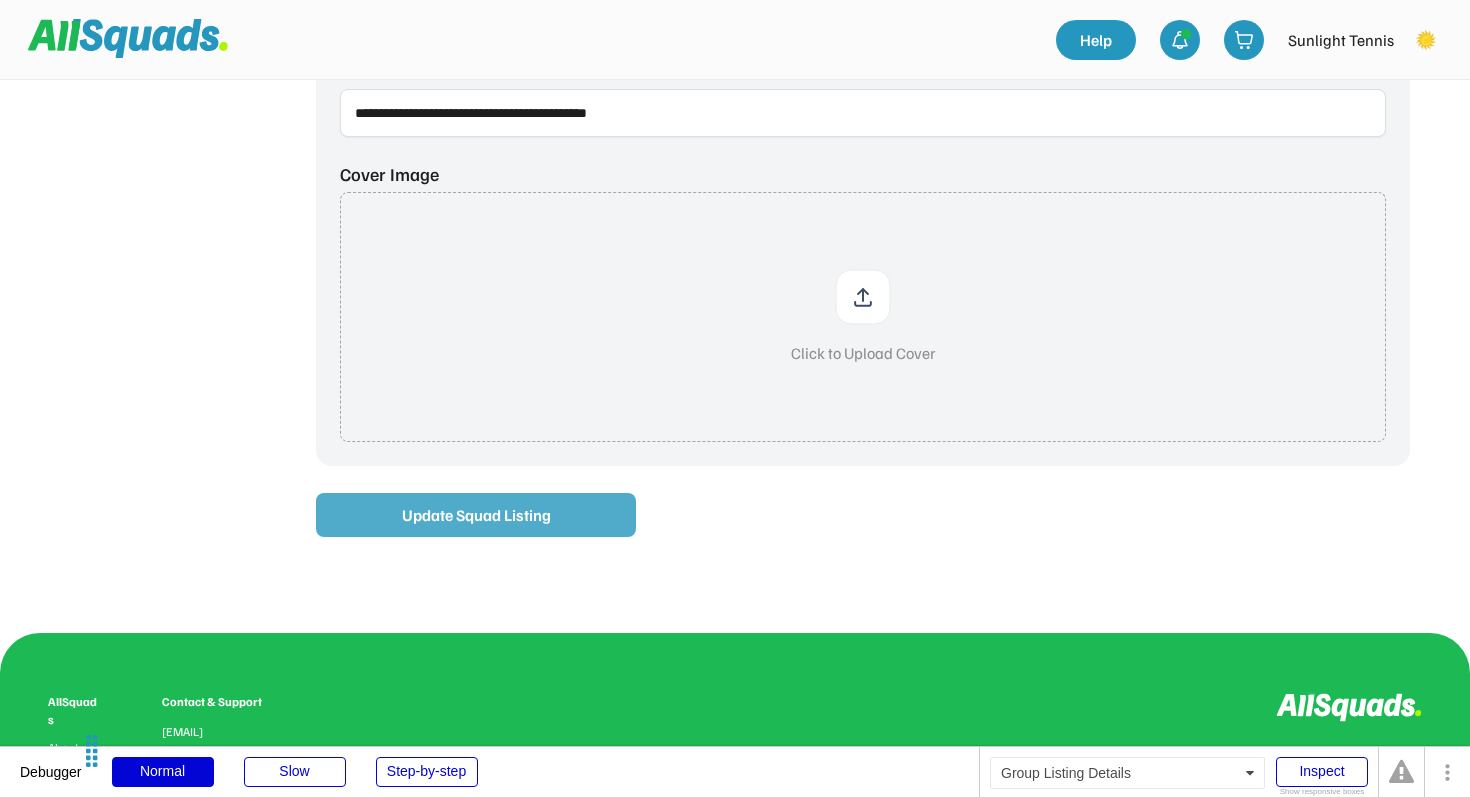 click on "Update Squad Listing" at bounding box center (476, 515) 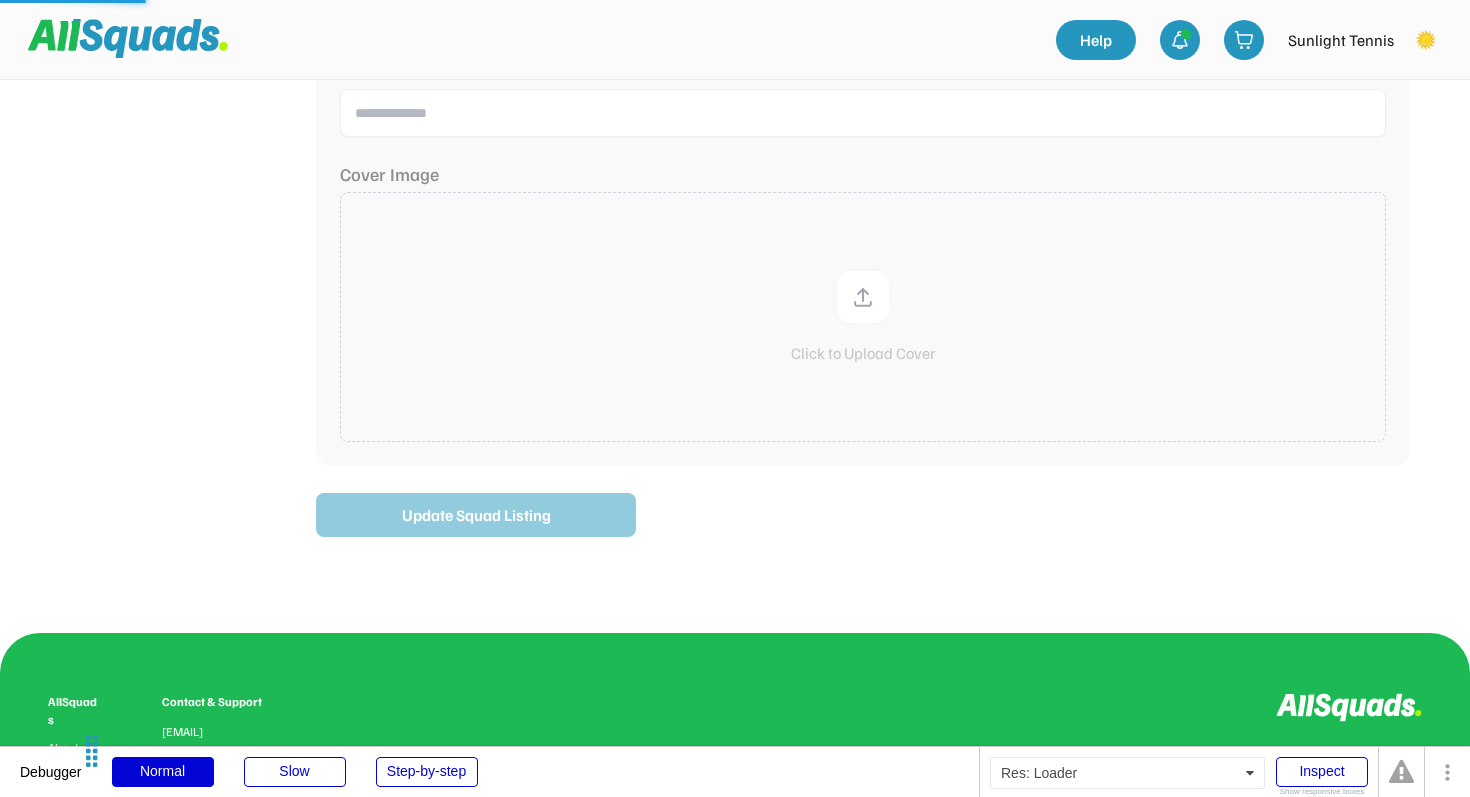 type on "**********" 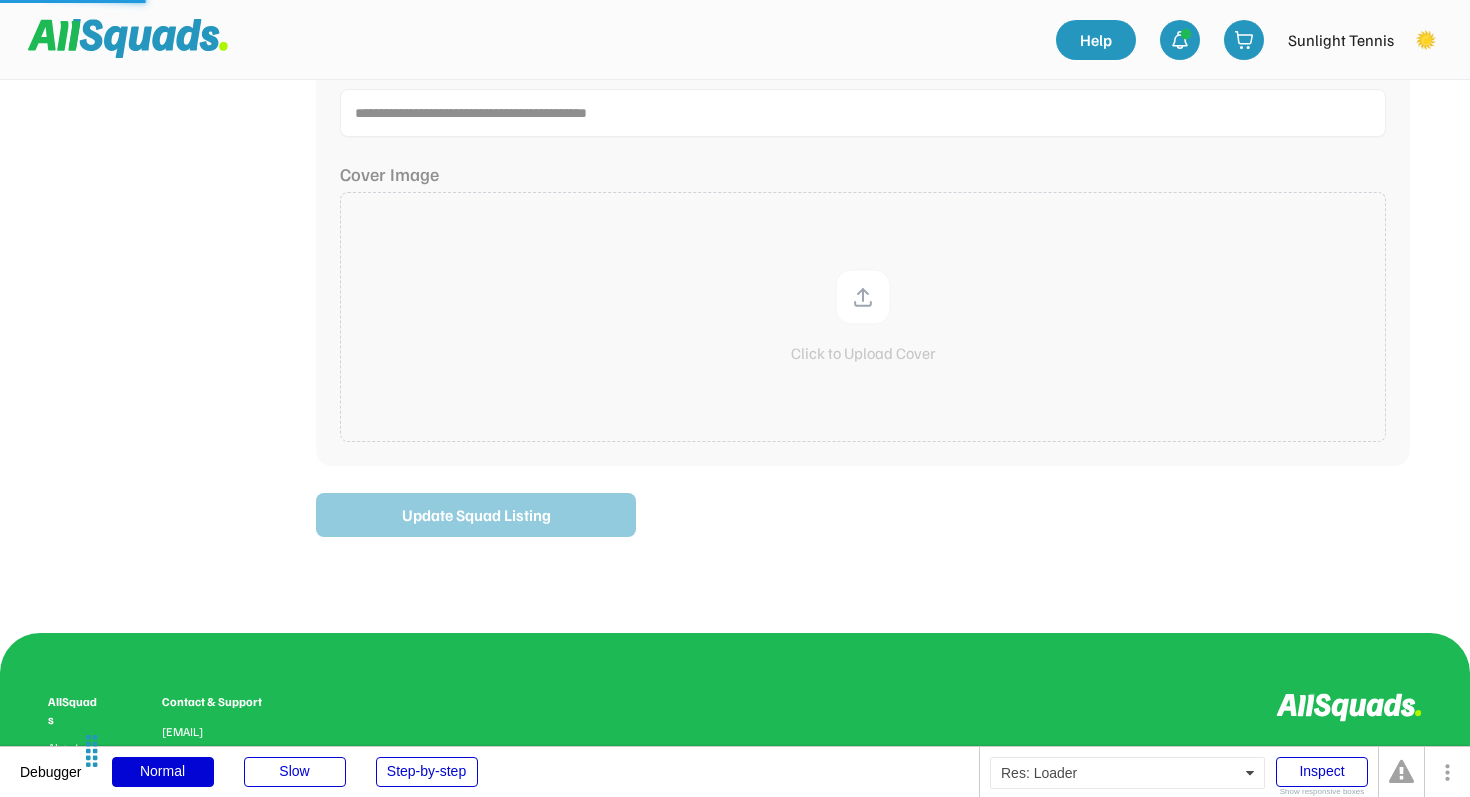 select 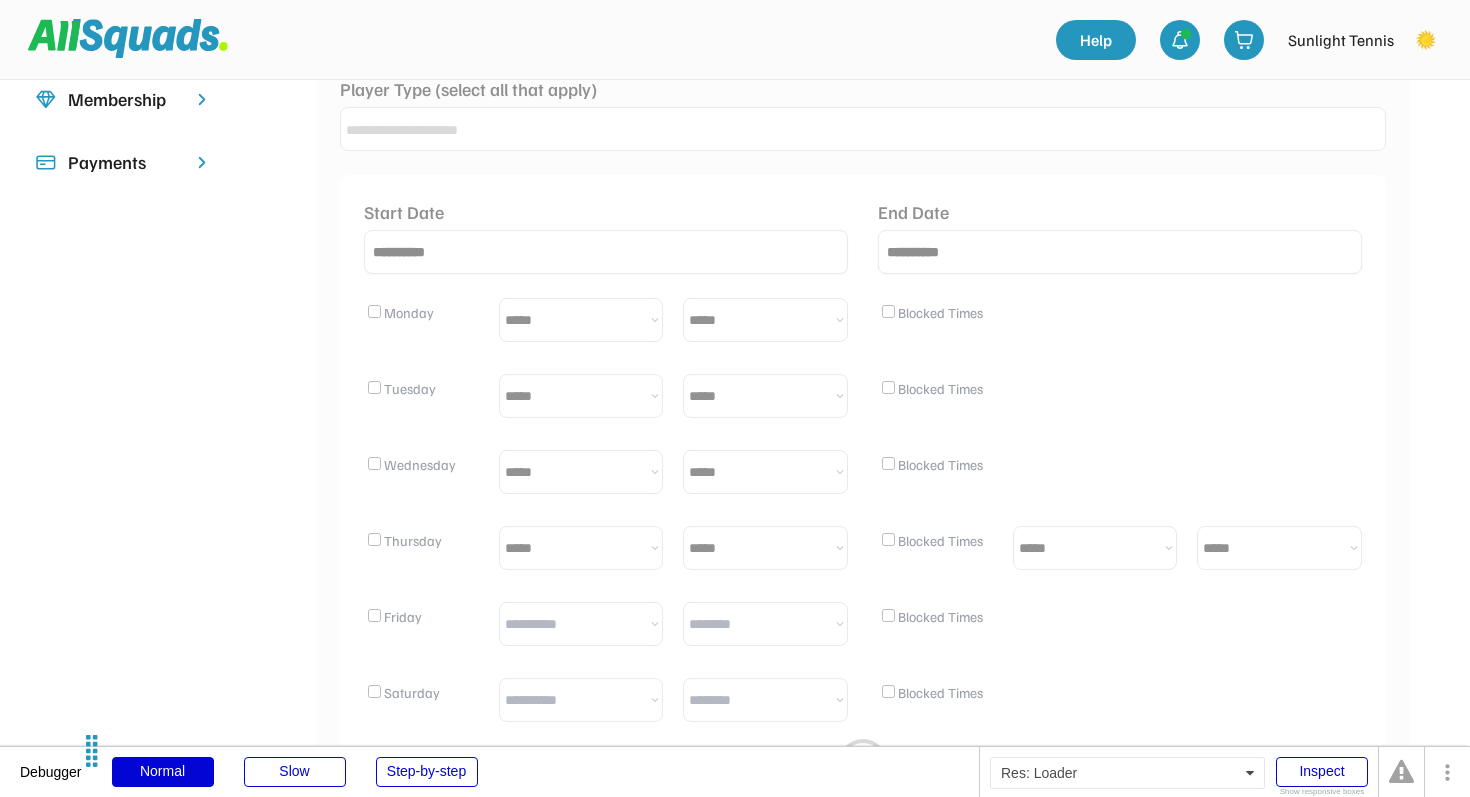 scroll, scrollTop: 236, scrollLeft: 0, axis: vertical 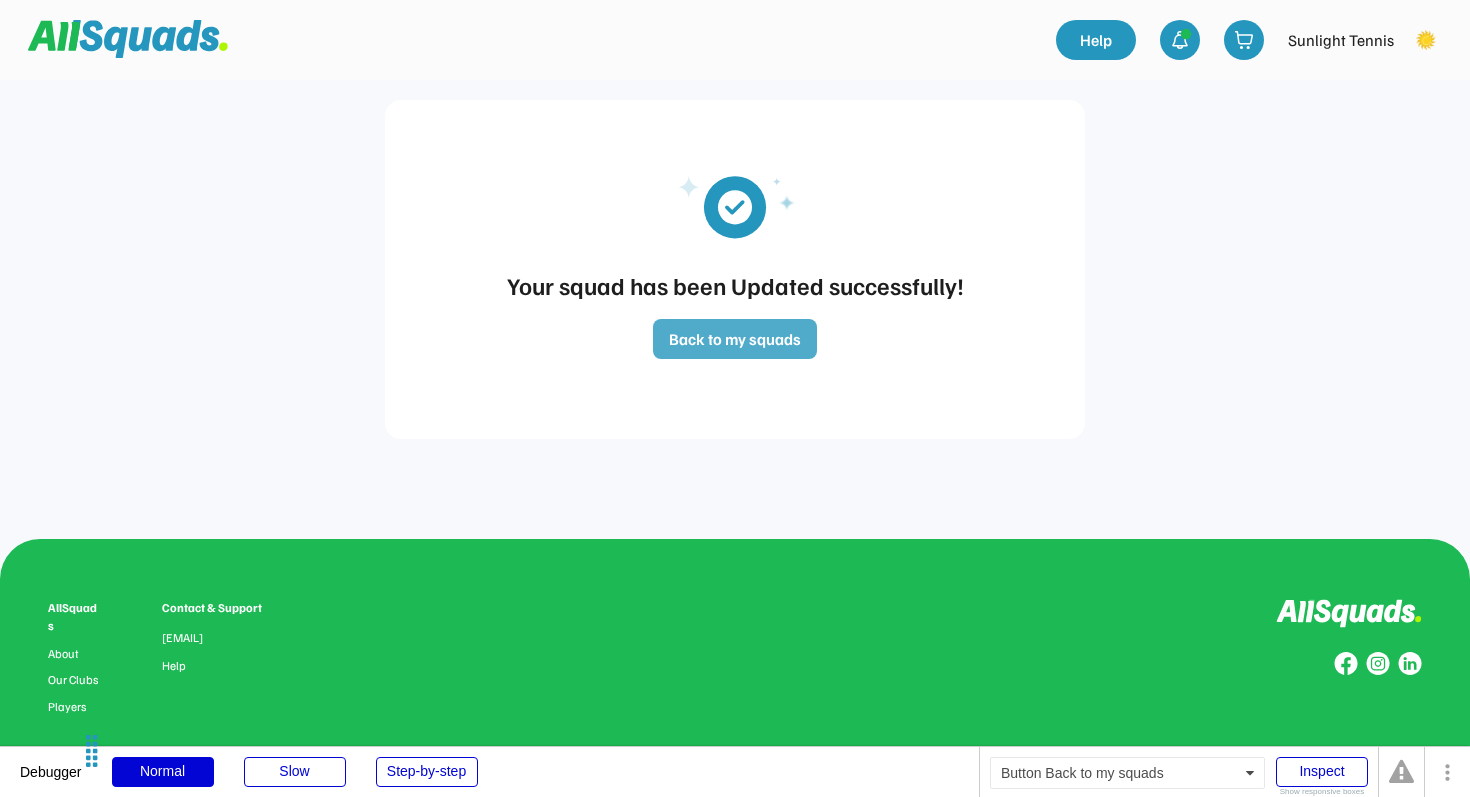 click on "Back to my squads" at bounding box center [735, 339] 